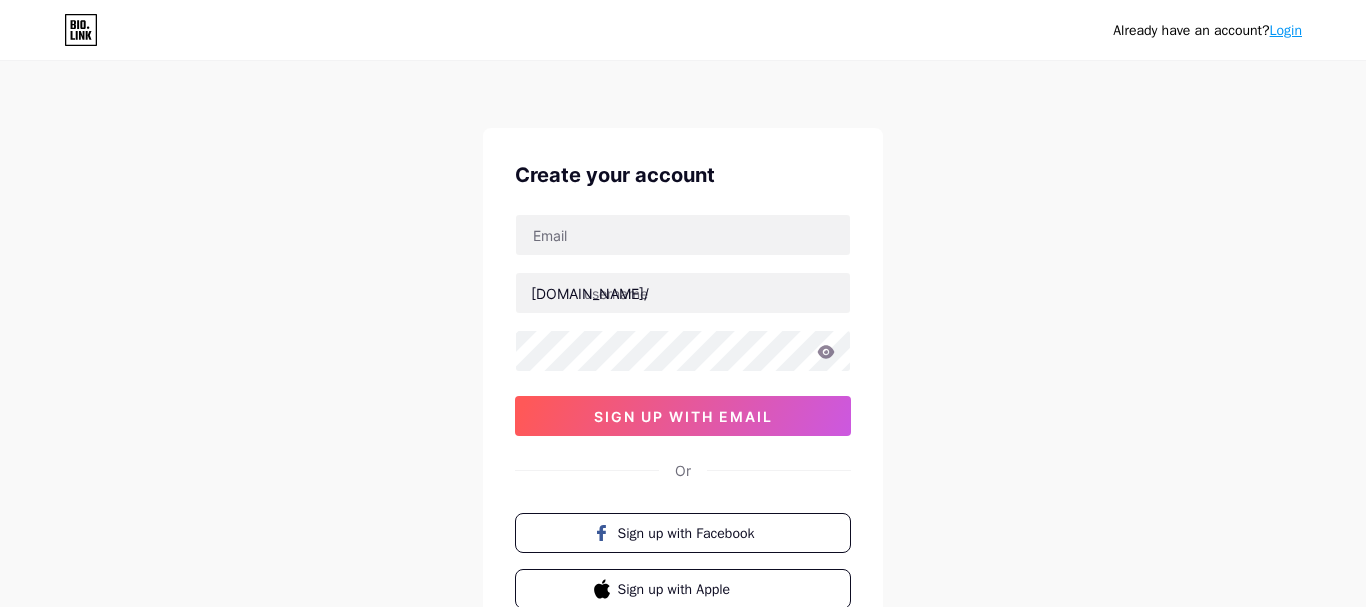 scroll, scrollTop: 0, scrollLeft: 0, axis: both 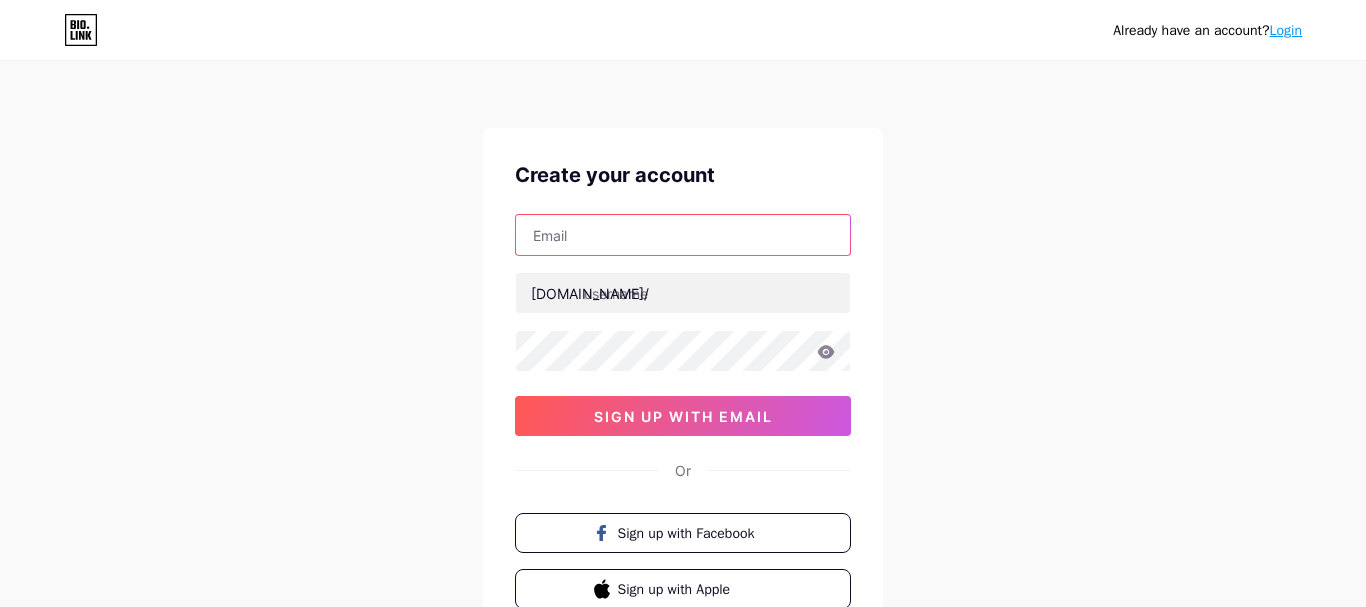 click at bounding box center [683, 235] 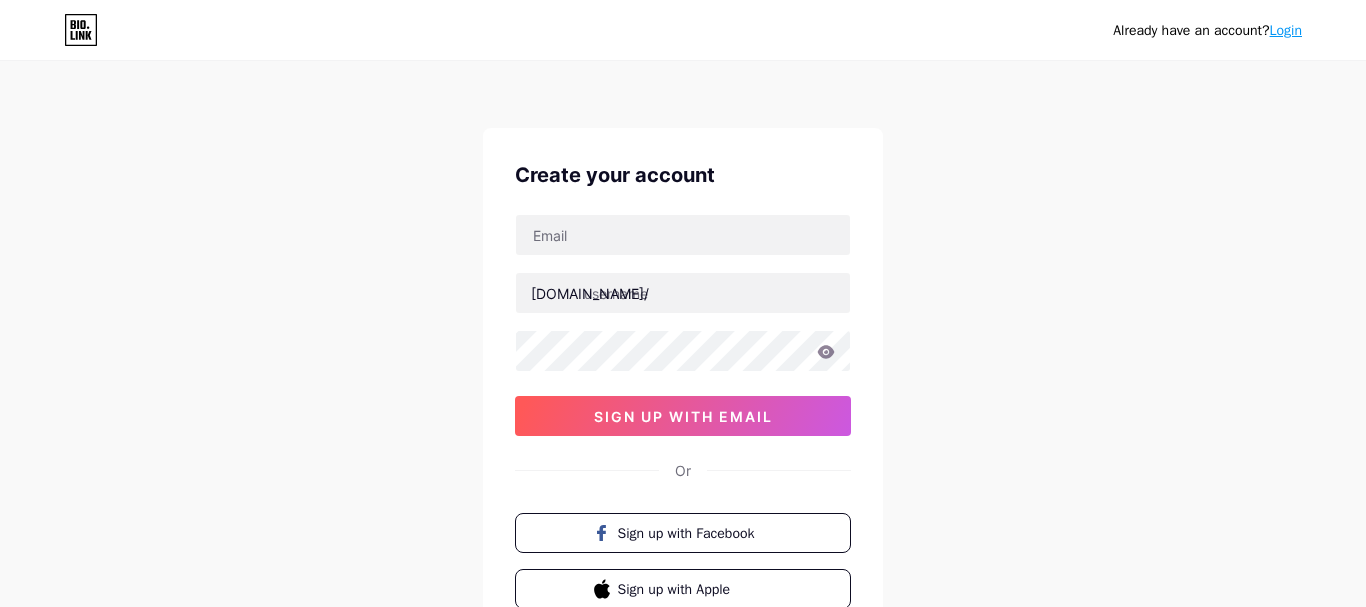 click at bounding box center [683, 777] 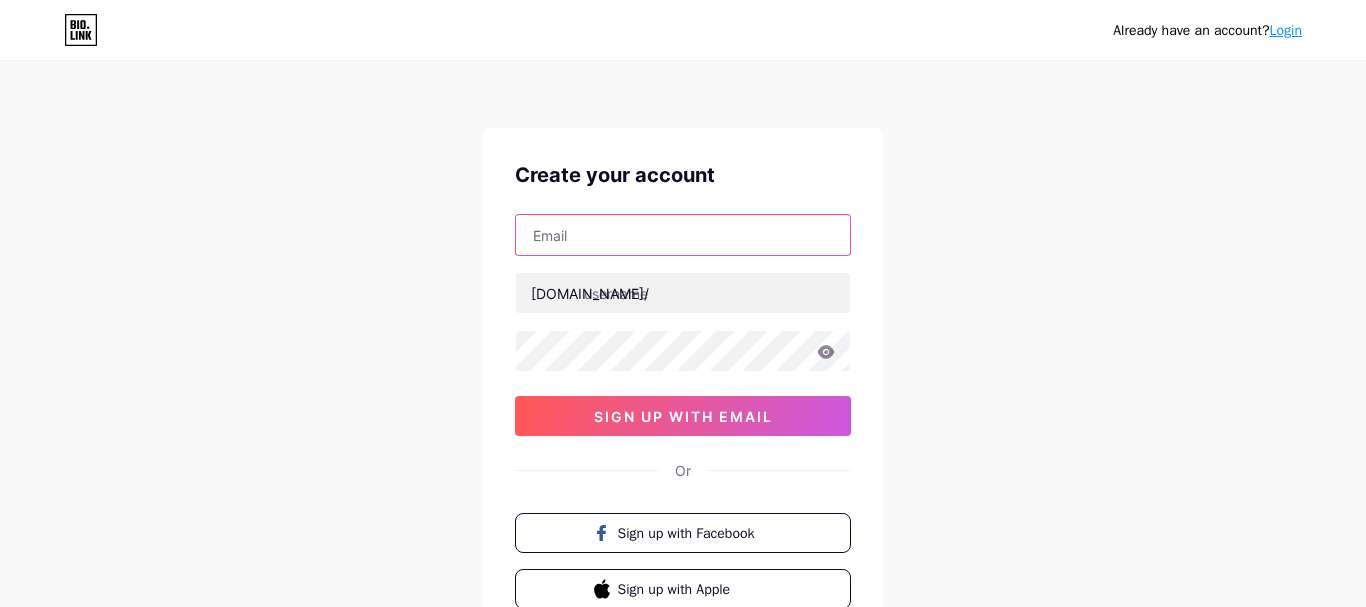 type on "[EMAIL_ADDRESS][DOMAIN_NAME]" 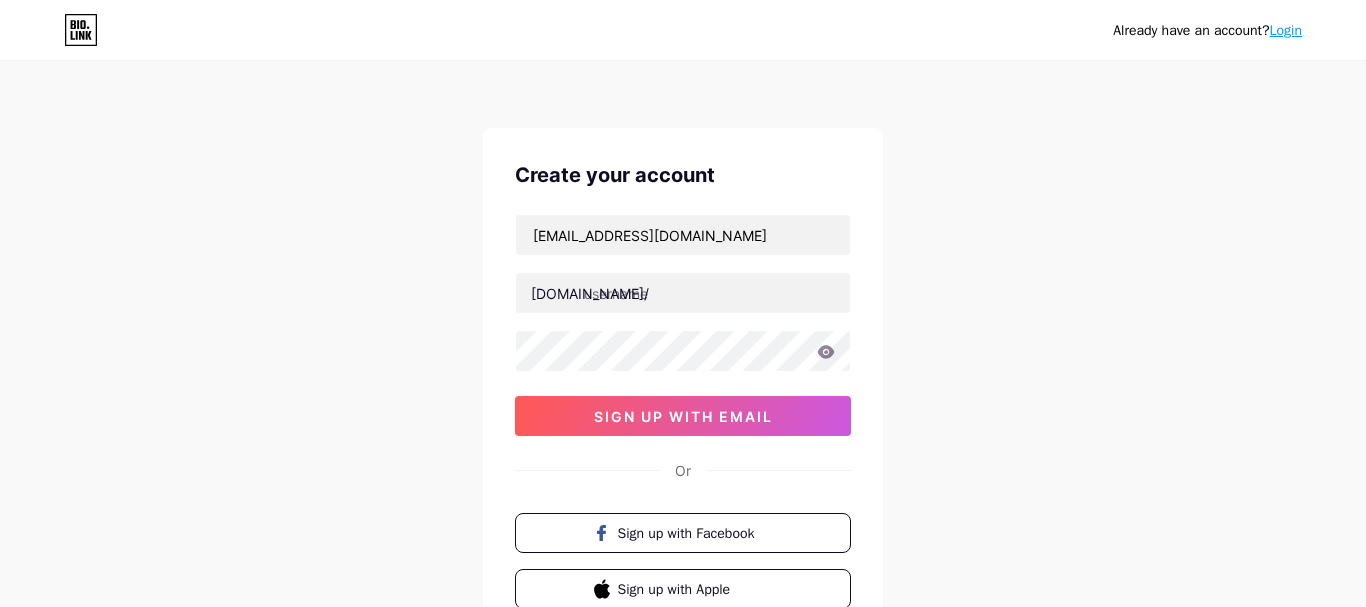 click on "Already have an account?  Login   Create your account     [EMAIL_ADDRESS][DOMAIN_NAME]     [DOMAIN_NAME]/                       sign up with email         Or       Sign up with Facebook
Sign up with Apple
By signing up, you agree to our  Terms of Service  and  Privacy Policy ." at bounding box center (683, 382) 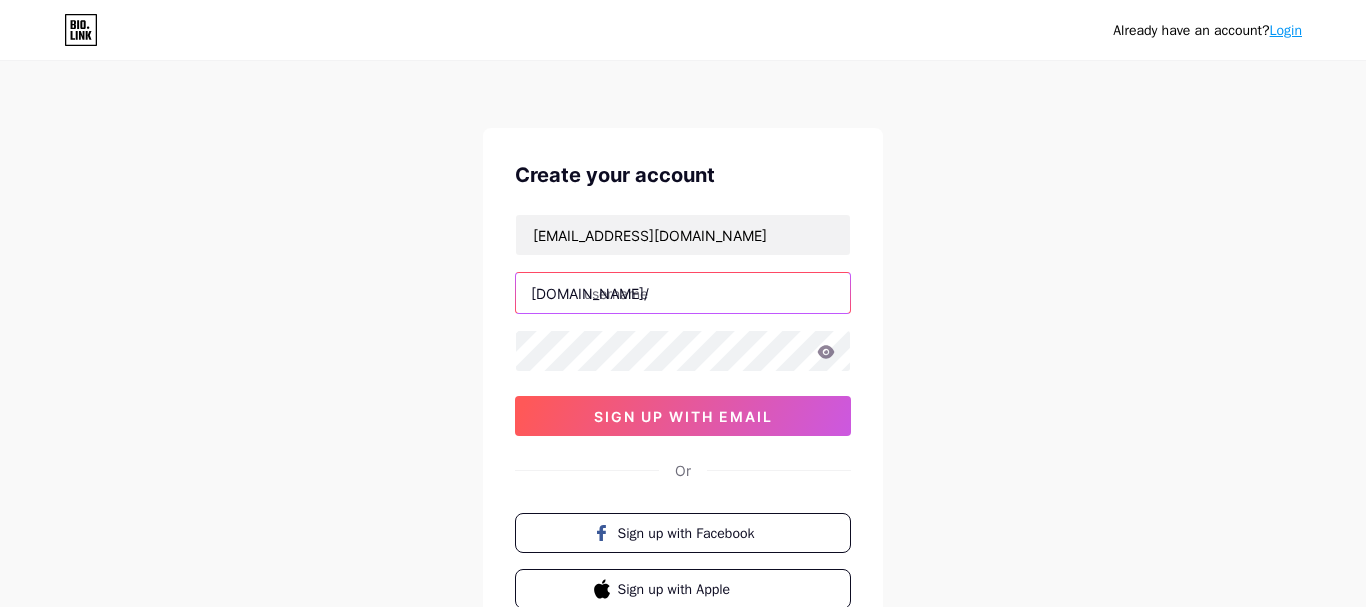 drag, startPoint x: 783, startPoint y: 292, endPoint x: 872, endPoint y: 292, distance: 89 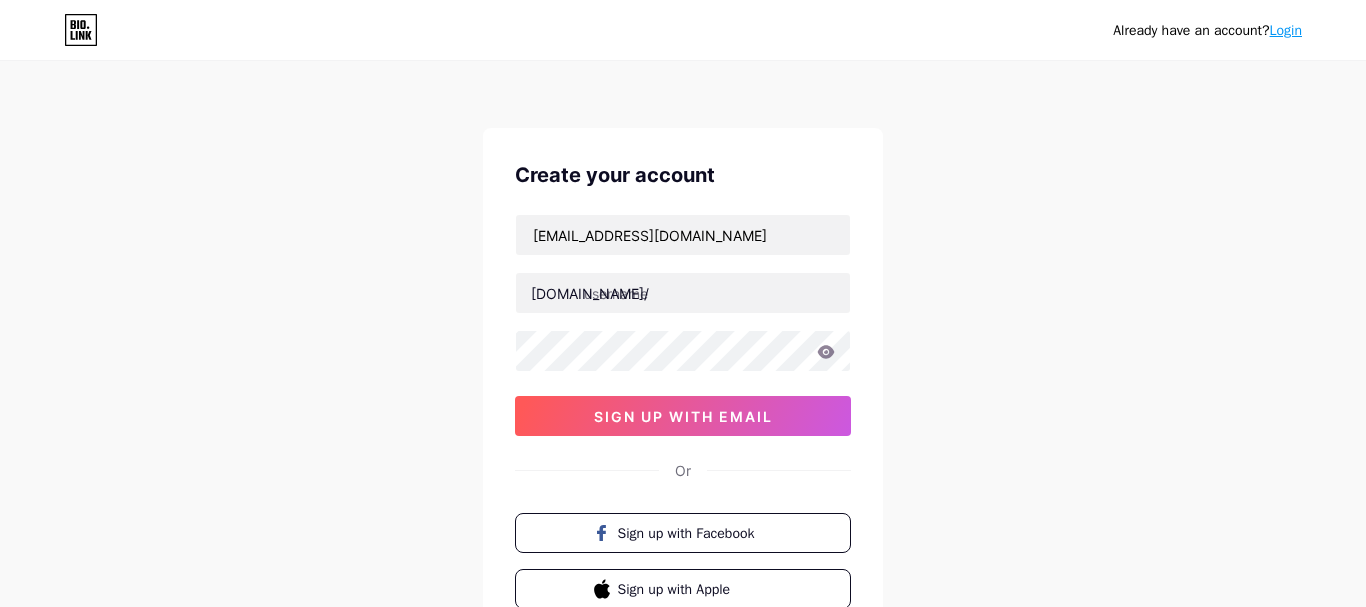 click at bounding box center (683, 777) 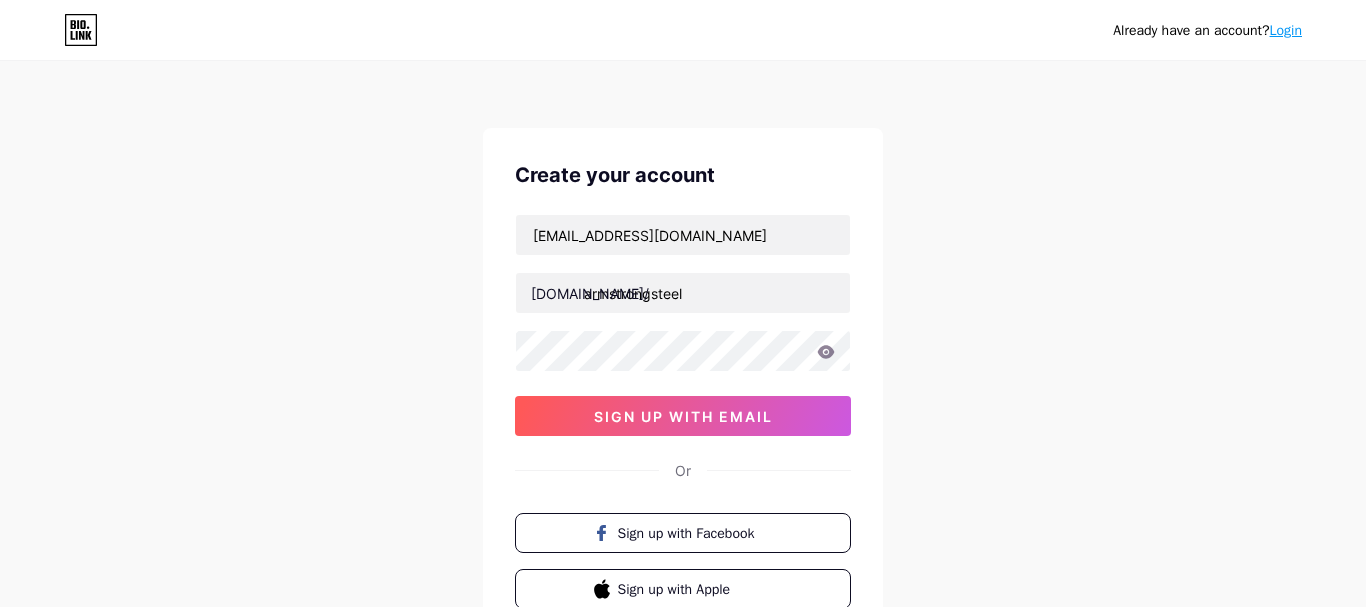 click on "Create your account     [EMAIL_ADDRESS][DOMAIN_NAME]     [DOMAIN_NAME]/   armstrongsteel                     sign up with email         Or       Sign up with Facebook
Sign up with Apple" at bounding box center [683, 384] 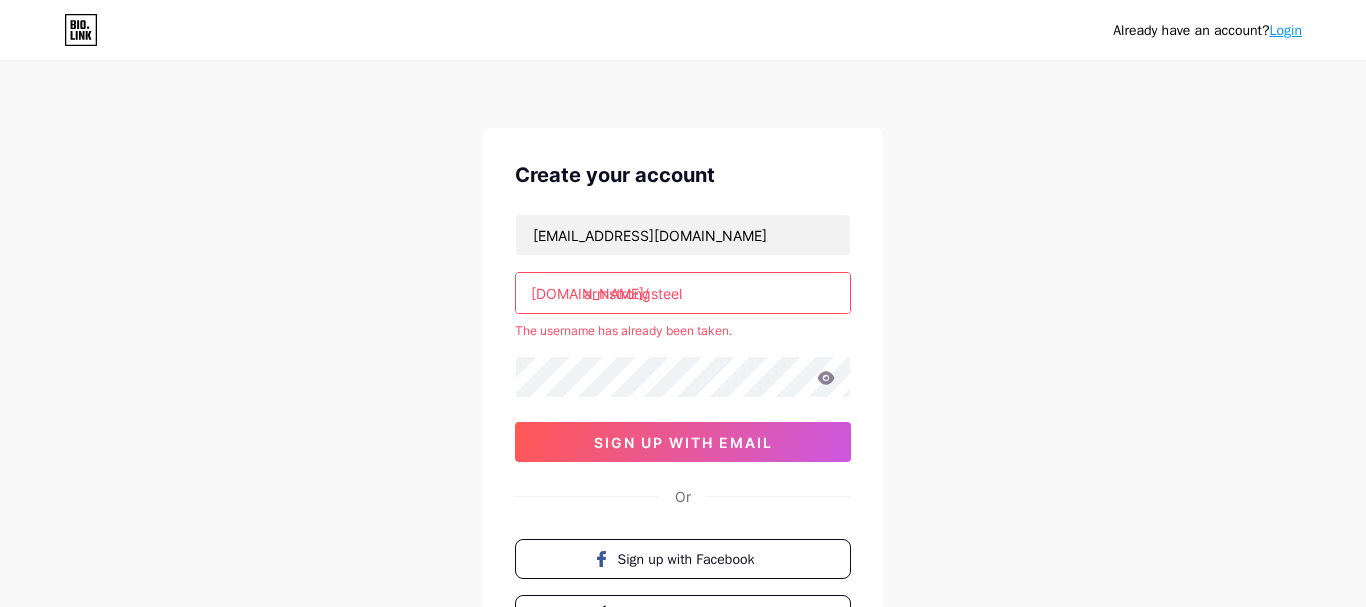 click on "Building@23" at bounding box center (683, 947) 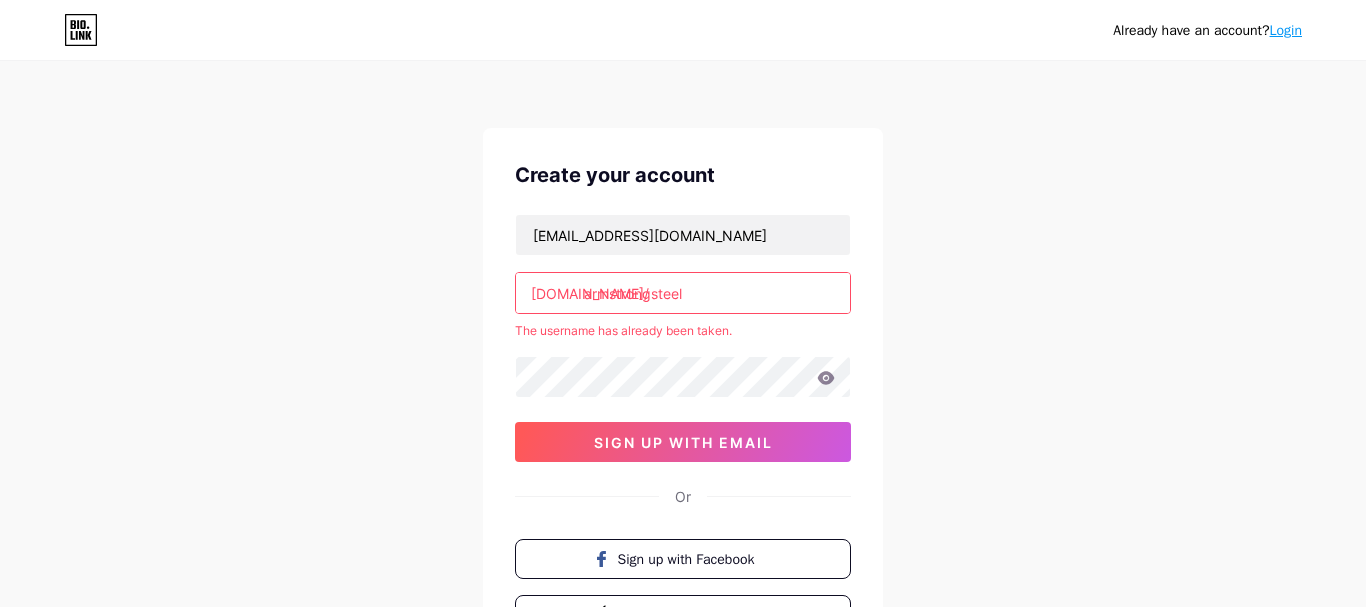 click on "Already have an account?  Login   Create your account     [EMAIL_ADDRESS][DOMAIN_NAME]     [DOMAIN_NAME]/   armstrongsteel     The username has already been taken.                 sign up with email         Or       Sign up with Facebook
Sign up with Apple
By signing up, you agree to our  Terms of Service  and  Privacy Policy ." at bounding box center (683, 395) 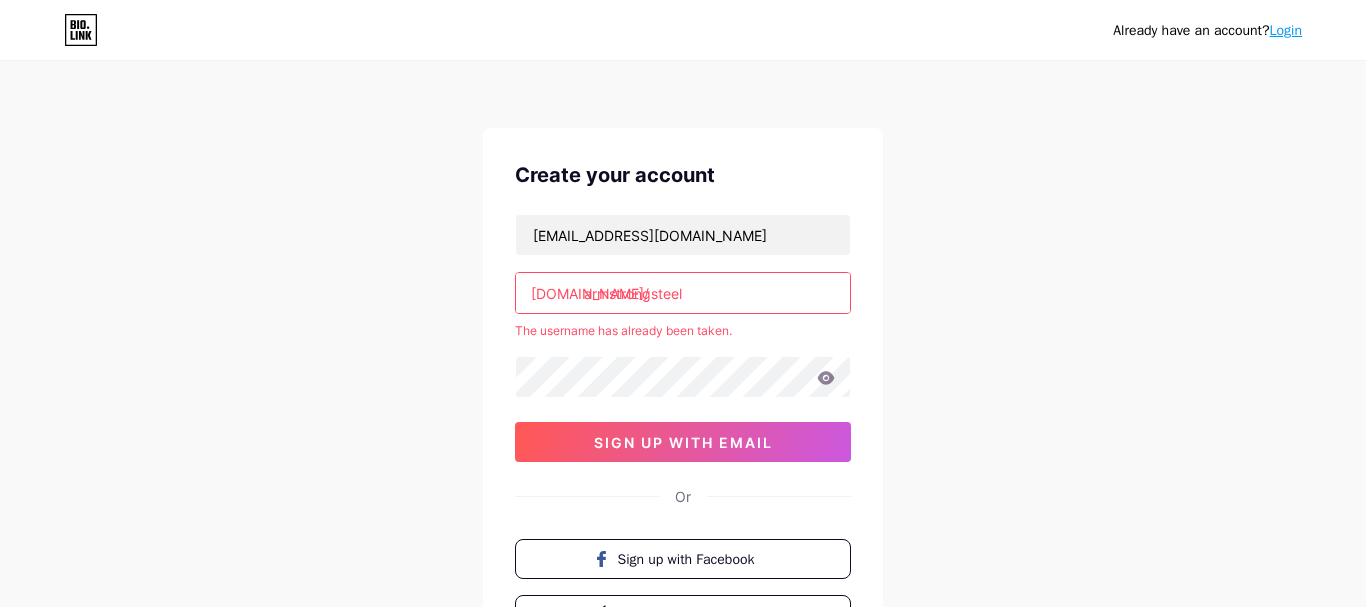 click on "armstrongsteel" at bounding box center [683, 293] 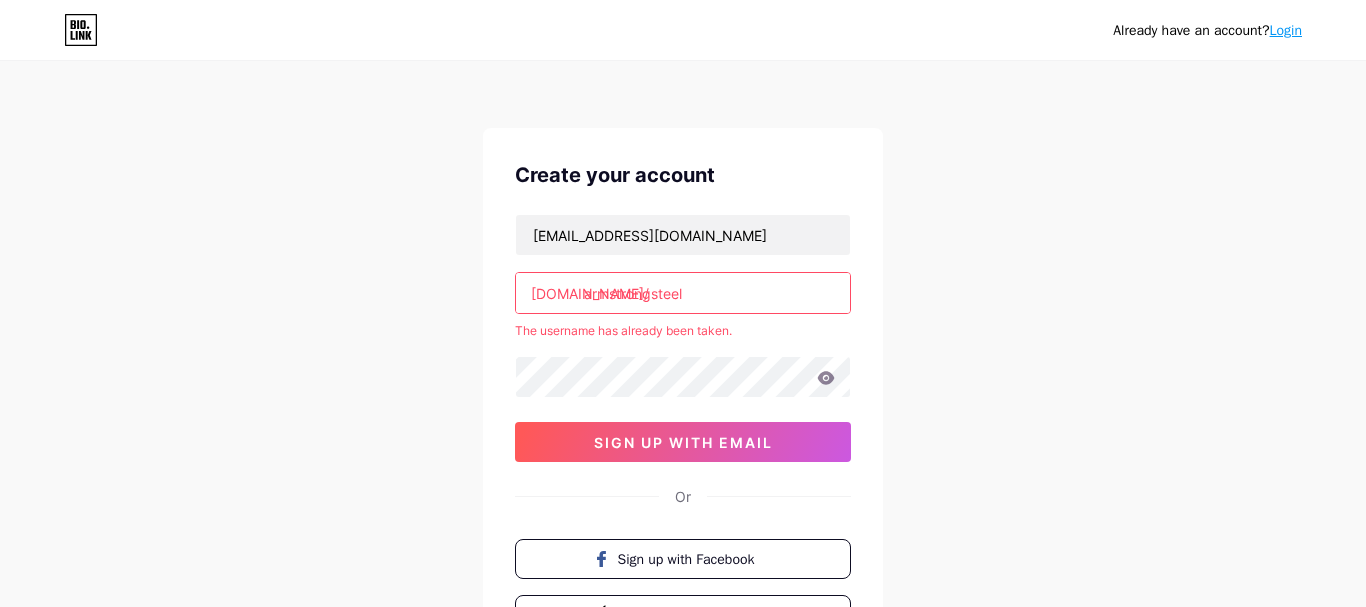 click on "armstrongsteel" at bounding box center [683, 293] 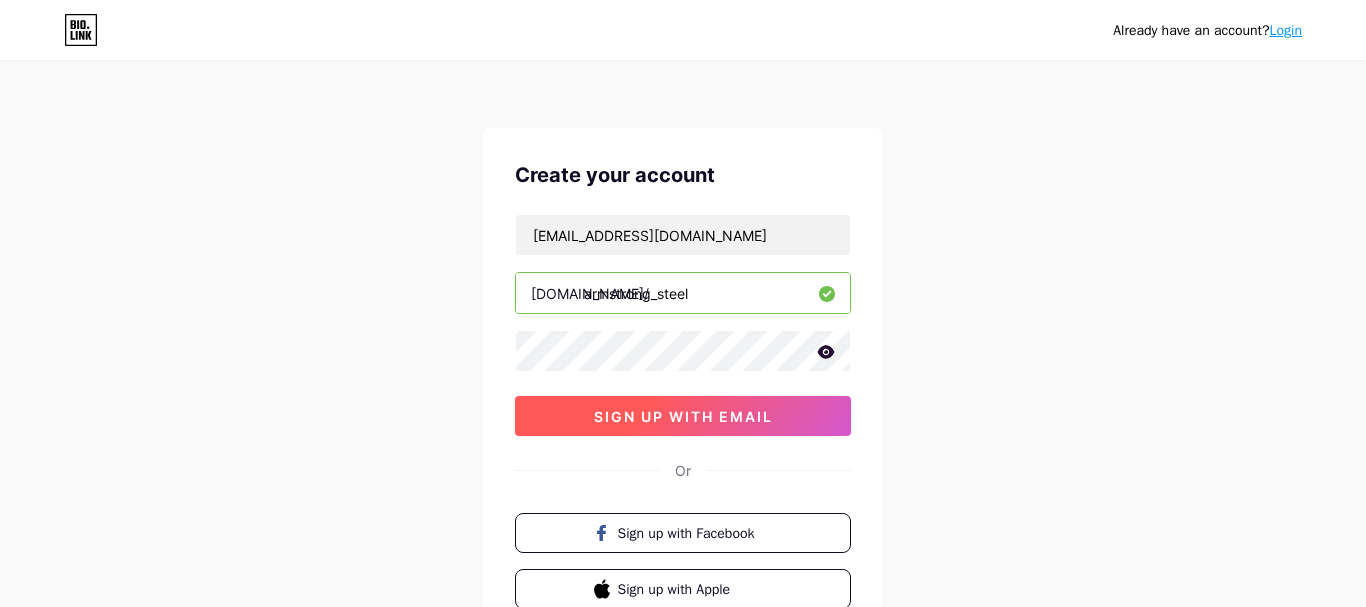 type on "armstrong_steel" 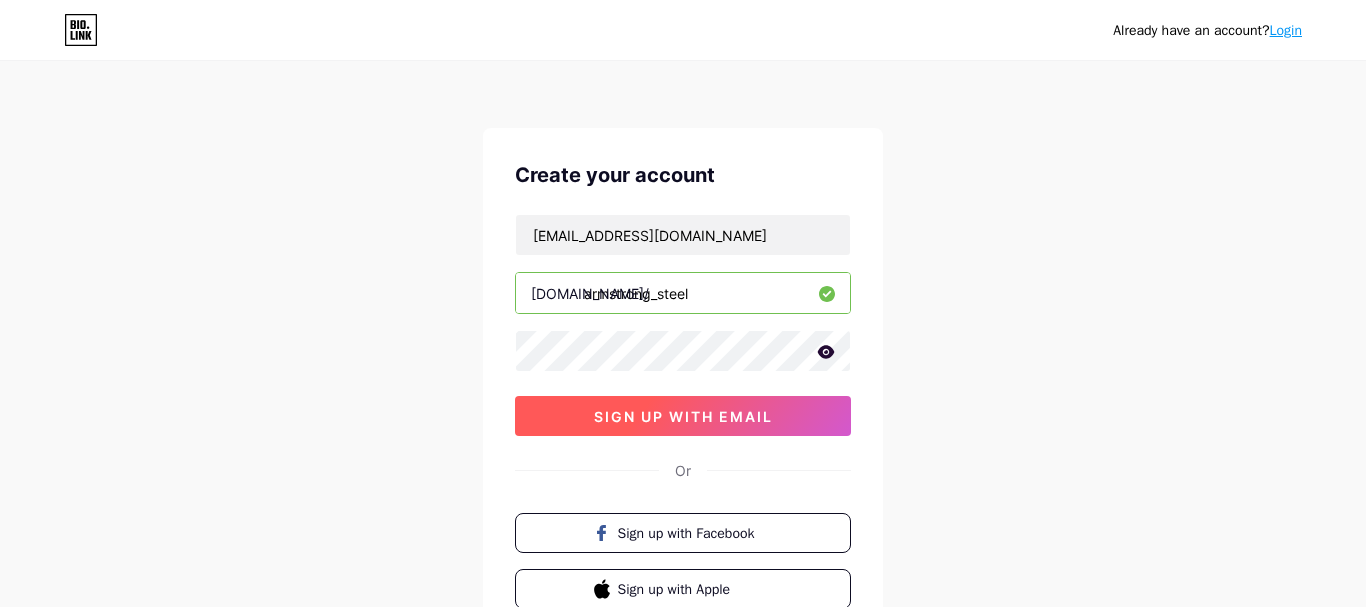 click on "sign up with email" at bounding box center (683, 416) 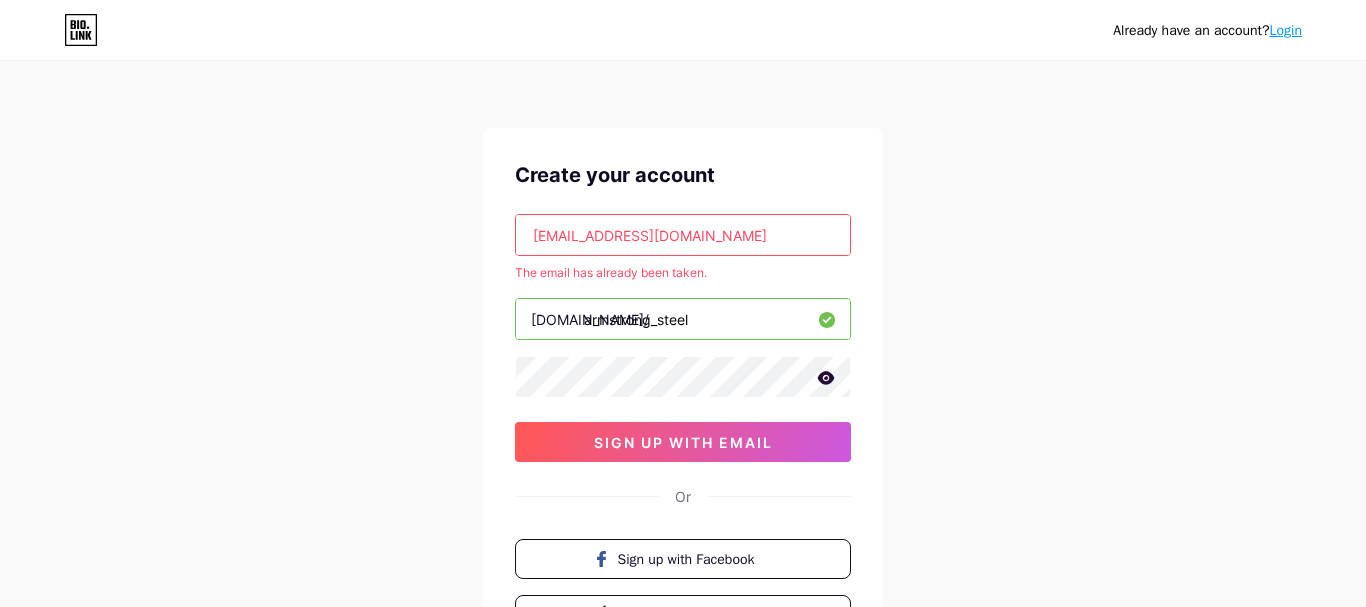 click on "Login" at bounding box center (1286, 30) 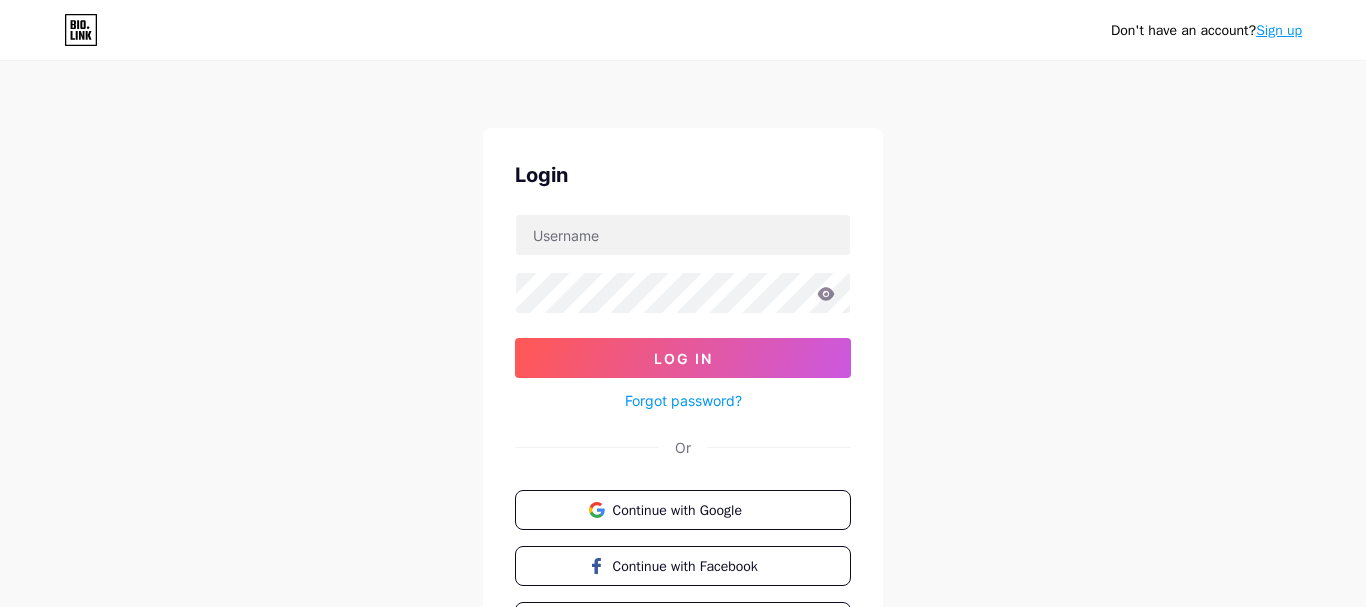 scroll, scrollTop: 130, scrollLeft: 0, axis: vertical 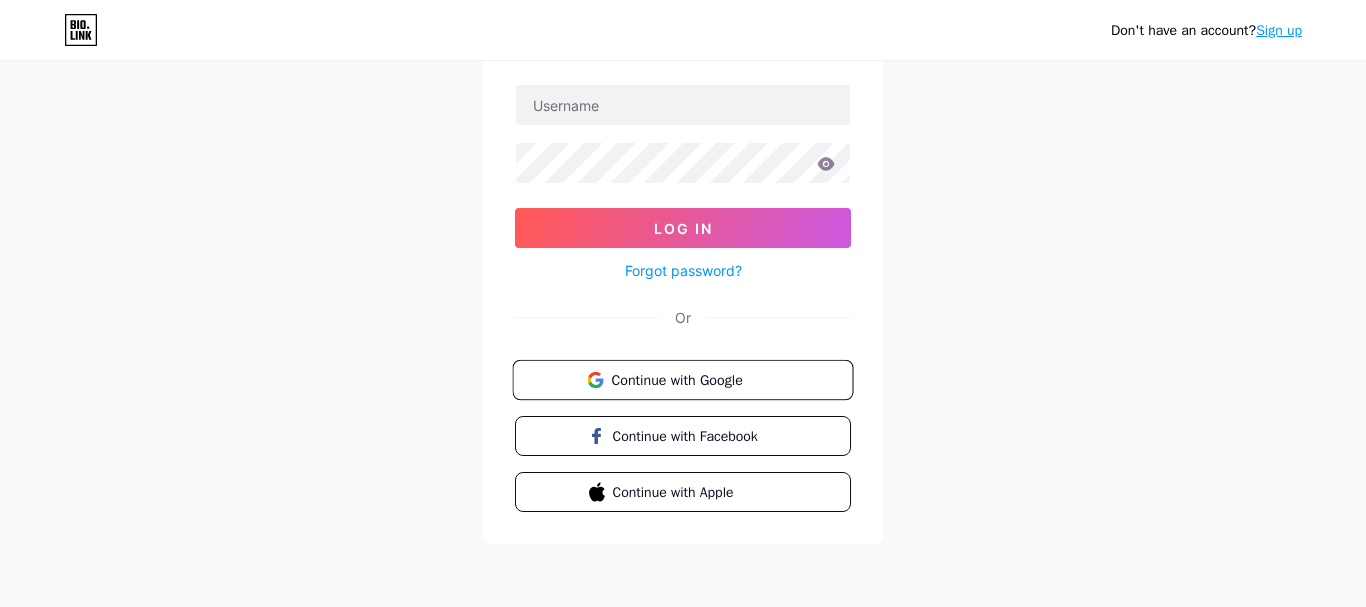 click on "Continue with Google" at bounding box center (682, 380) 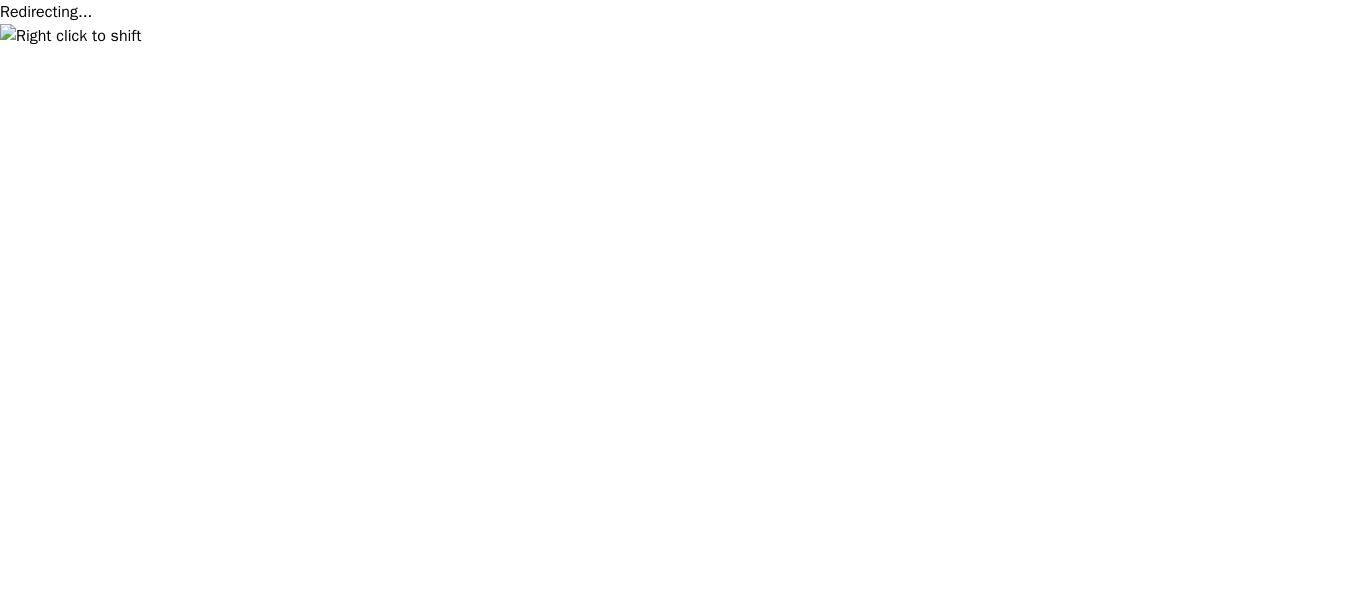 scroll, scrollTop: 0, scrollLeft: 0, axis: both 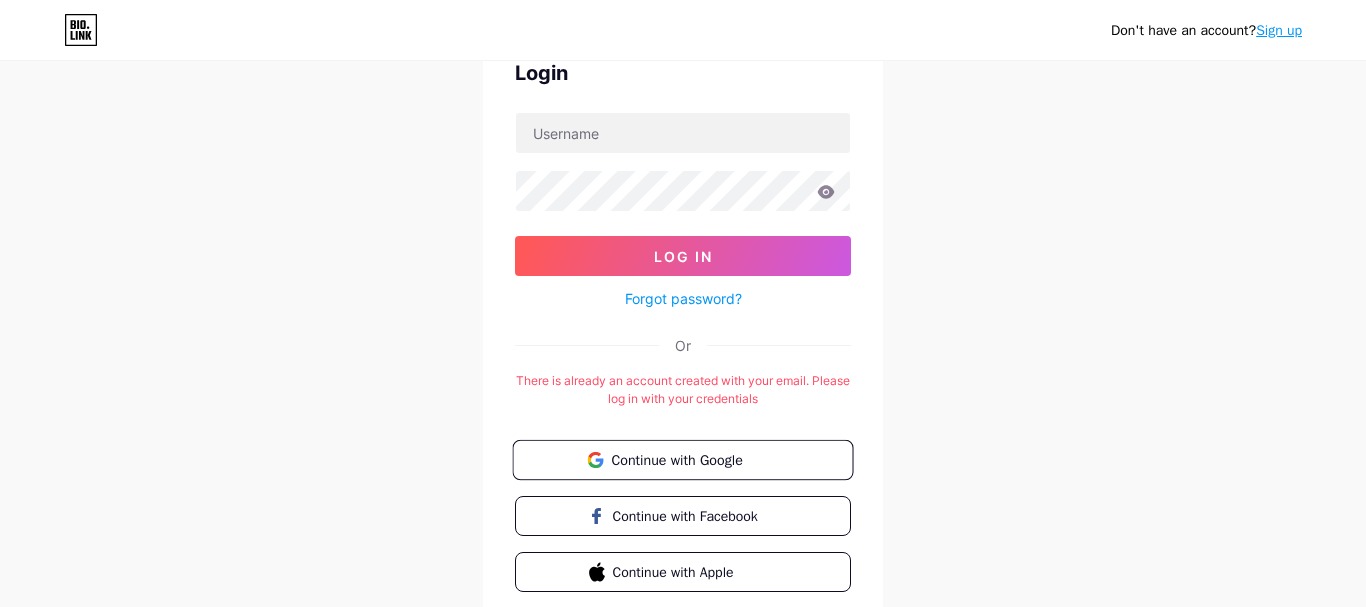 click on "Continue with Google" at bounding box center [694, 459] 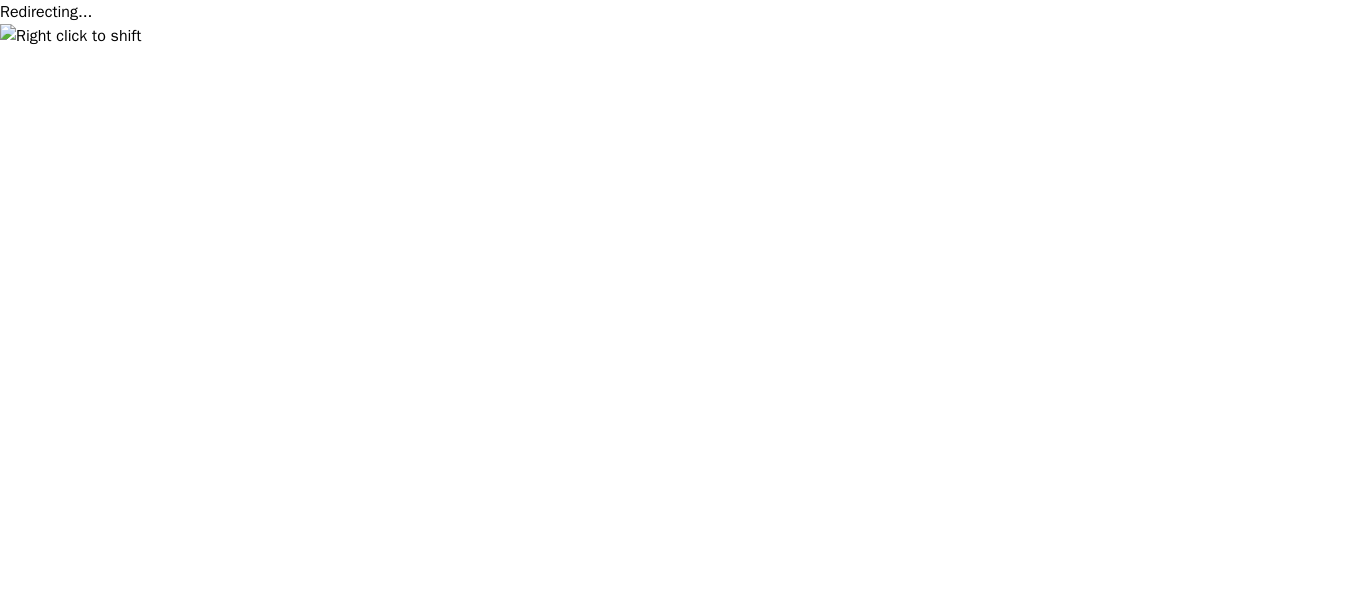 scroll, scrollTop: 0, scrollLeft: 0, axis: both 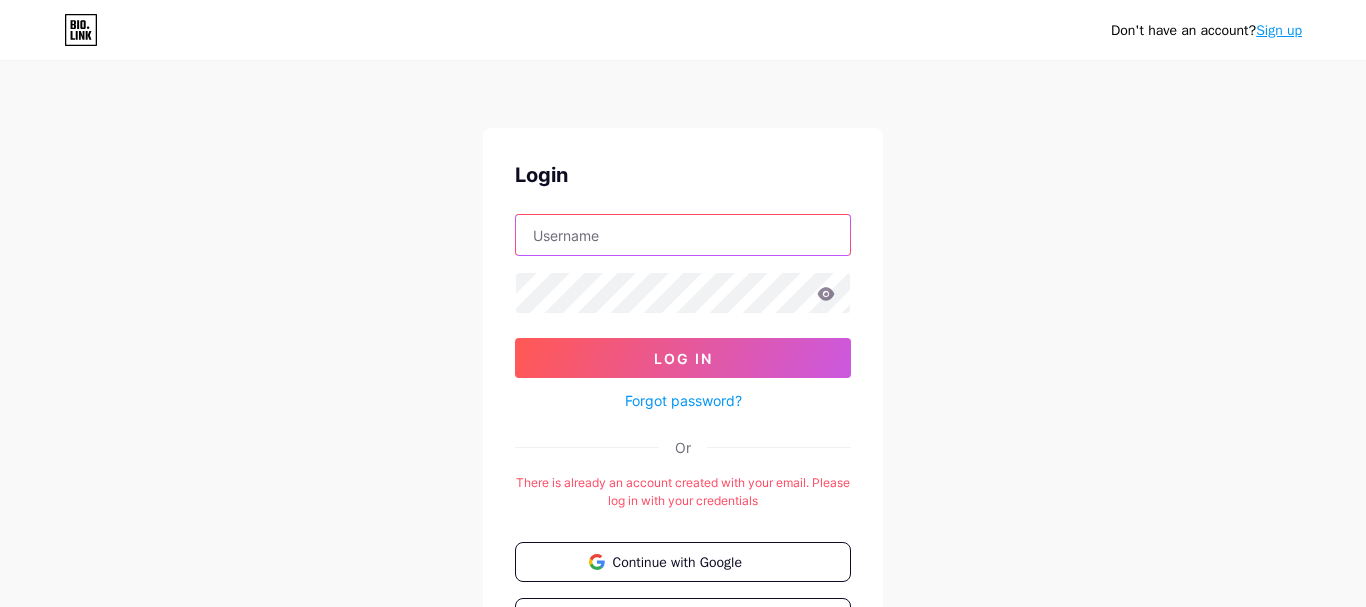 click at bounding box center [683, 235] 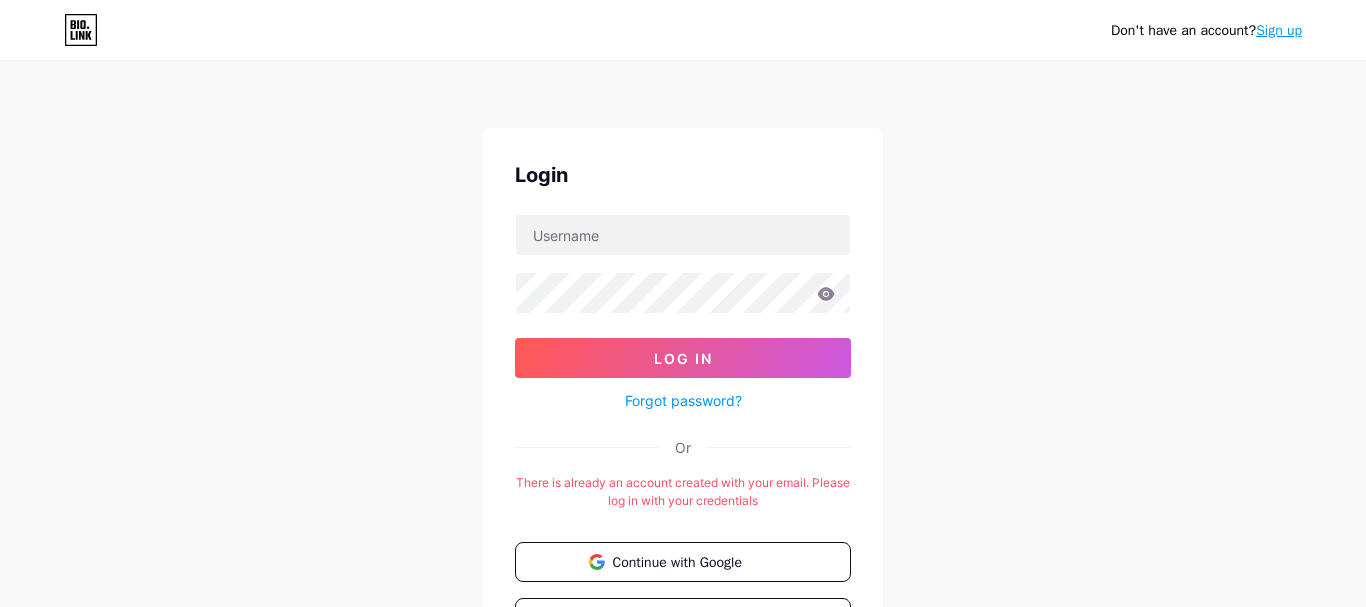 click at bounding box center (683, 802) 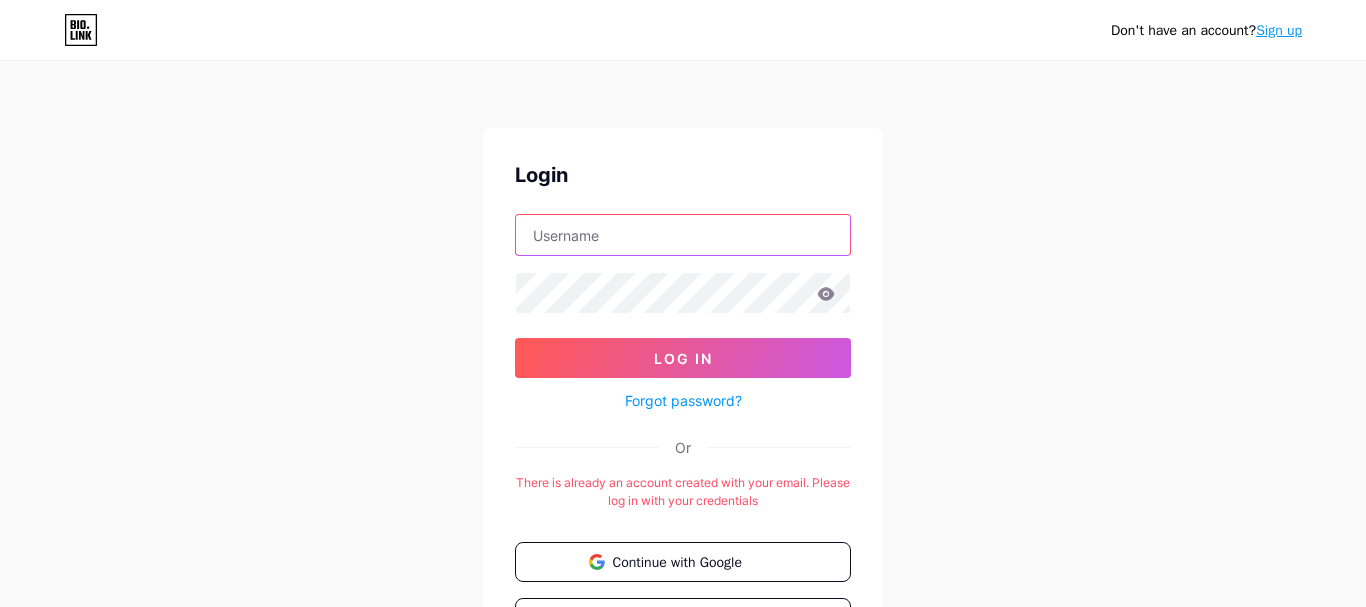 type on "armstrongsteel" 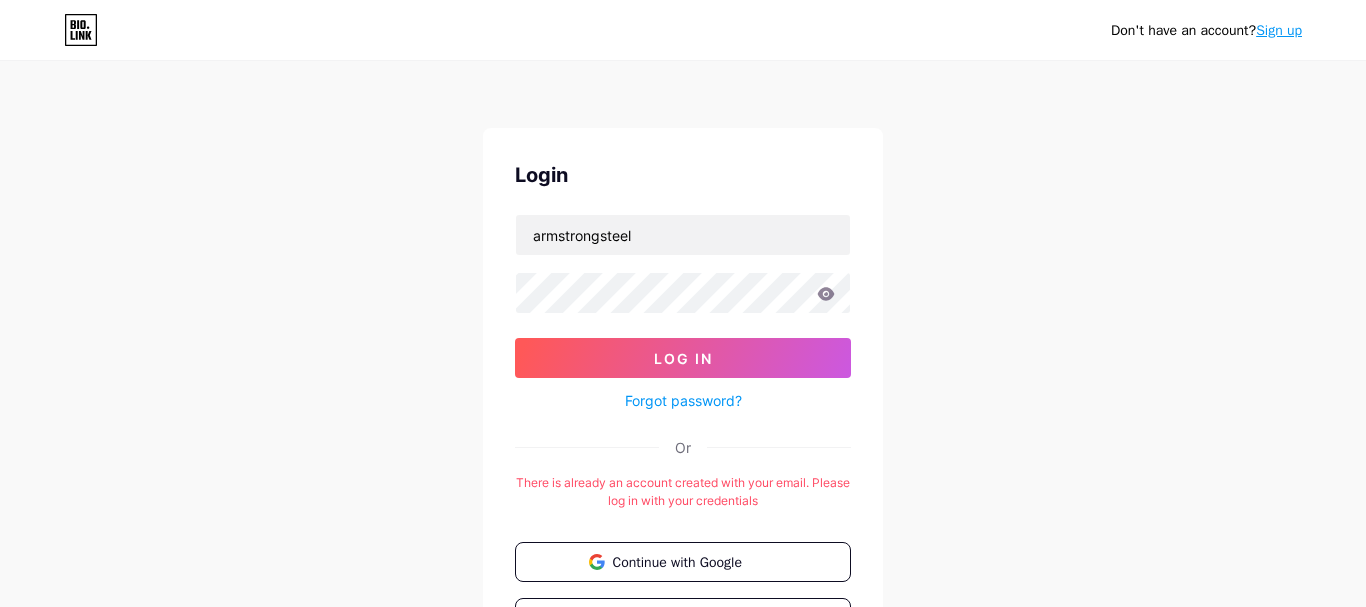 click at bounding box center [683, 802] 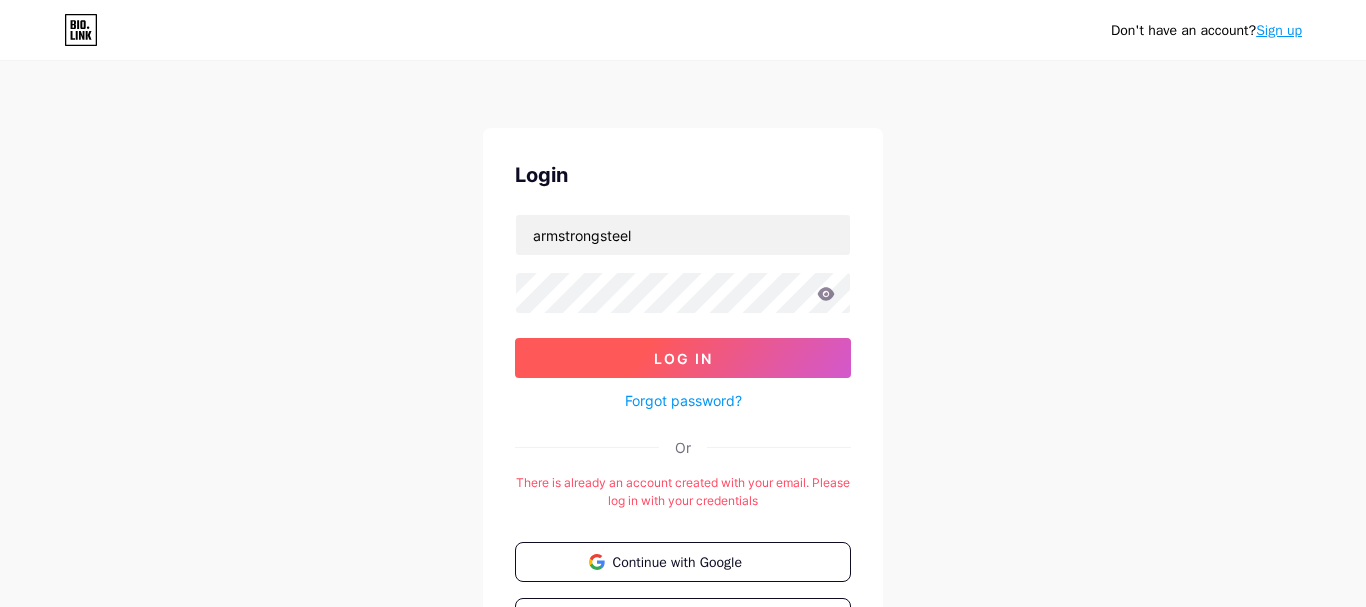 click on "Log In" at bounding box center (683, 358) 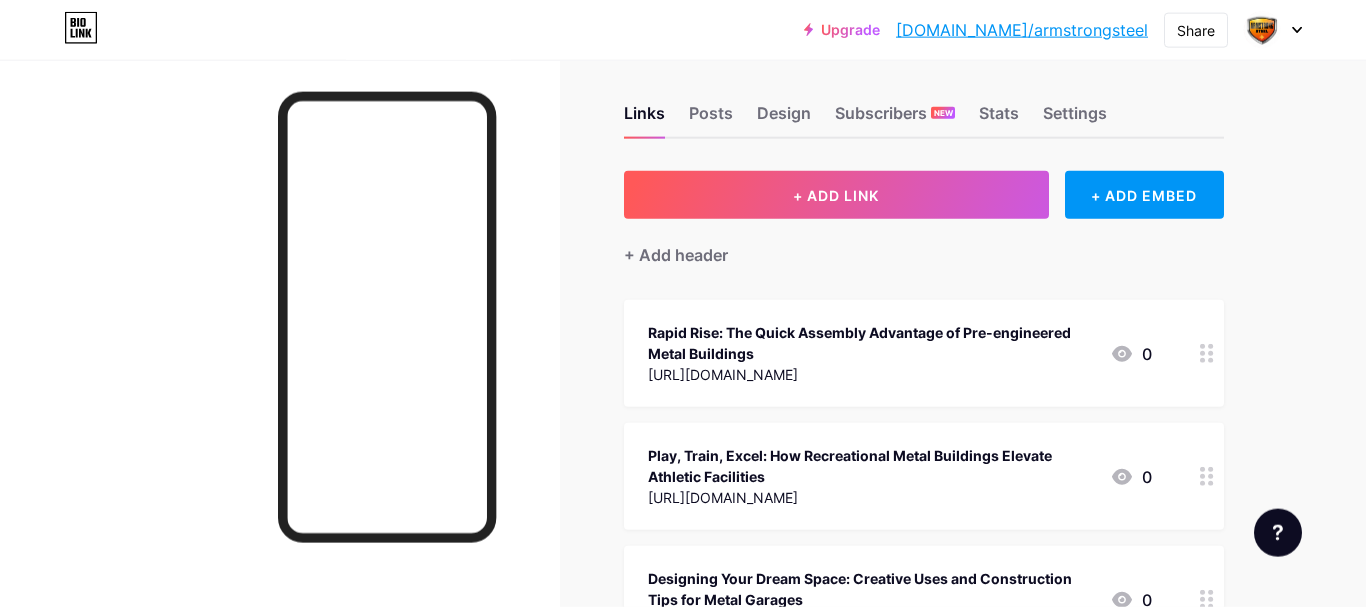 scroll, scrollTop: 0, scrollLeft: 0, axis: both 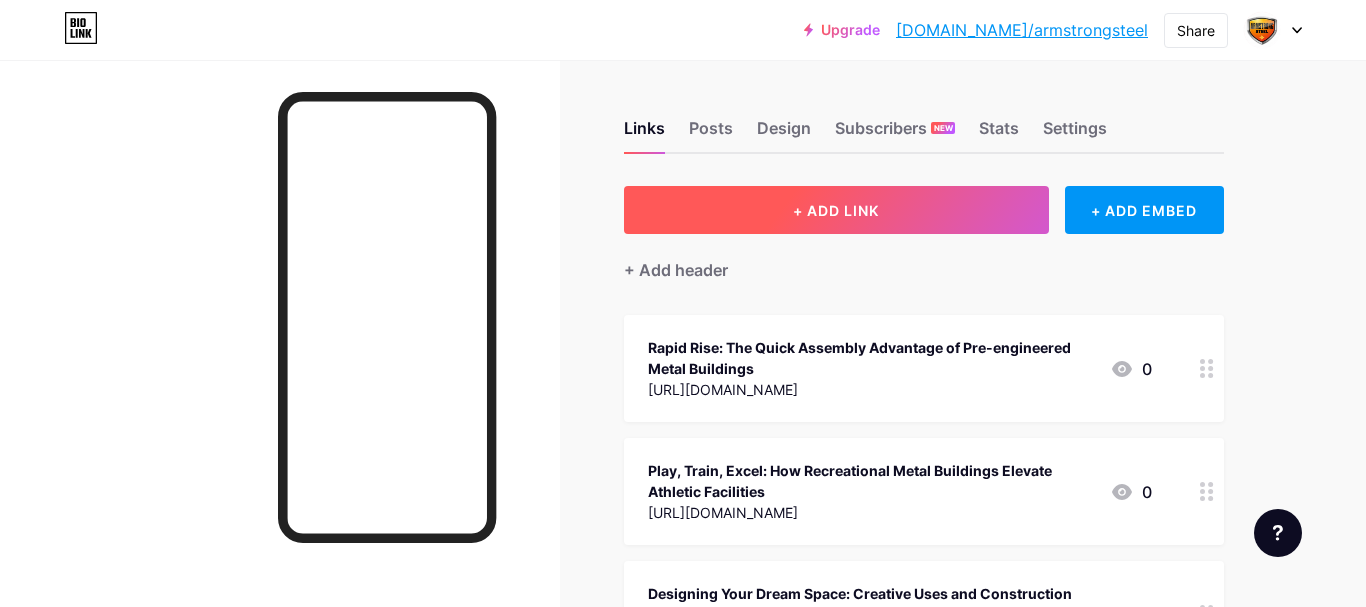 click on "+ ADD LINK" at bounding box center [836, 210] 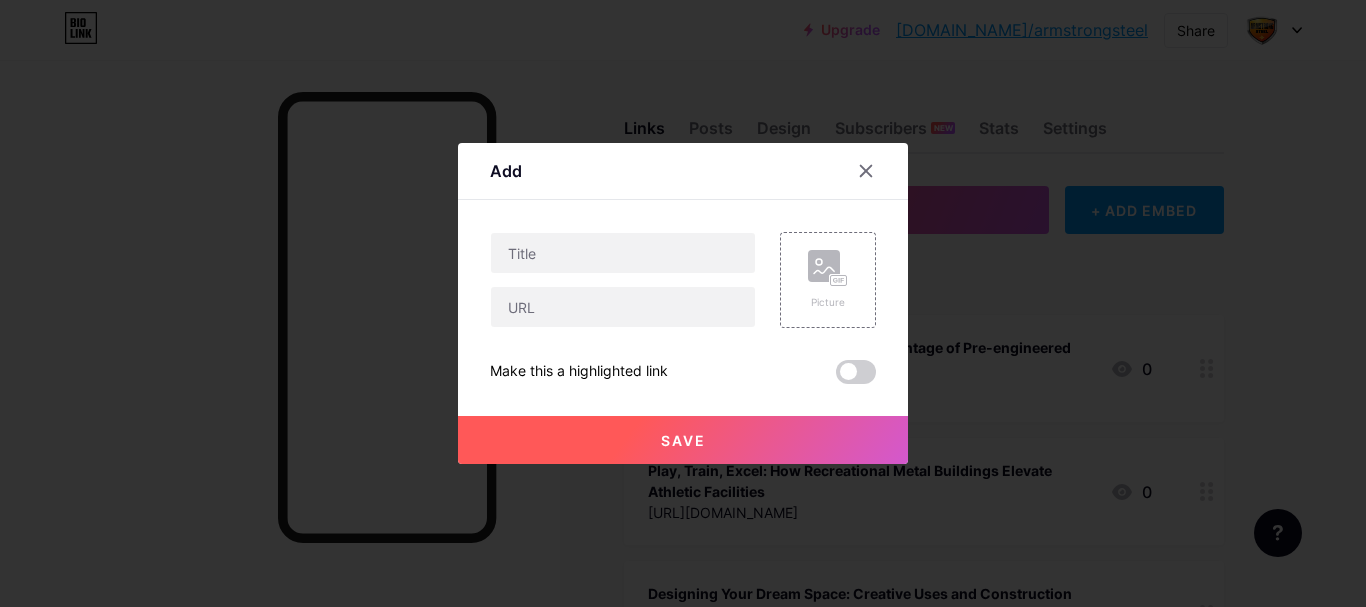 click on "Picture
Make this a highlighted link
Save" at bounding box center [683, 308] 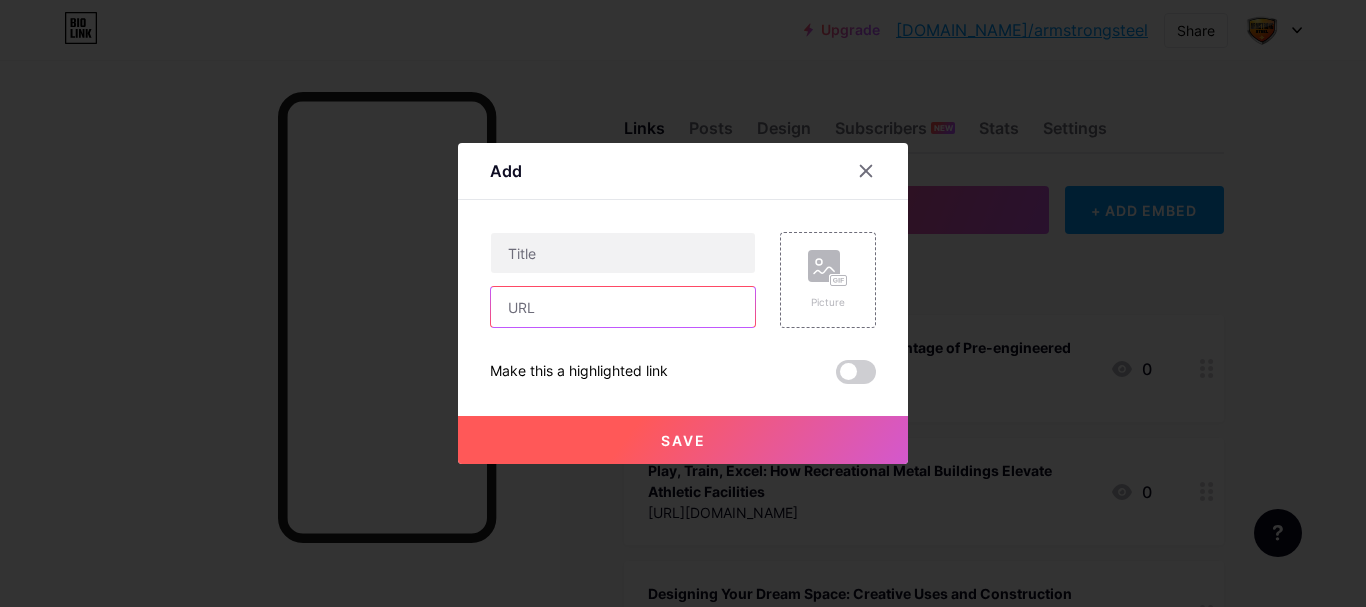 click at bounding box center [623, 307] 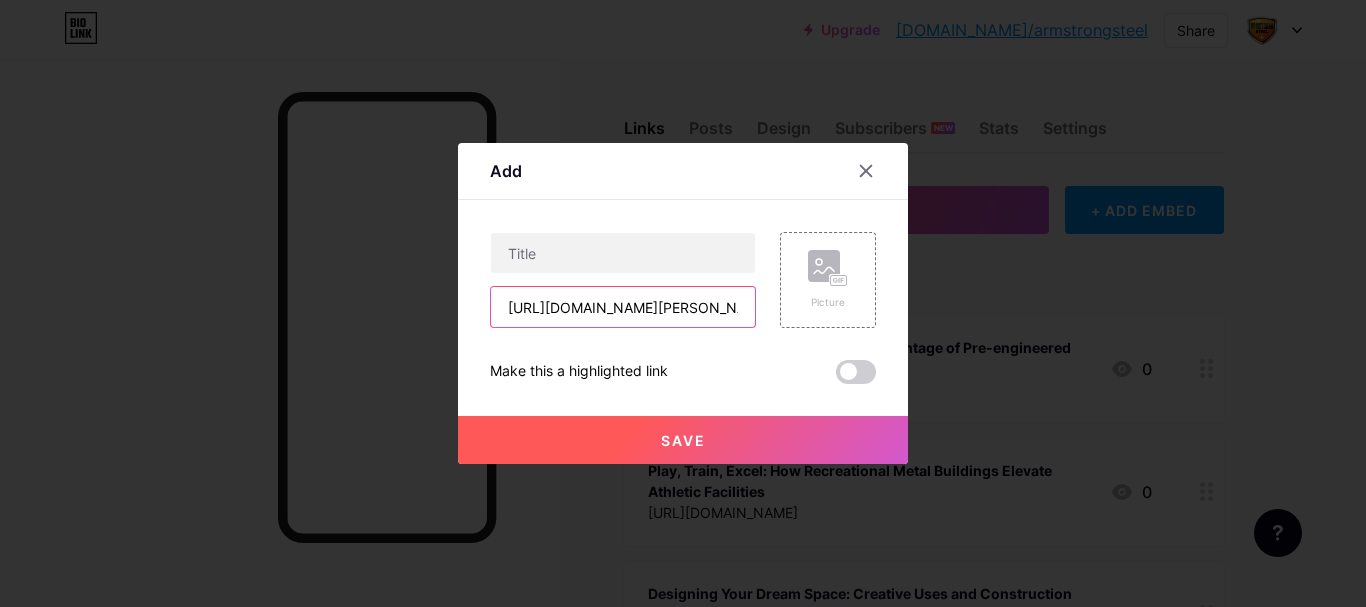 scroll, scrollTop: 0, scrollLeft: 166, axis: horizontal 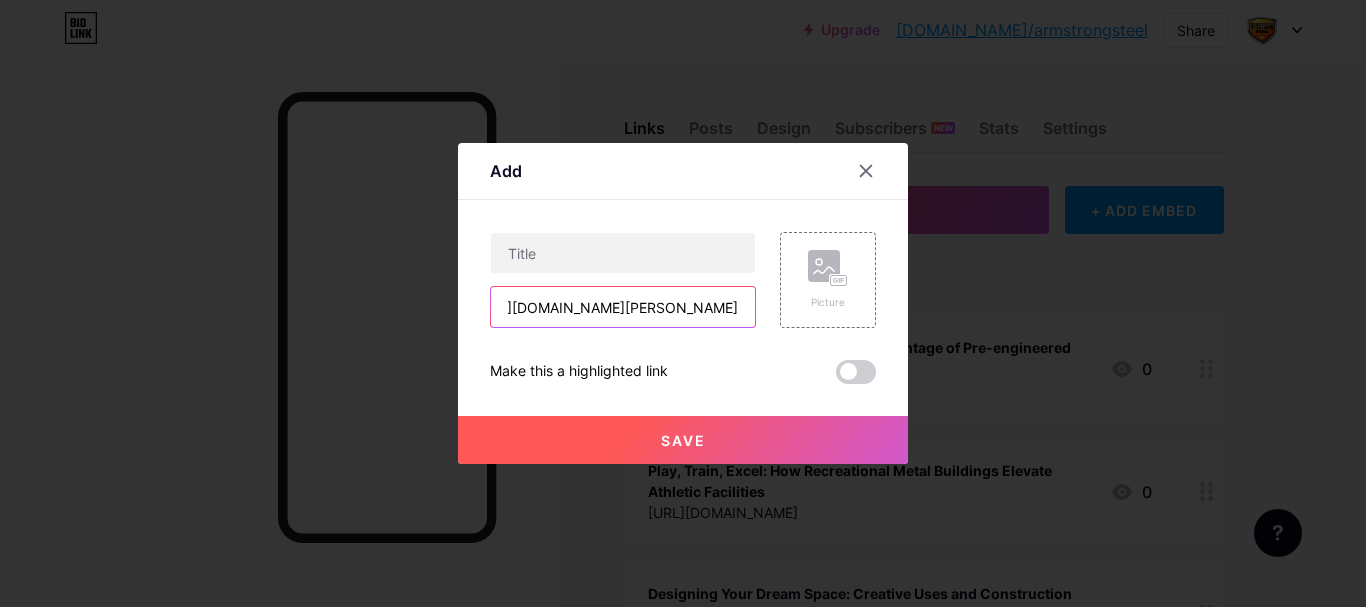 type on "https://armstrongsteel.com/why-armstrong-steel-buildings/" 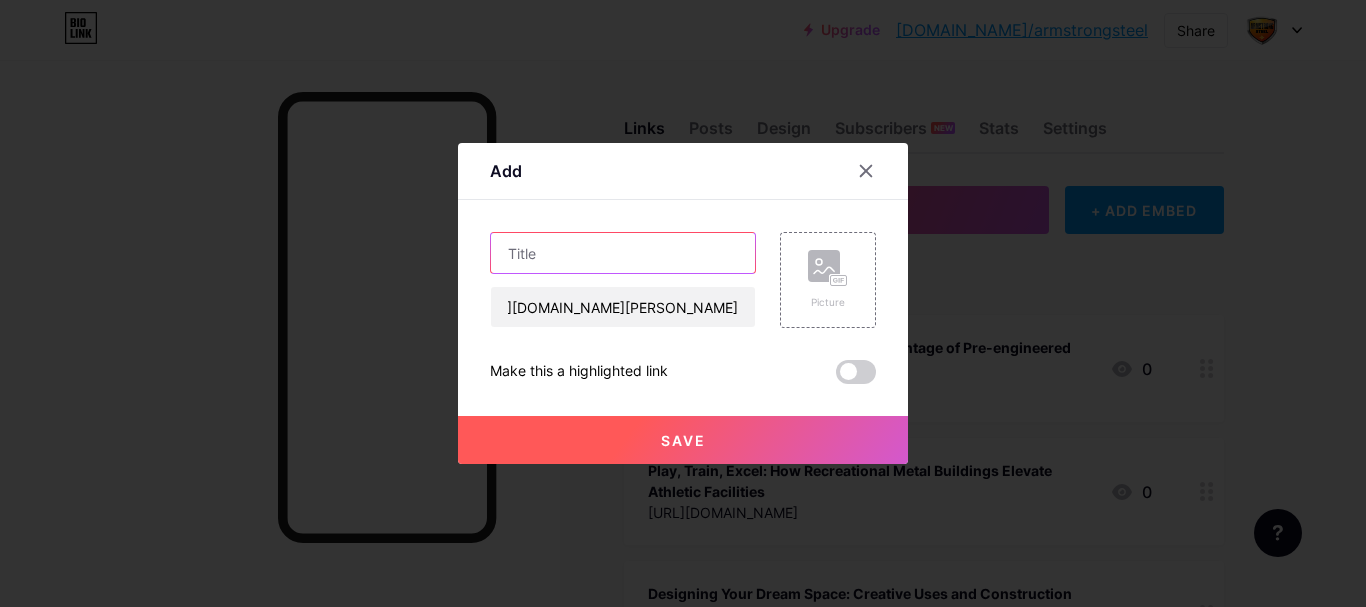 click at bounding box center (623, 253) 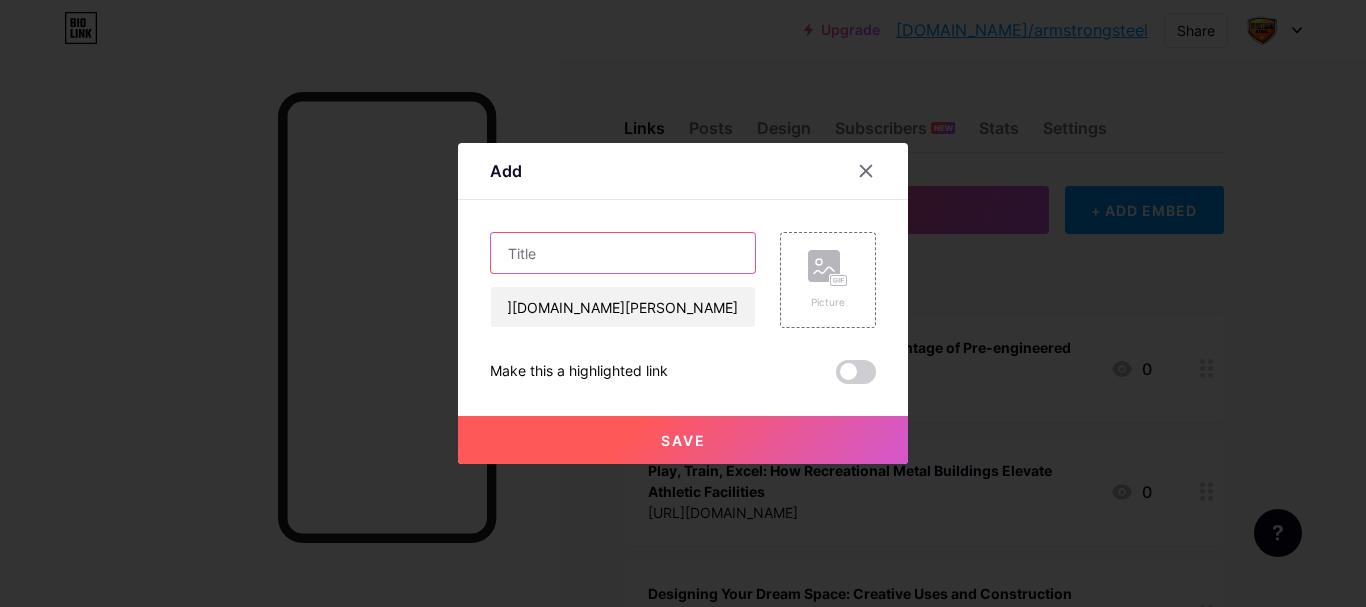 click at bounding box center [623, 253] 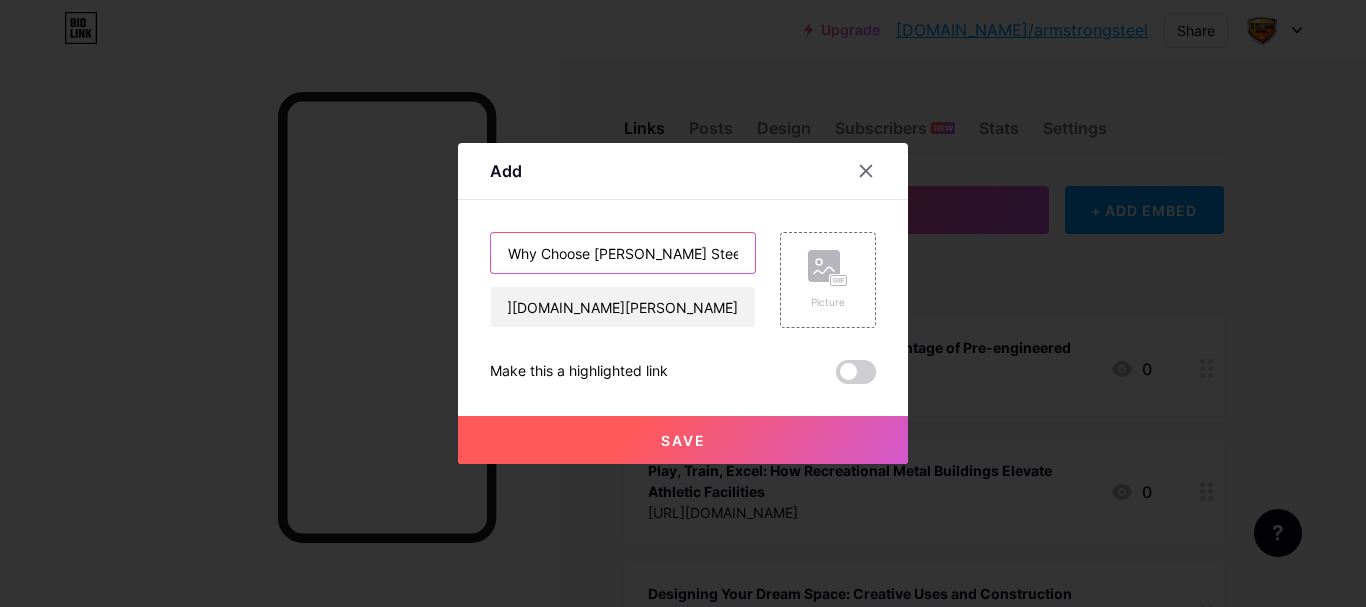 scroll, scrollTop: 0, scrollLeft: 28, axis: horizontal 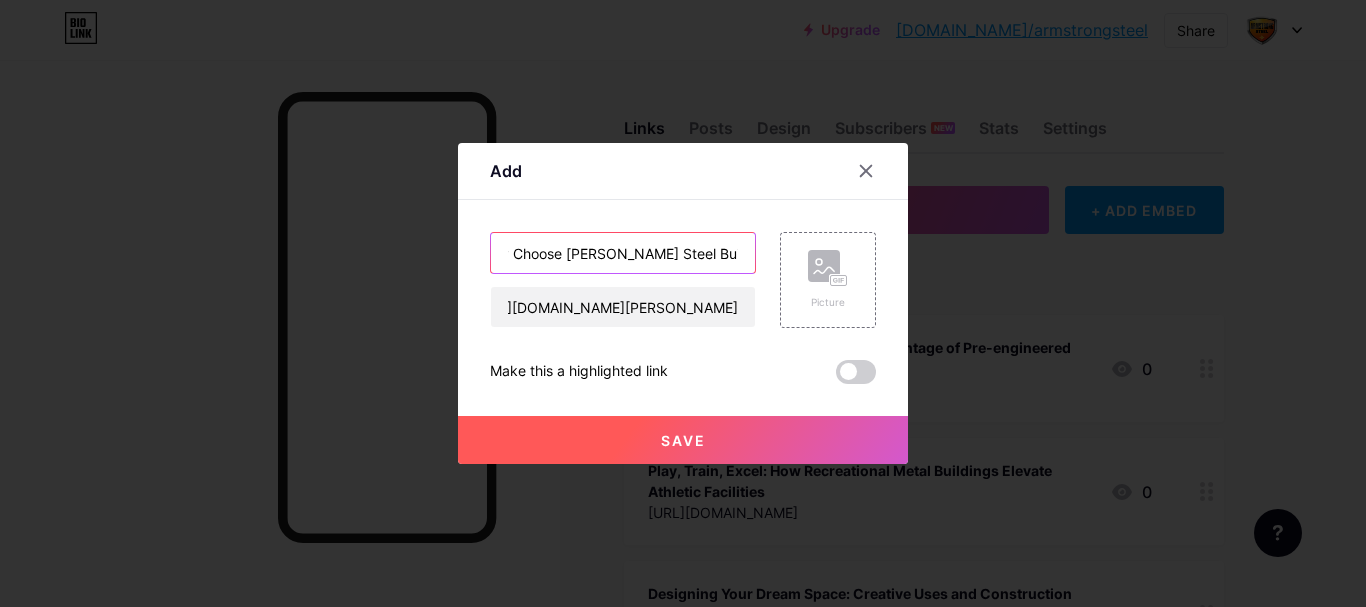 type on "Why Choose Armstrong Steel Buildings" 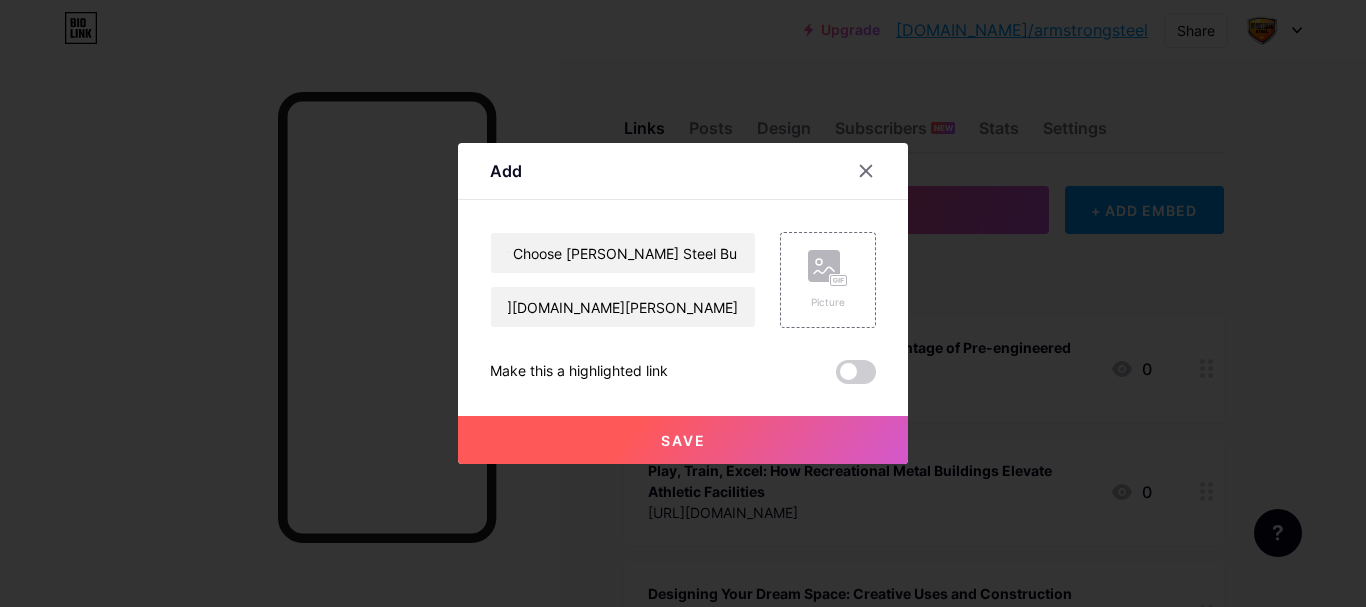 click on "Save" at bounding box center [683, 440] 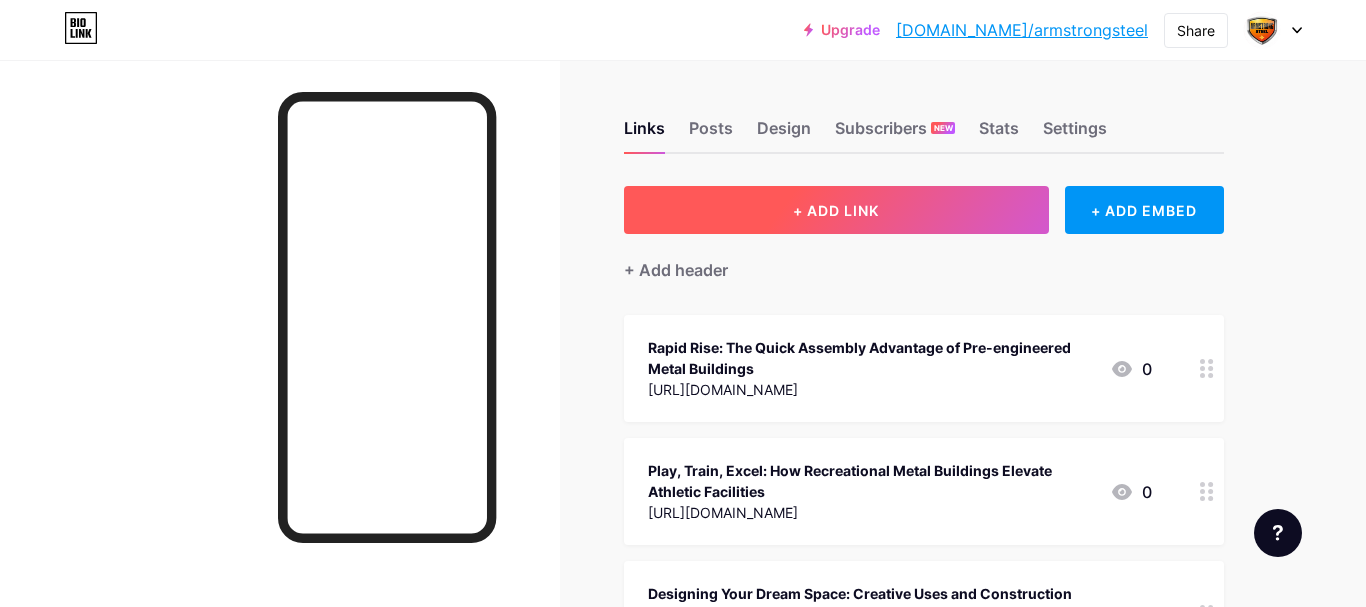 click on "+ ADD LINK" at bounding box center (836, 210) 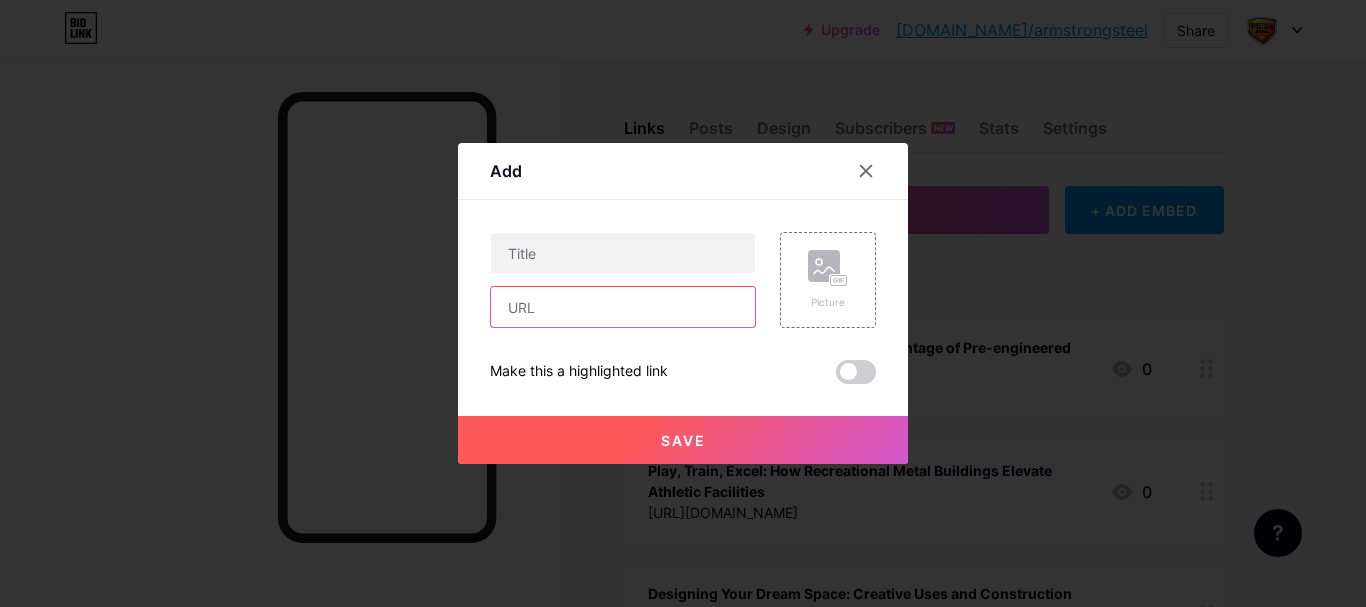 click at bounding box center [623, 307] 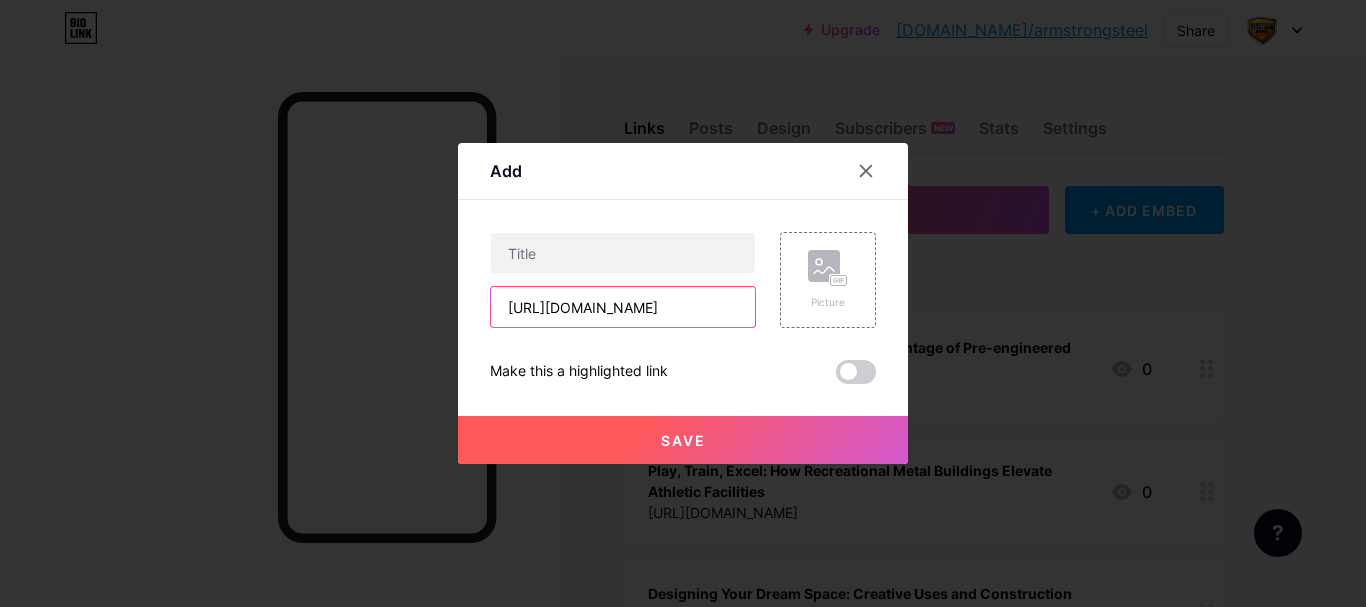 scroll, scrollTop: 0, scrollLeft: 169, axis: horizontal 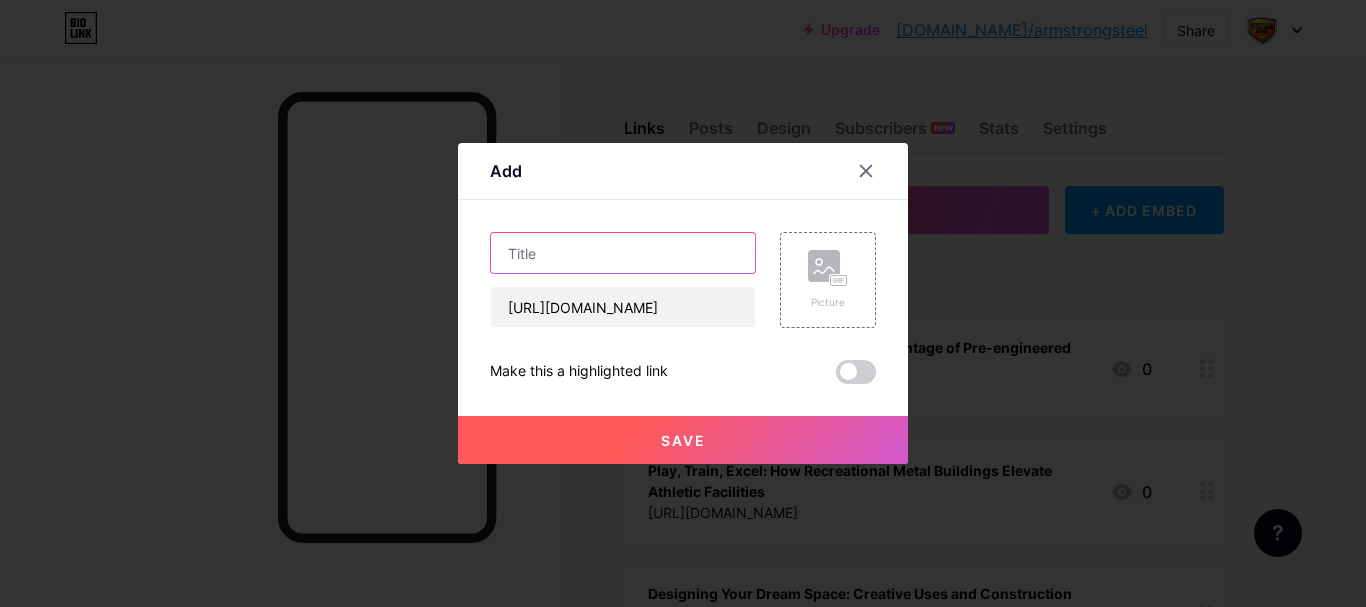 click at bounding box center [623, 253] 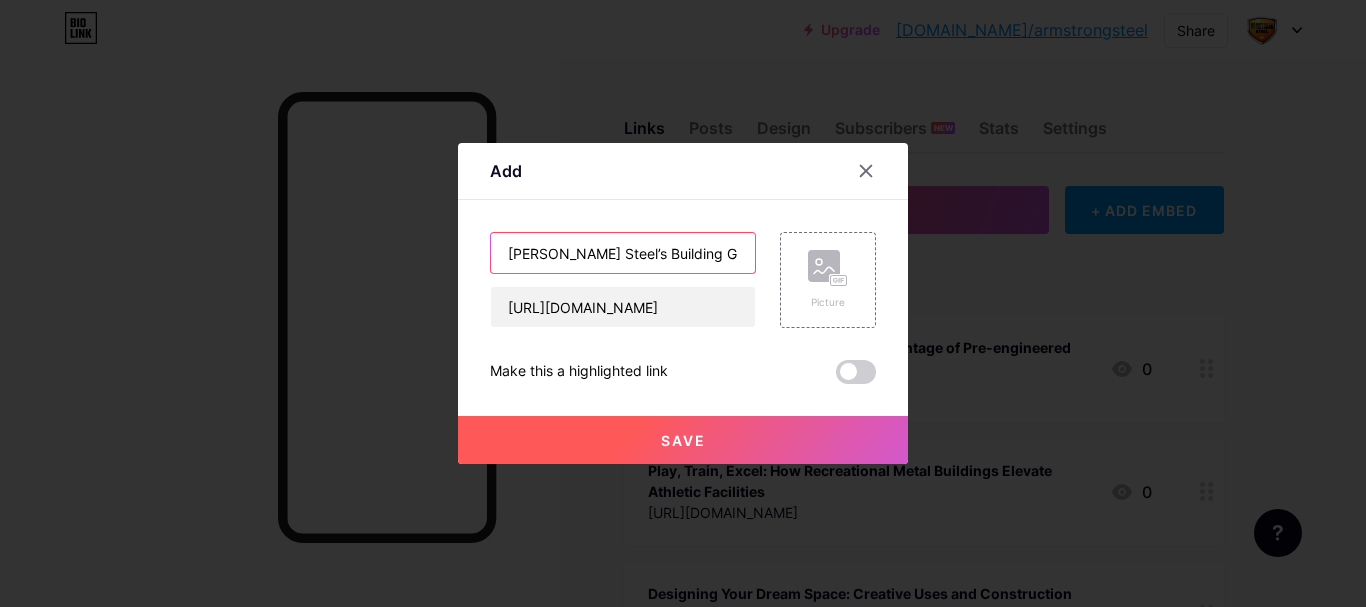type on "Armstrong Steel’s Building Guide" 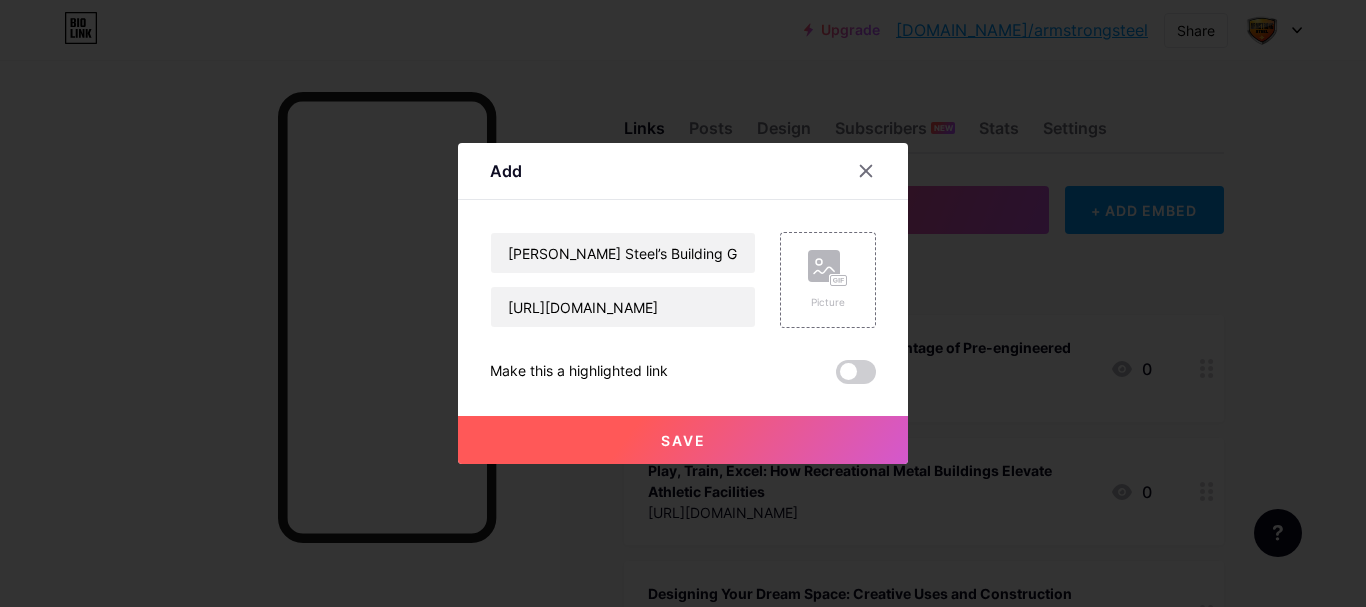 click on "Save" at bounding box center (683, 440) 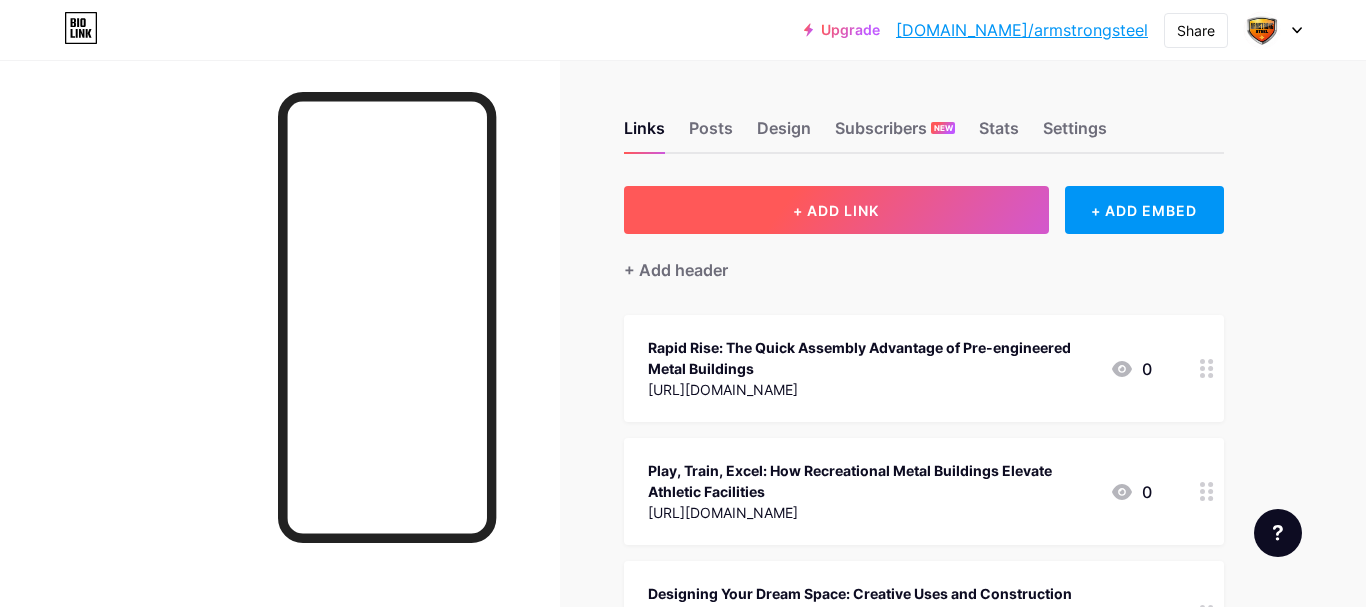 click on "+ ADD LINK" at bounding box center [836, 210] 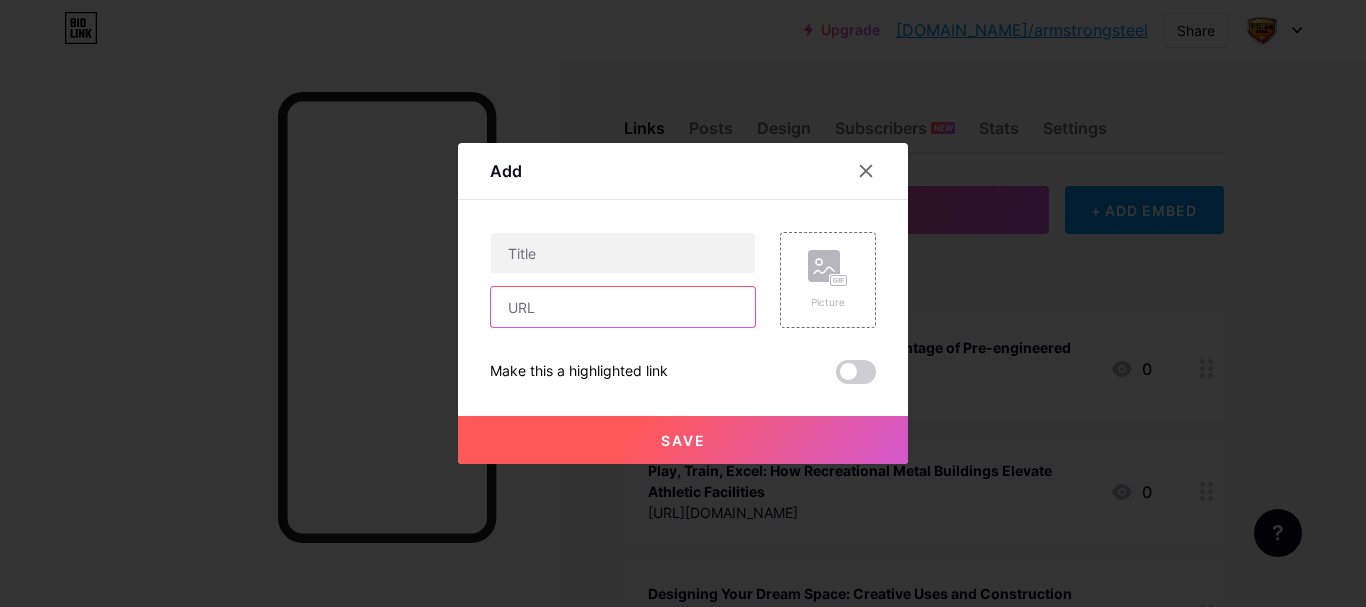 click at bounding box center (623, 307) 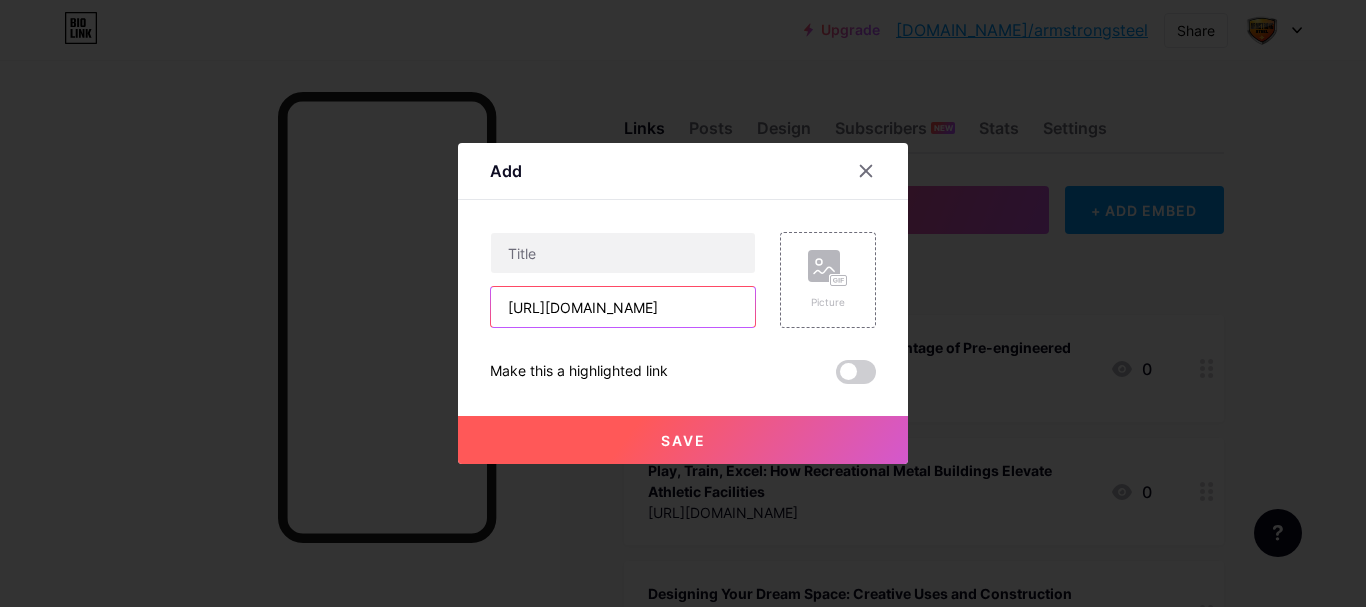 scroll, scrollTop: 0, scrollLeft: 145, axis: horizontal 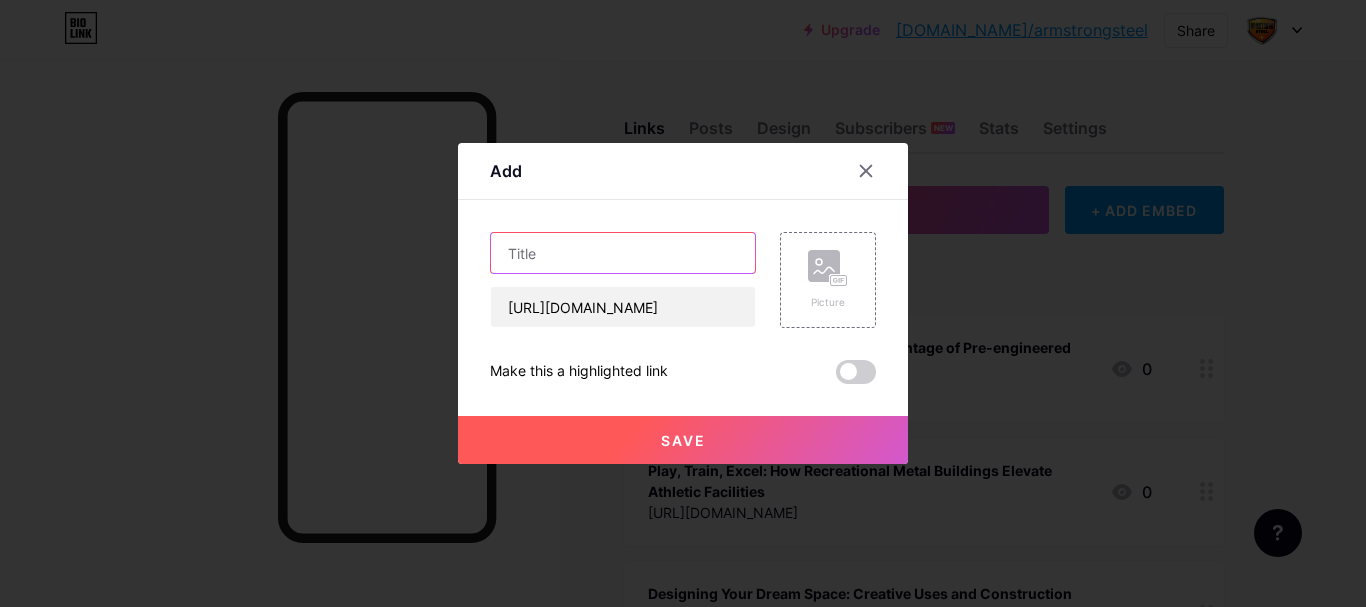 click at bounding box center (623, 253) 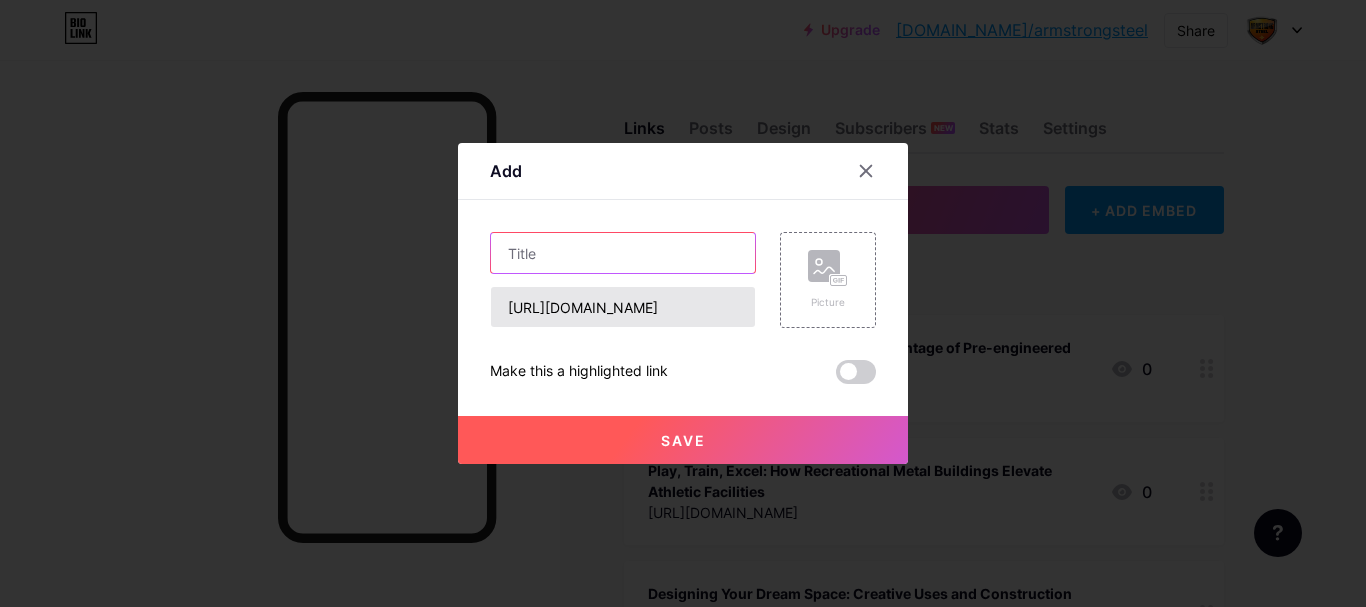 paste on "Armstrong Steel Building Resources HQ" 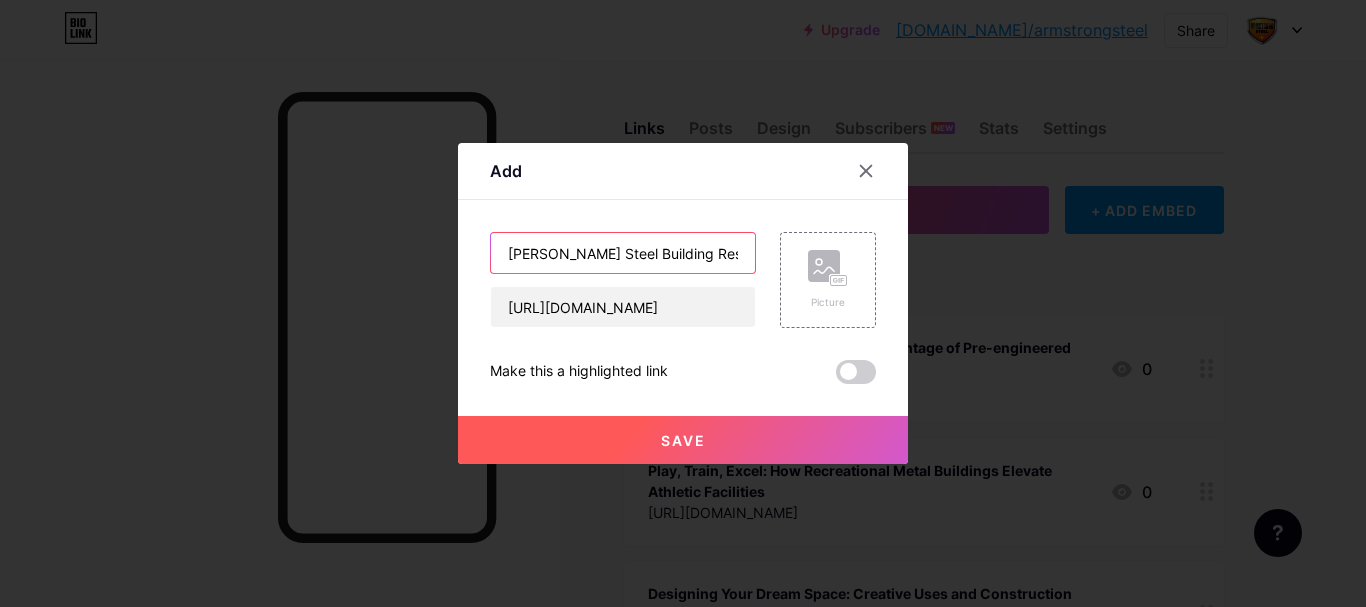scroll, scrollTop: 0, scrollLeft: 31, axis: horizontal 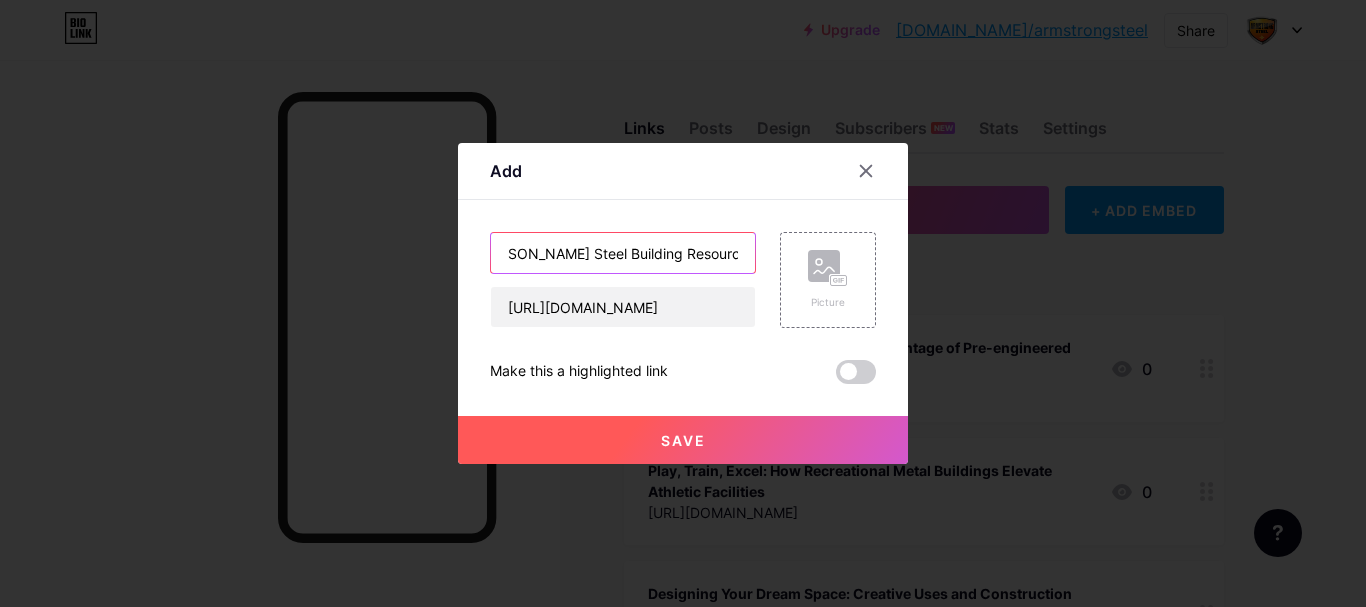 type on "Armstrong Steel Building Resources HQ" 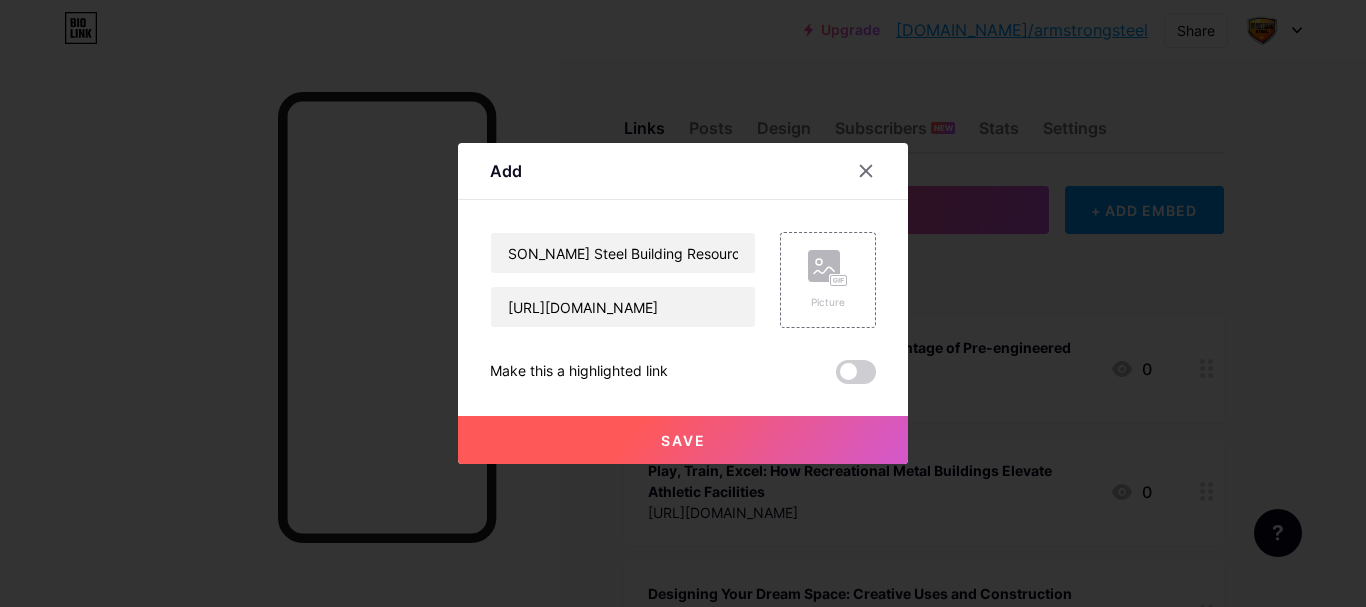 click on "Save" at bounding box center [683, 440] 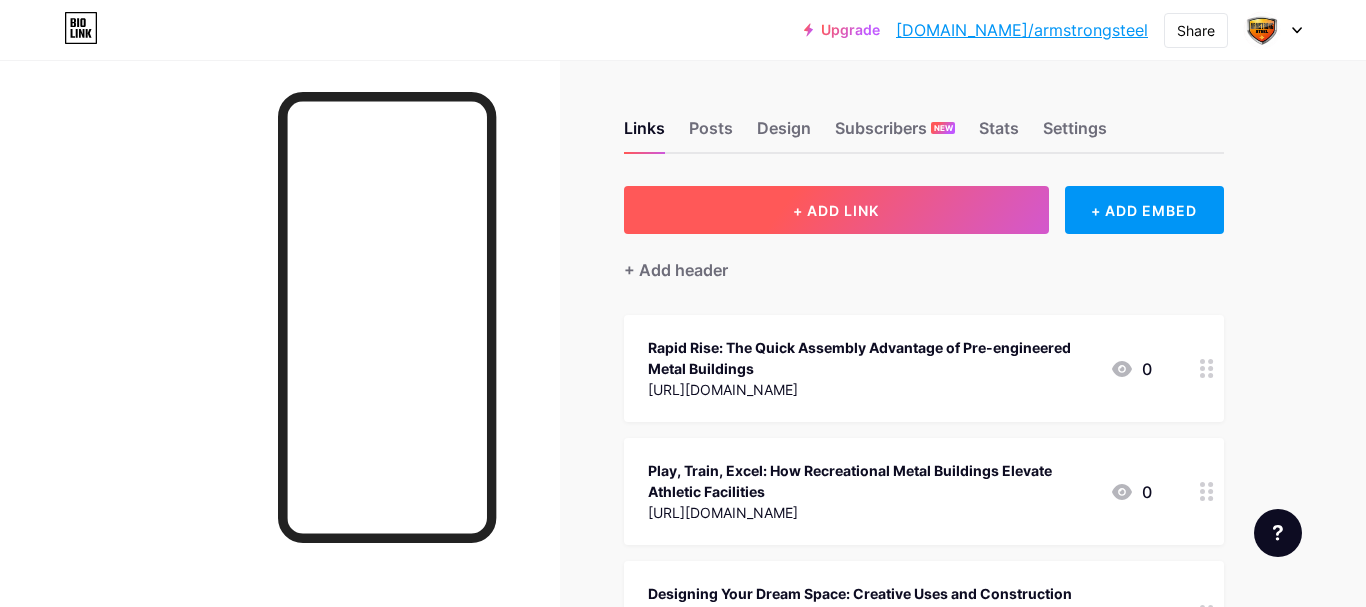 click on "+ ADD LINK" at bounding box center [836, 210] 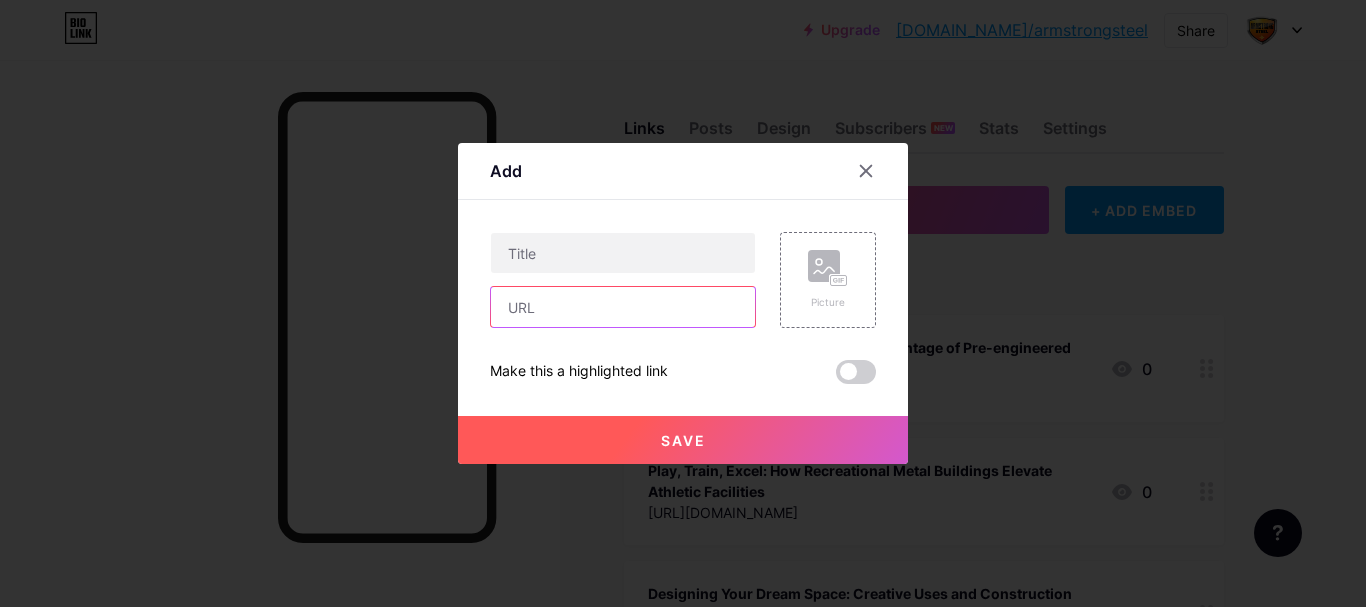 click at bounding box center [623, 307] 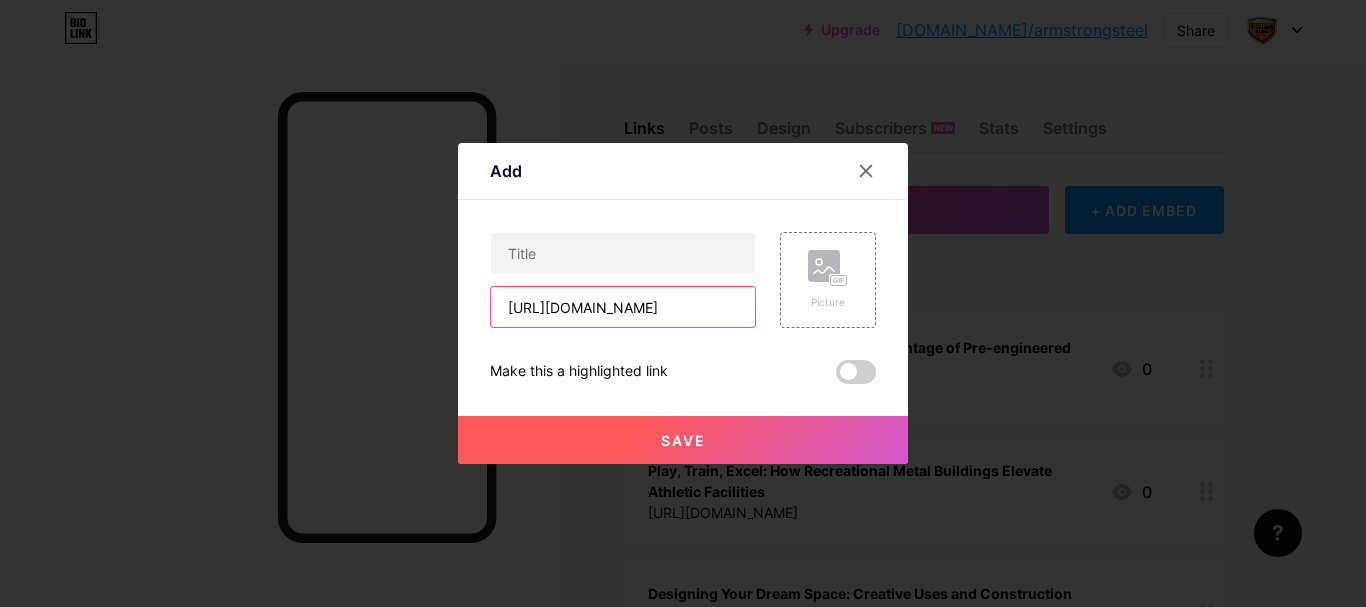 scroll, scrollTop: 0, scrollLeft: 19, axis: horizontal 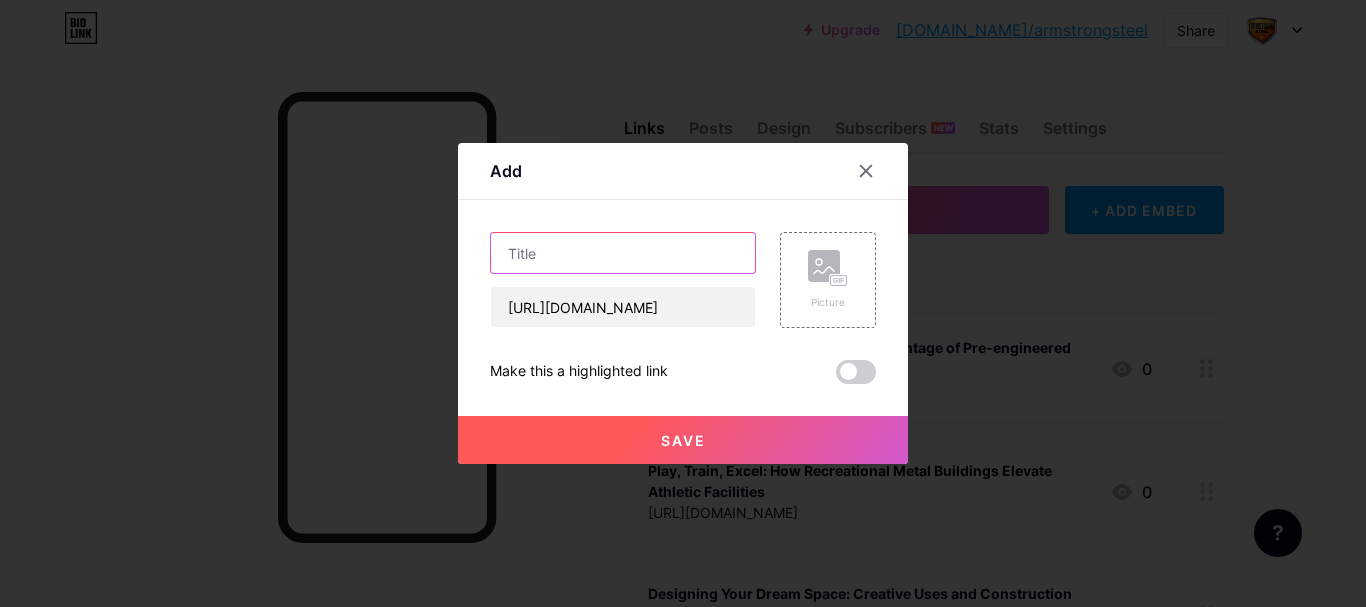 click at bounding box center [623, 253] 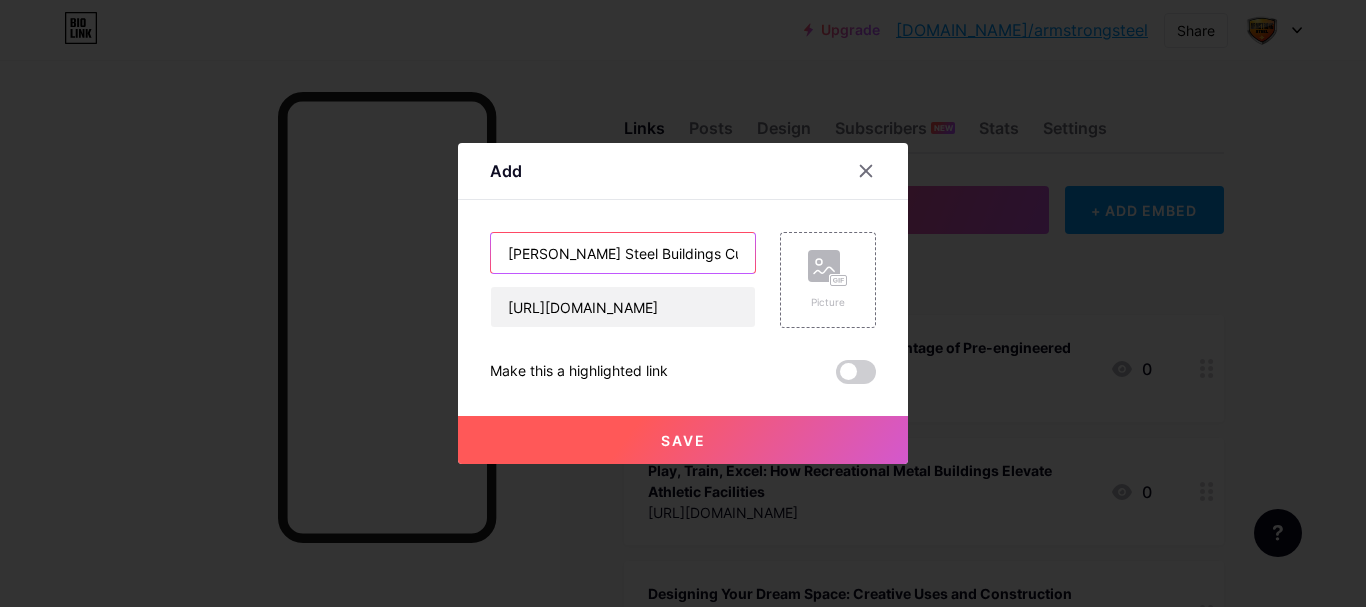 scroll, scrollTop: 0, scrollLeft: 79, axis: horizontal 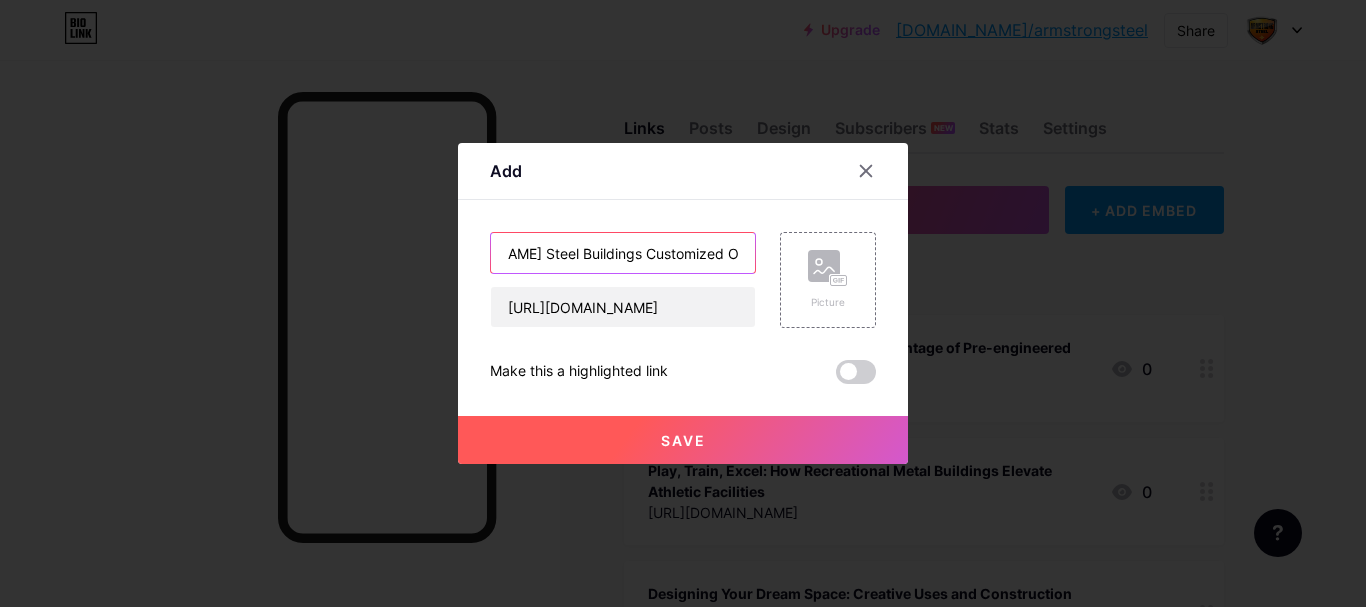 type on "Armstrong Steel Buildings Customized Options" 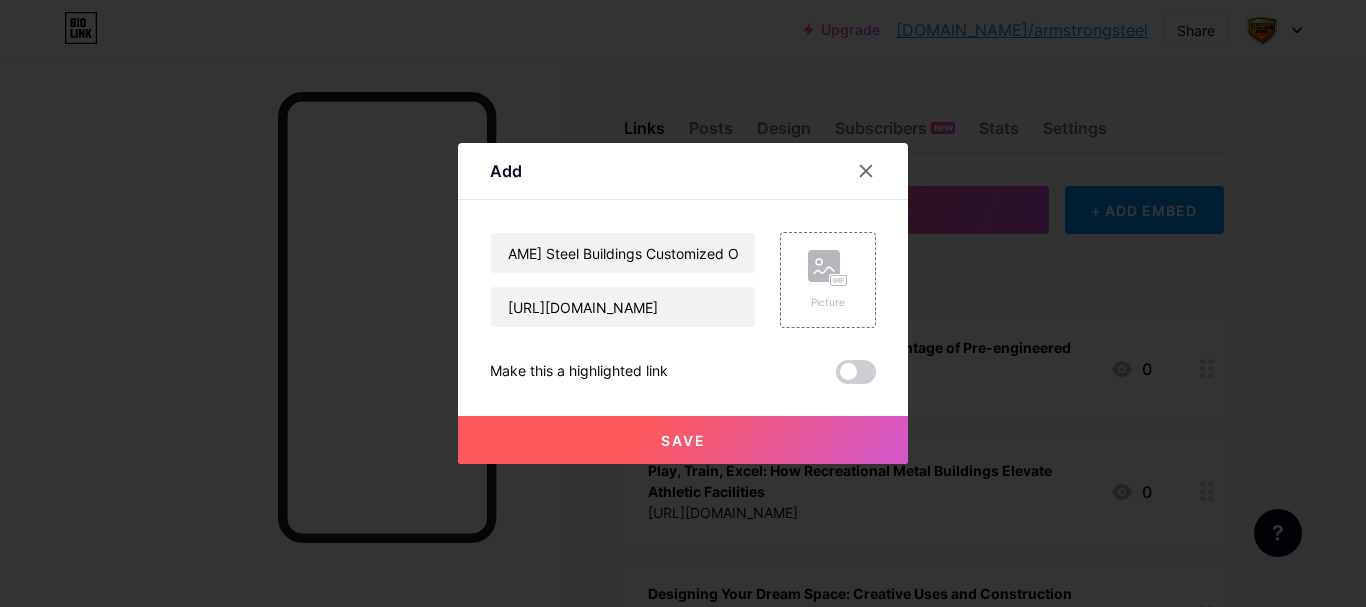 click on "Save" at bounding box center [683, 440] 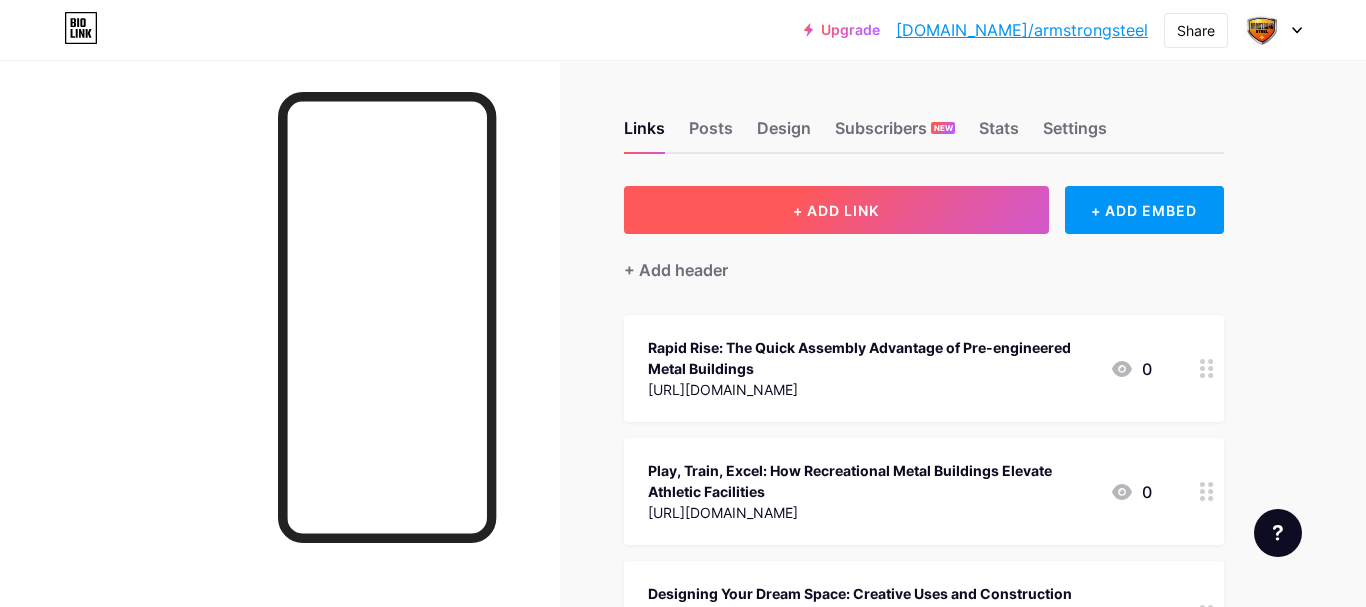 click on "+ ADD LINK" at bounding box center [836, 210] 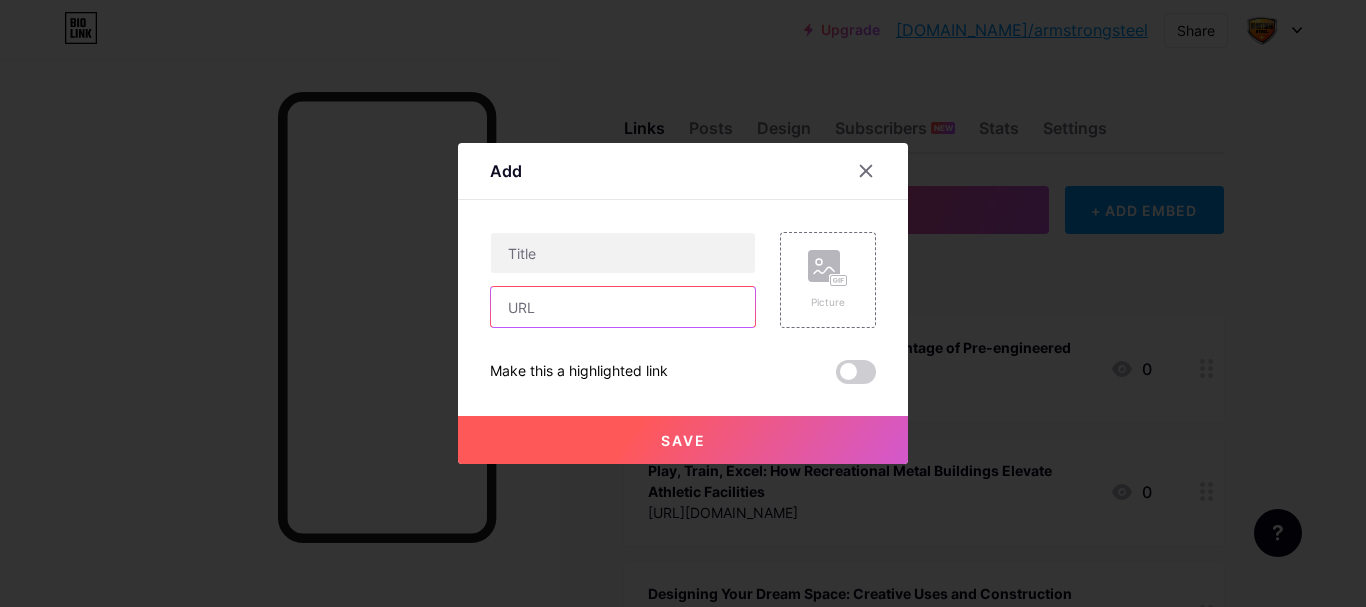 click at bounding box center (623, 307) 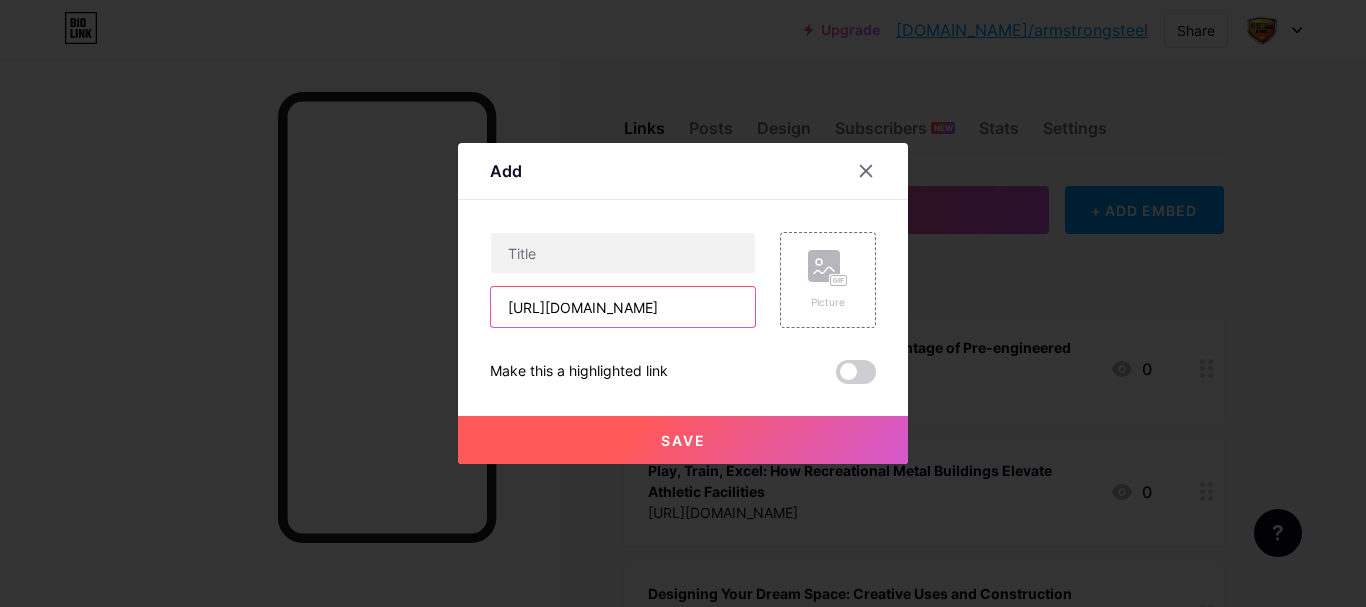 scroll, scrollTop: 0, scrollLeft: 142, axis: horizontal 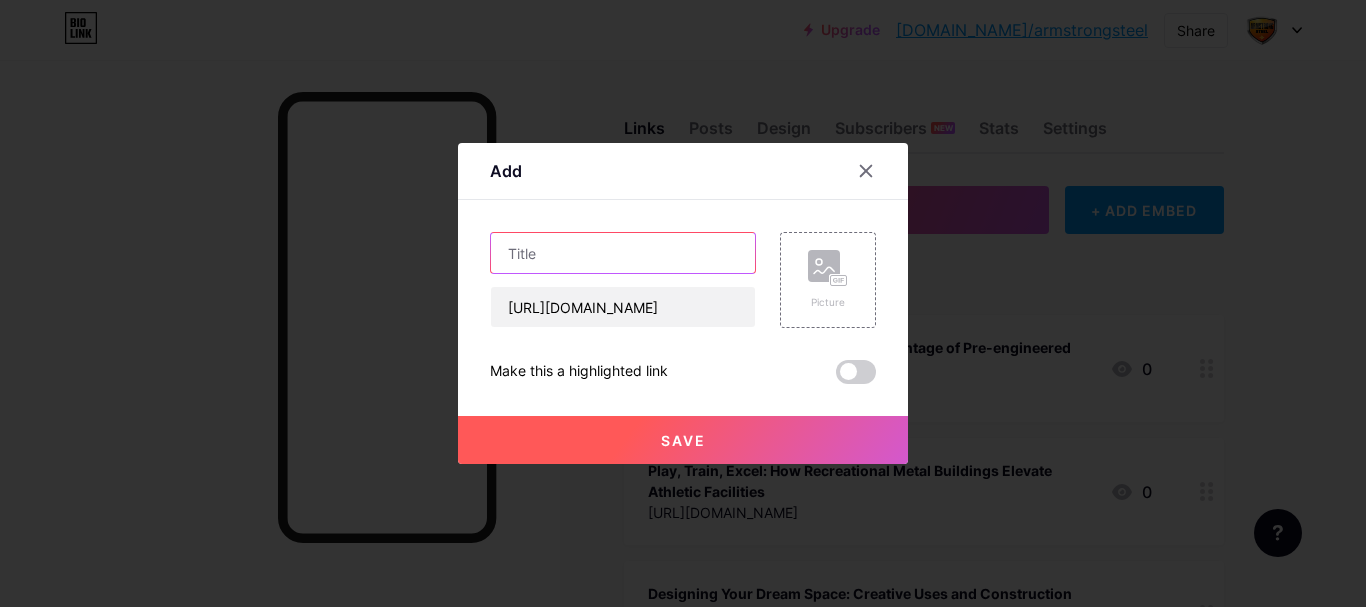 click at bounding box center [623, 253] 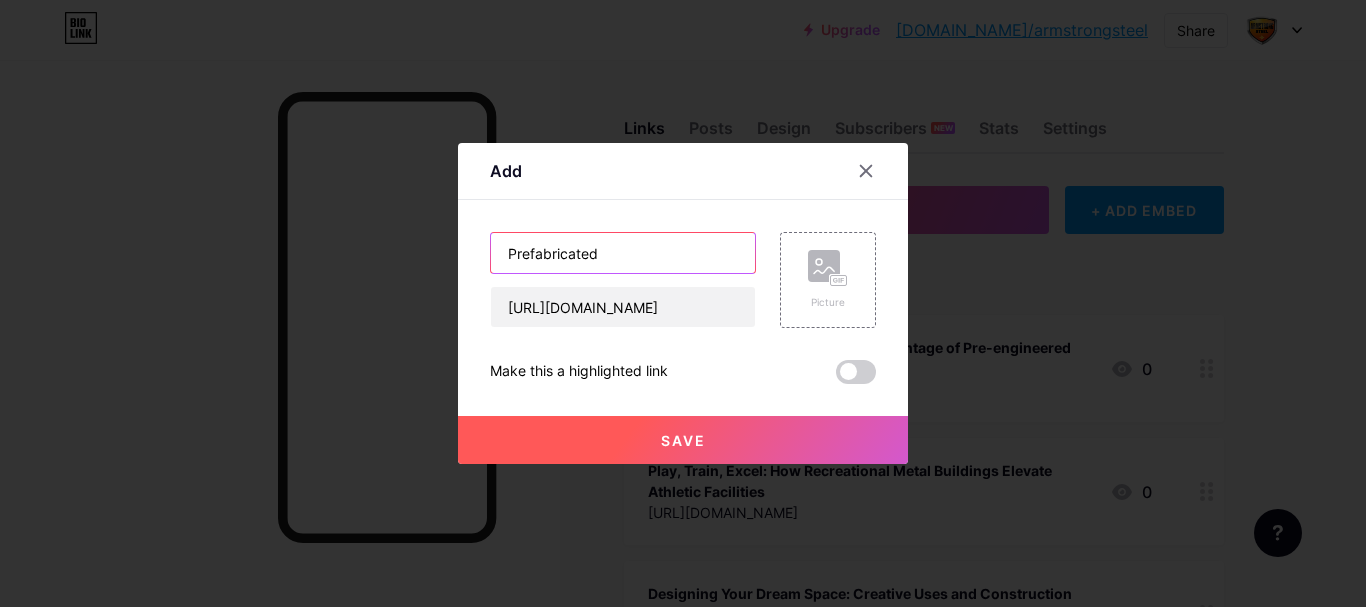 type on "Prefabricated" 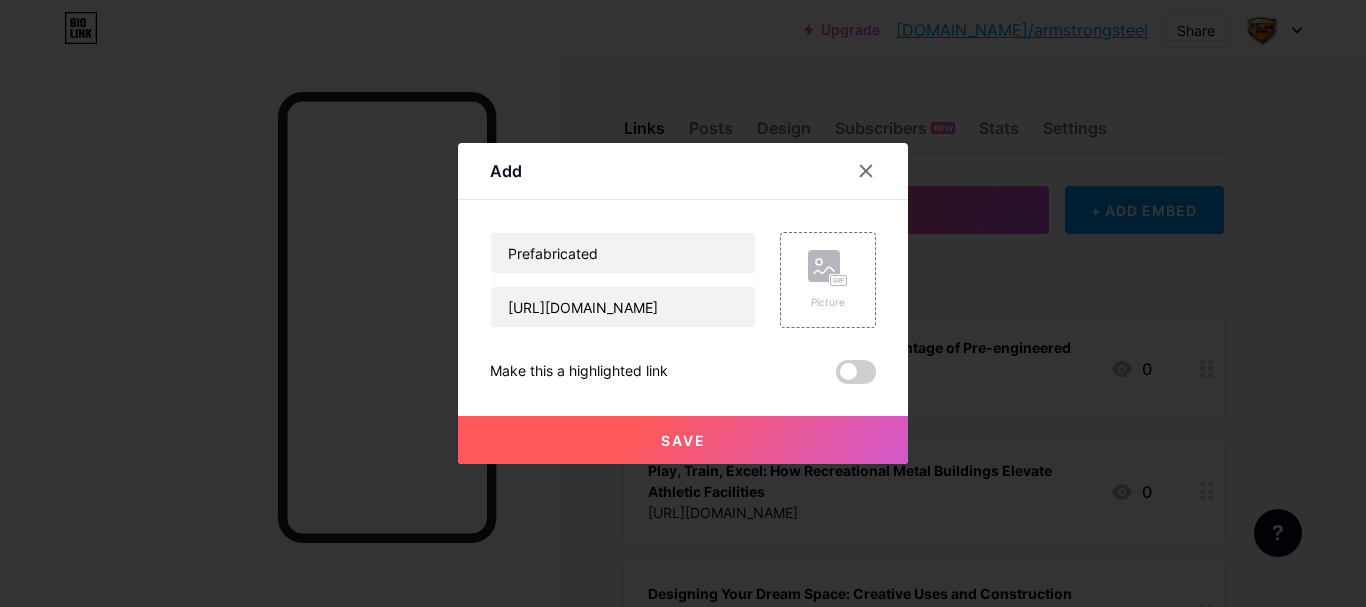 click on "Save" at bounding box center [683, 440] 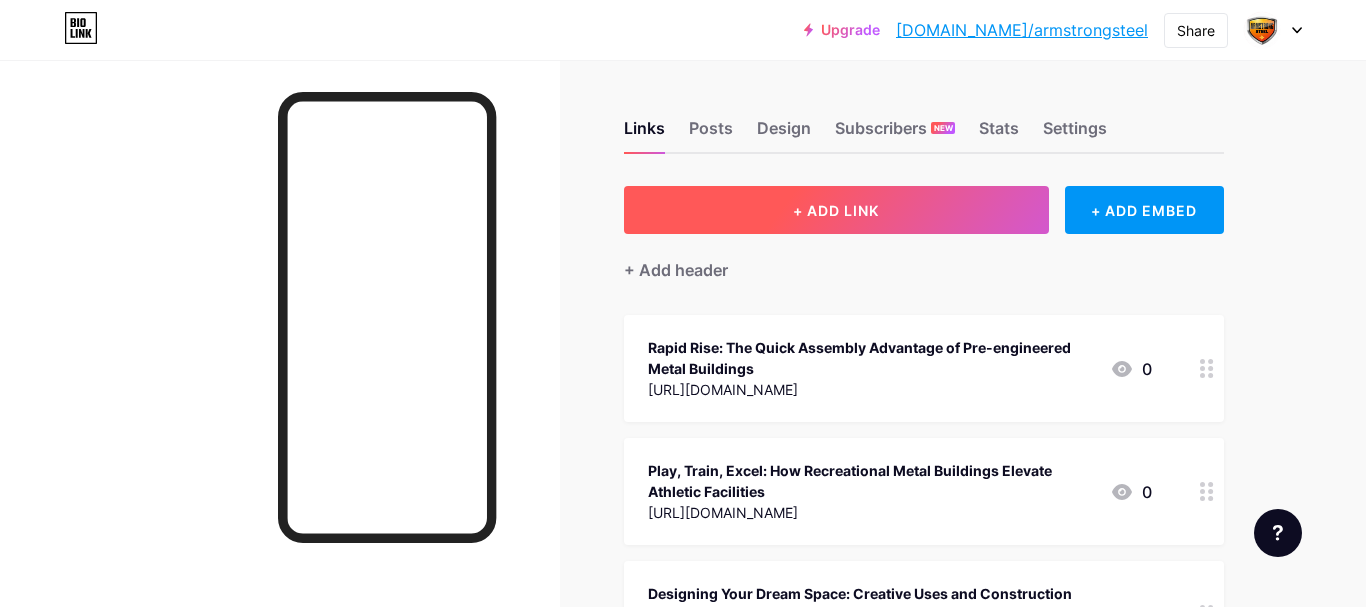 click on "+ ADD LINK" at bounding box center [836, 210] 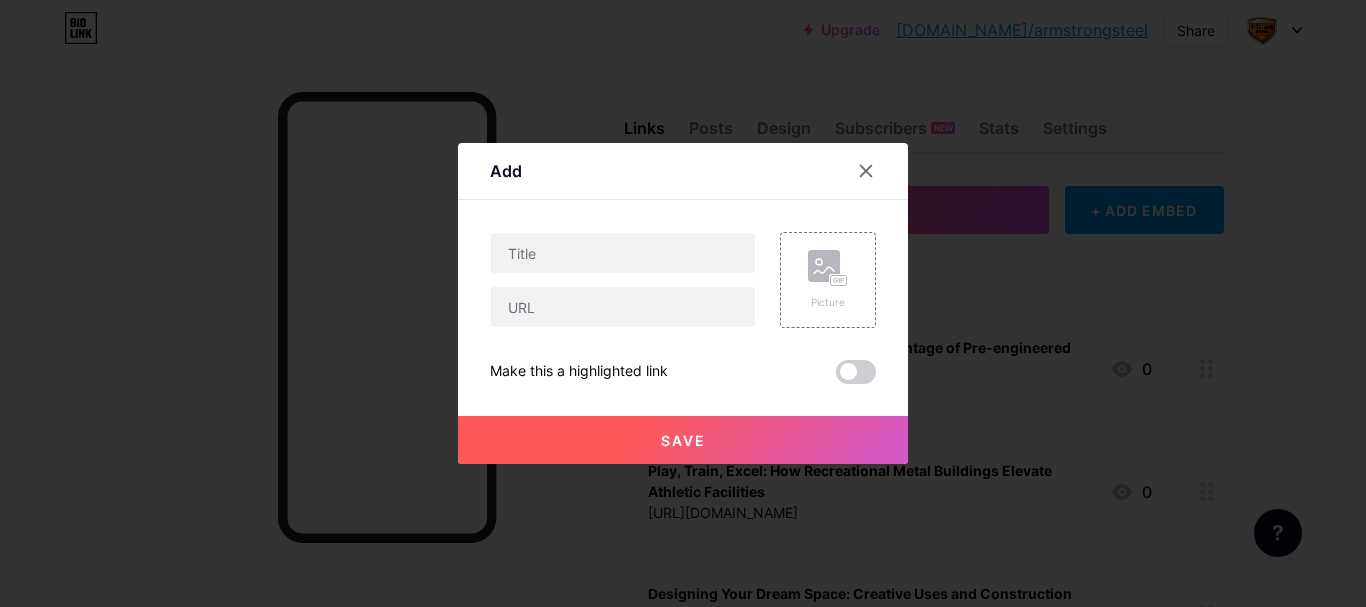 click on "Picture
Make this a highlighted link
Save" at bounding box center [683, 308] 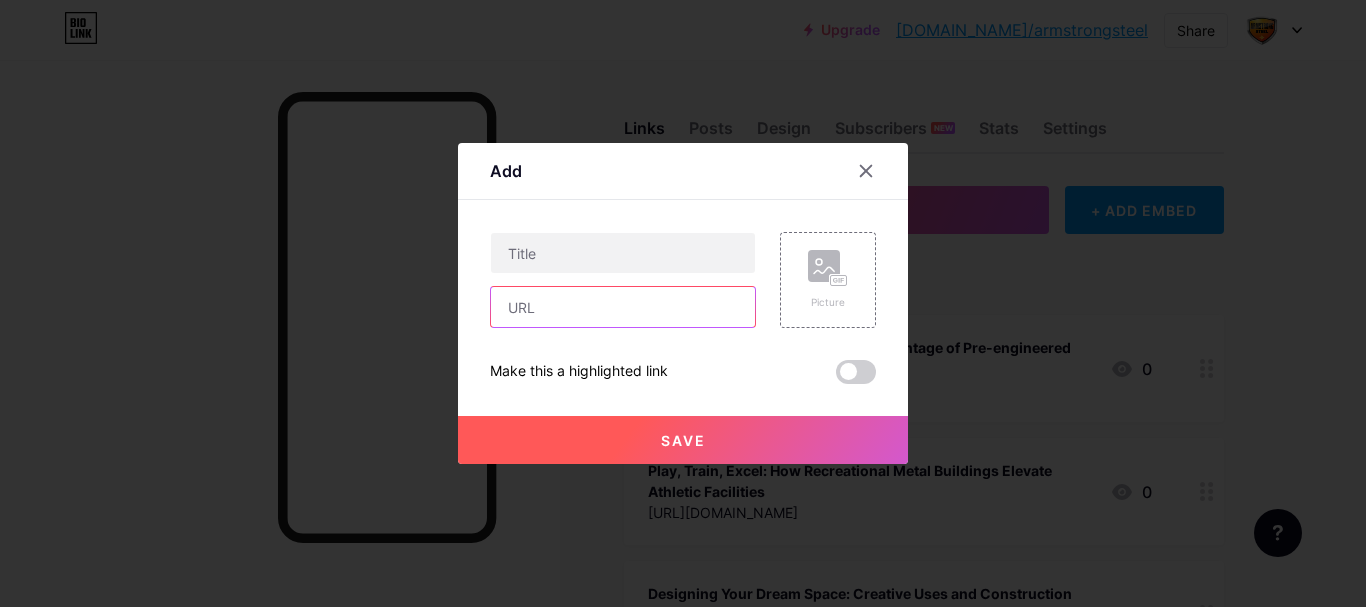 click at bounding box center [623, 307] 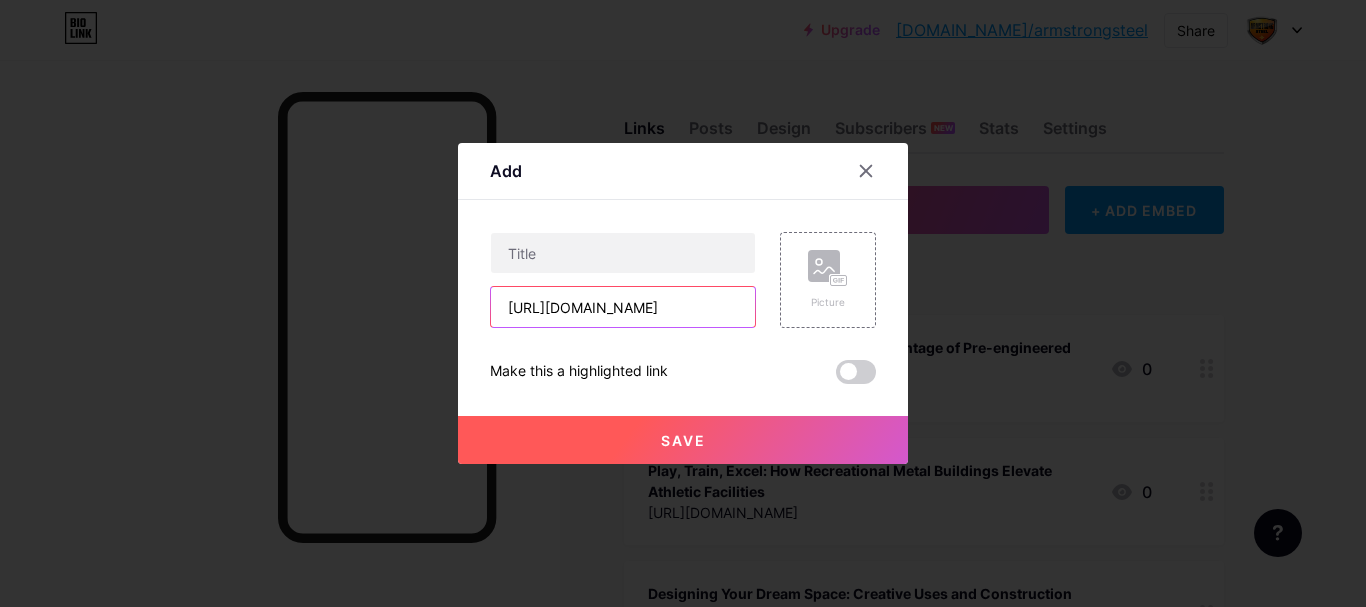 scroll, scrollTop: 0, scrollLeft: 185, axis: horizontal 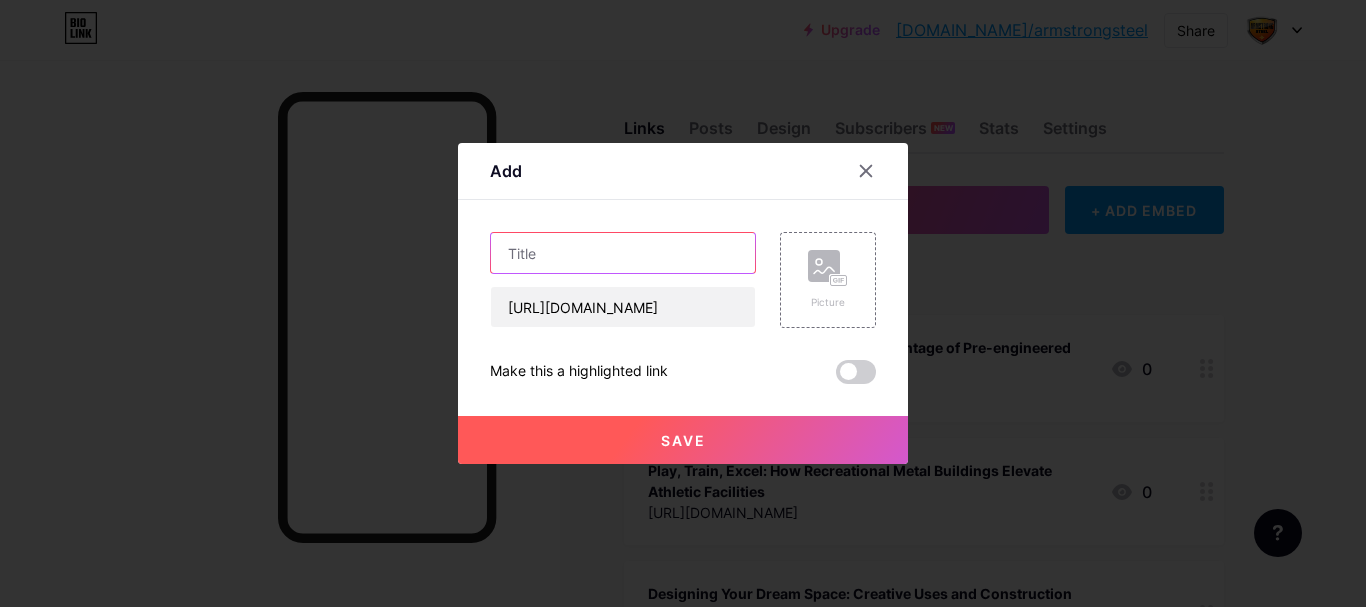 click at bounding box center (623, 253) 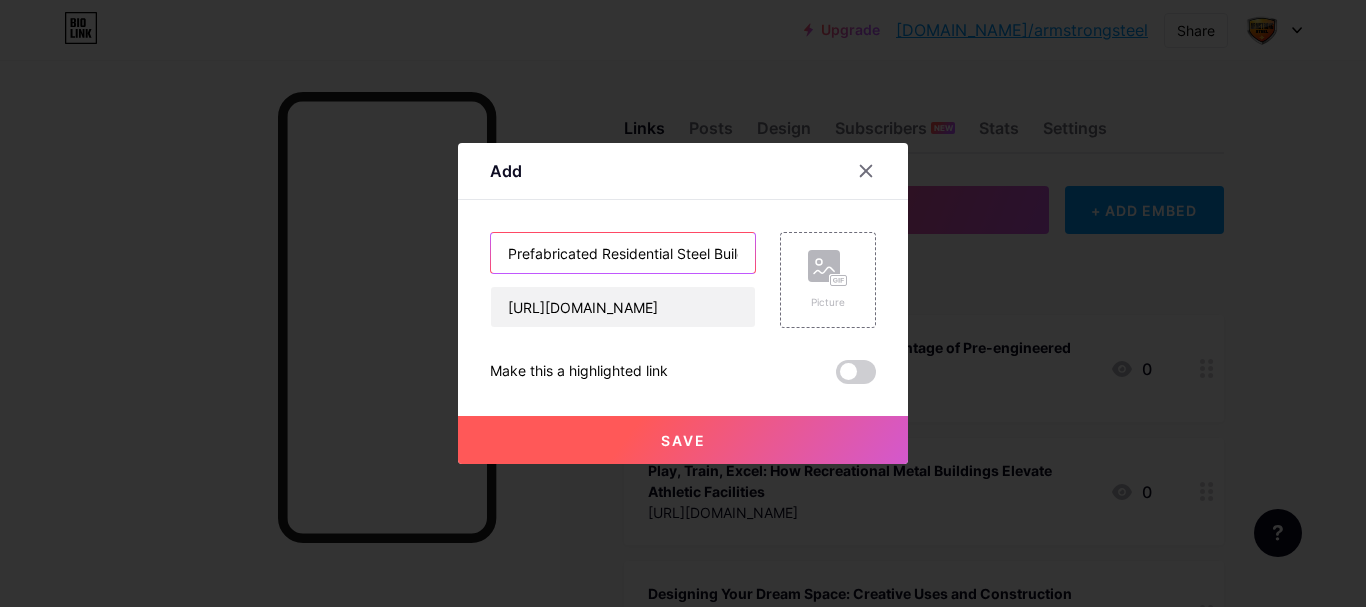 scroll, scrollTop: 0, scrollLeft: 30, axis: horizontal 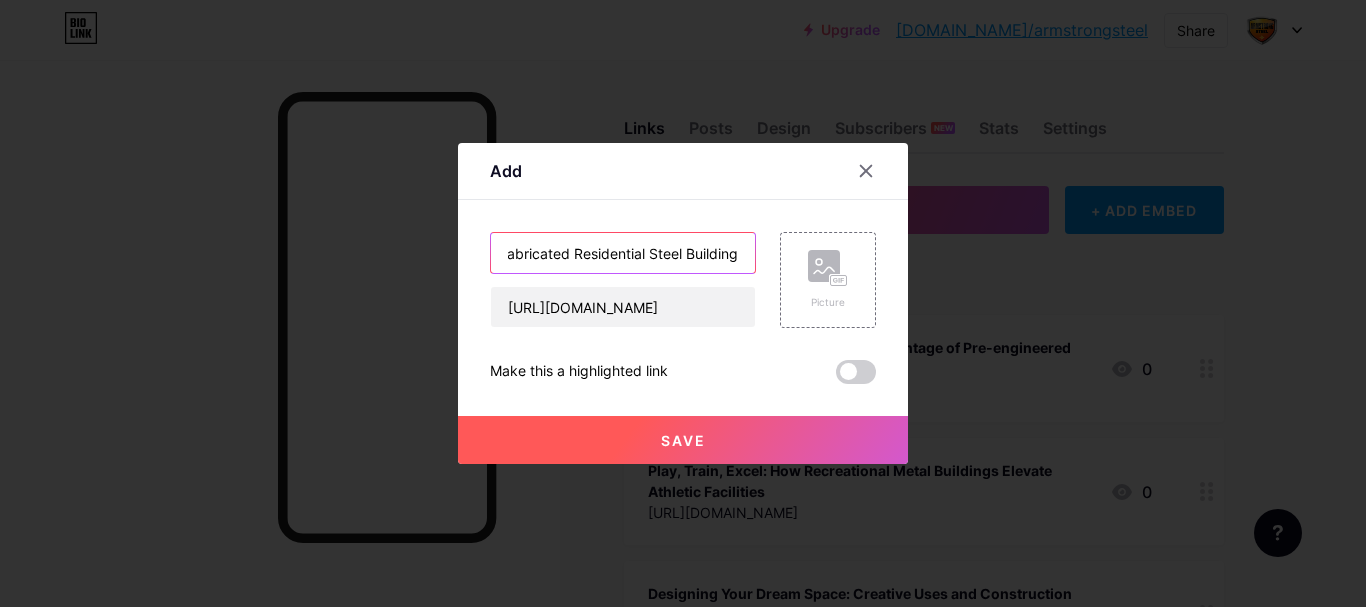 type on "Prefabricated Residential Steel Building" 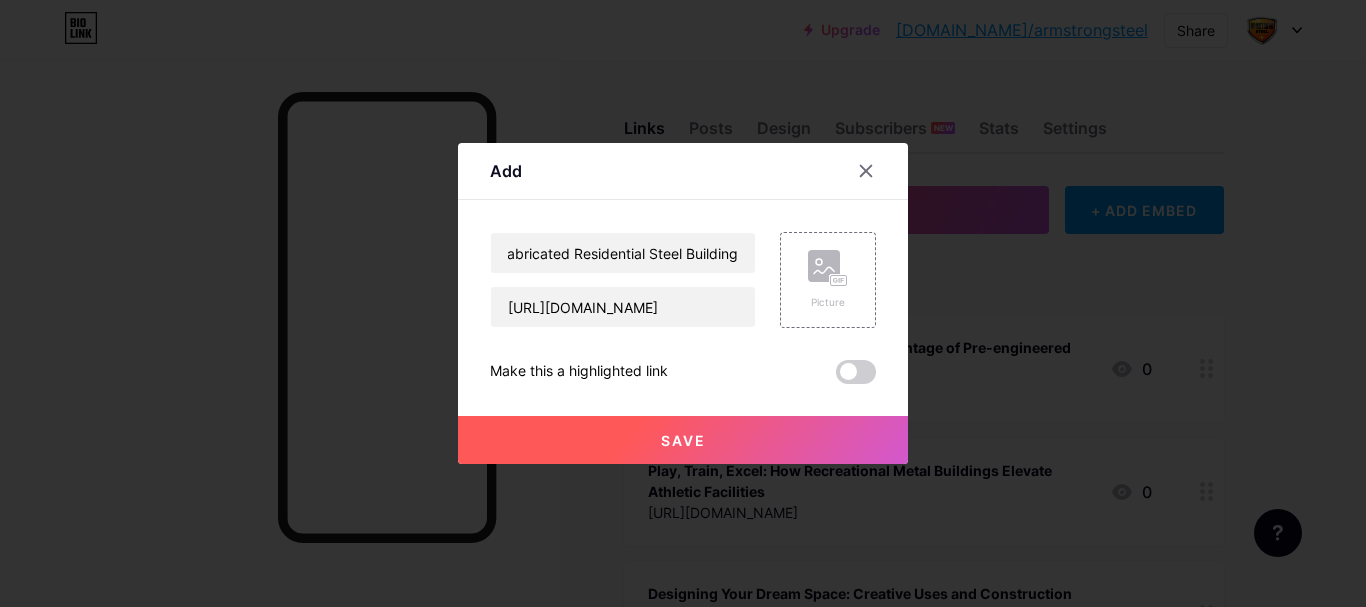 click on "Save" at bounding box center (683, 440) 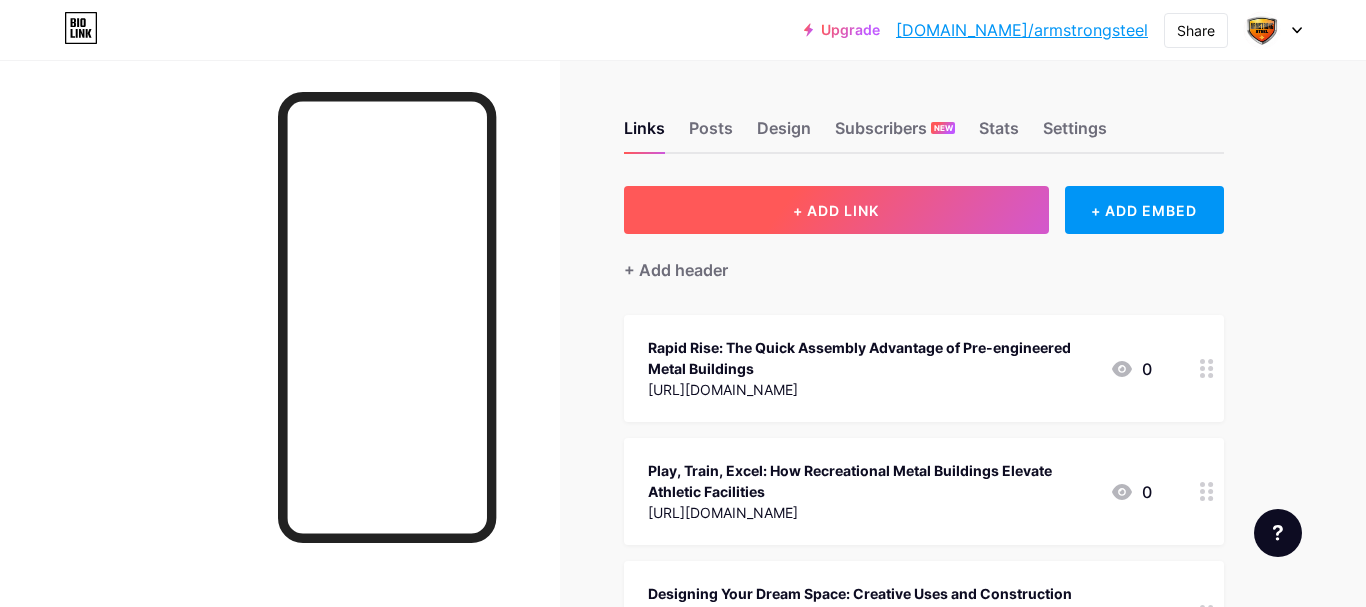 click on "+ ADD LINK" at bounding box center (836, 210) 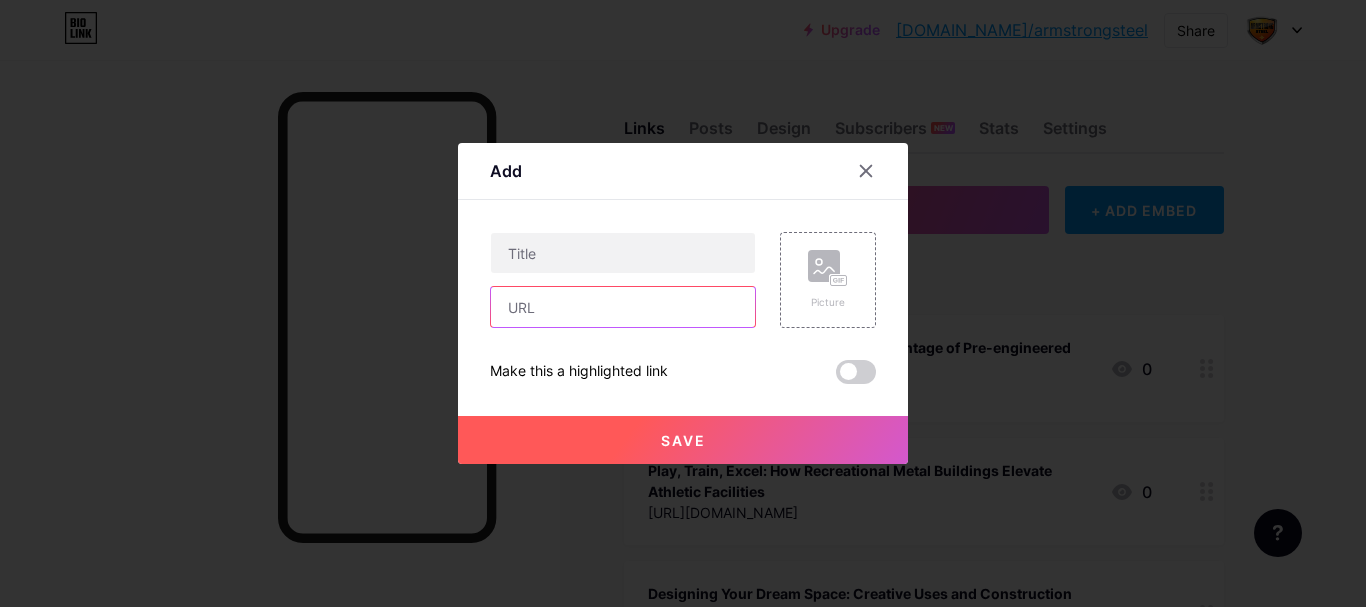 click at bounding box center (623, 307) 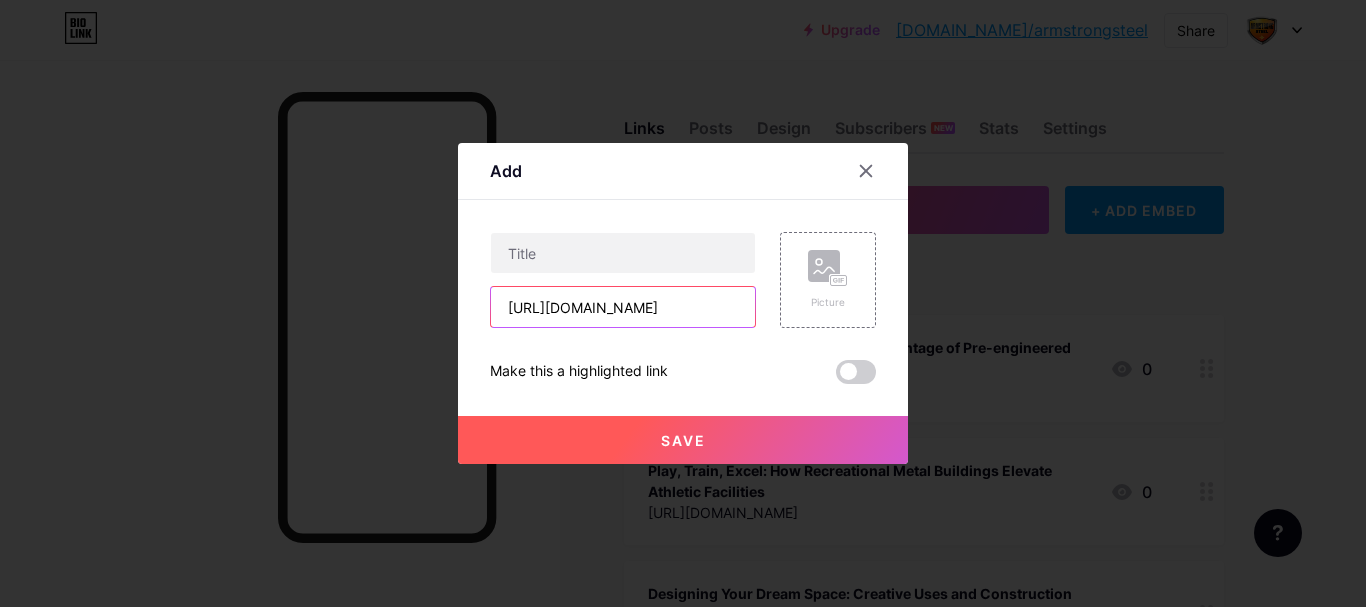 scroll, scrollTop: 0, scrollLeft: 125, axis: horizontal 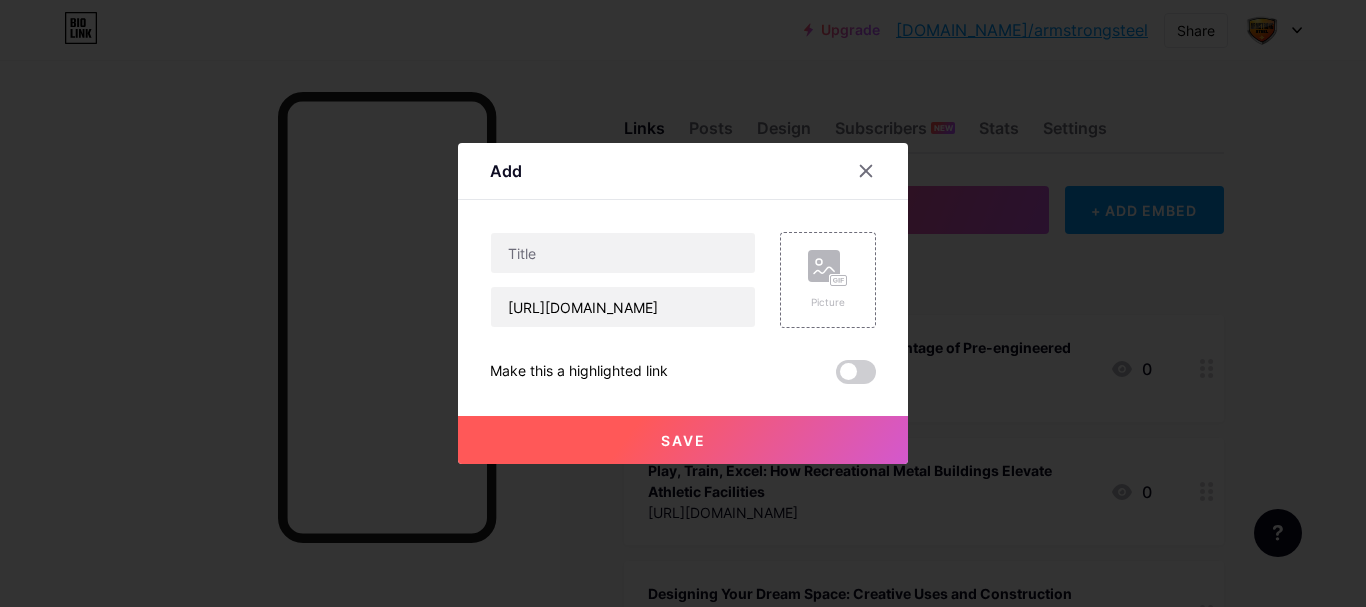 click on "Save" at bounding box center [683, 440] 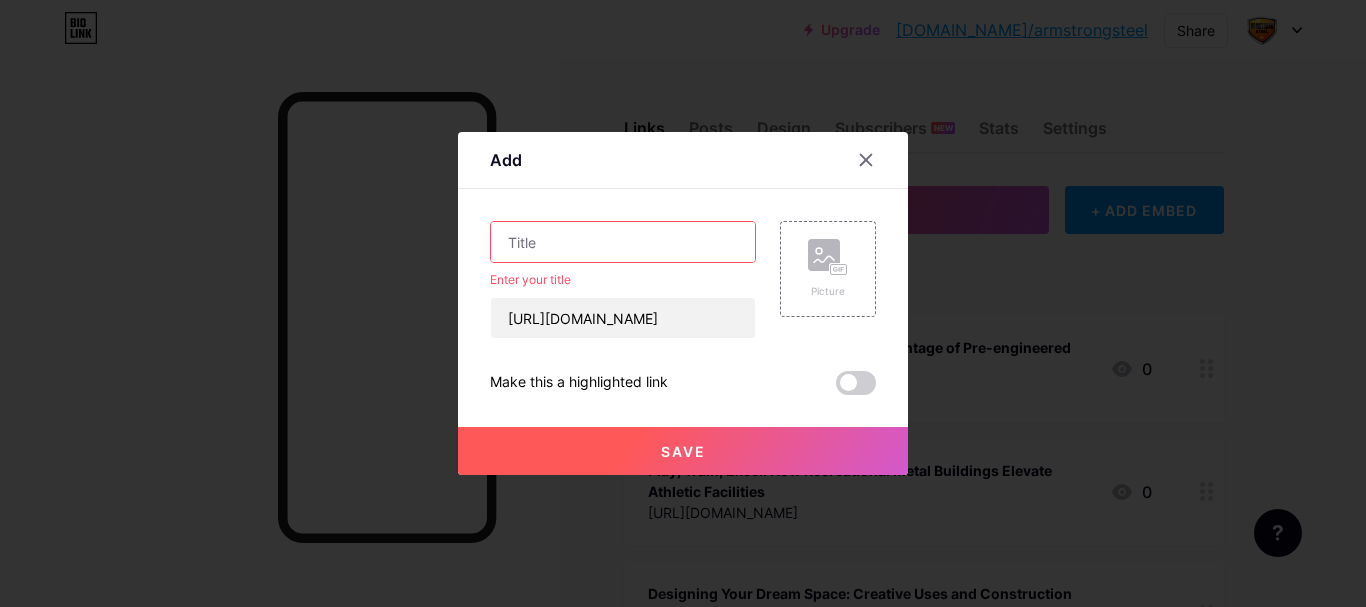 click at bounding box center [623, 242] 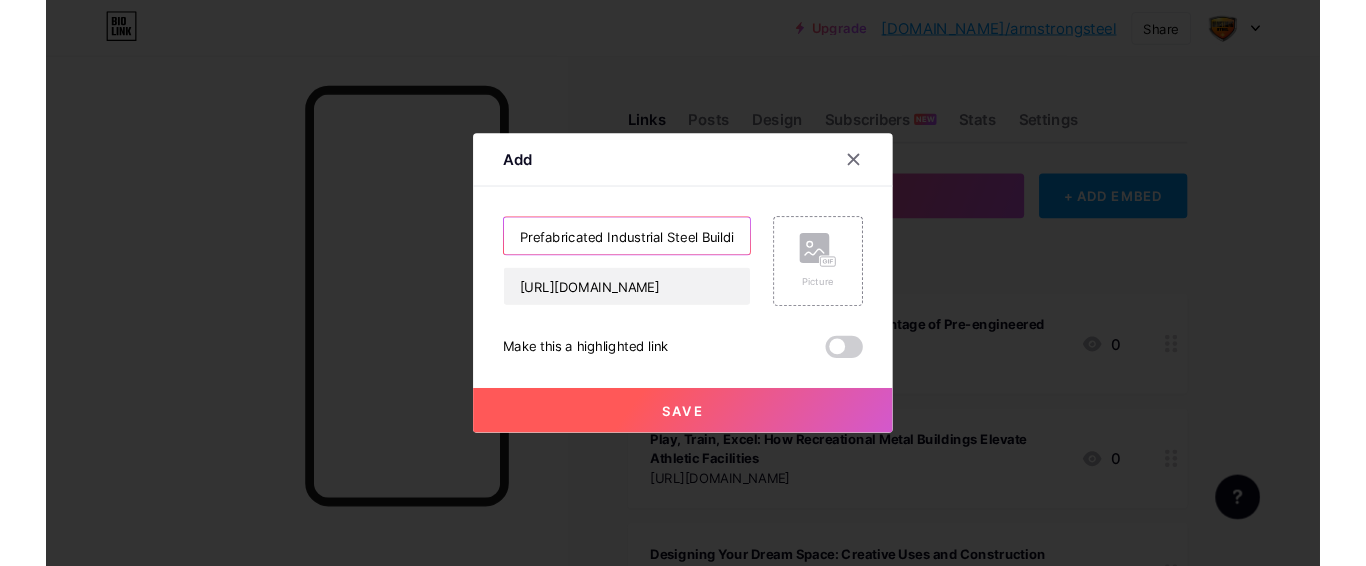 scroll, scrollTop: 0, scrollLeft: 26, axis: horizontal 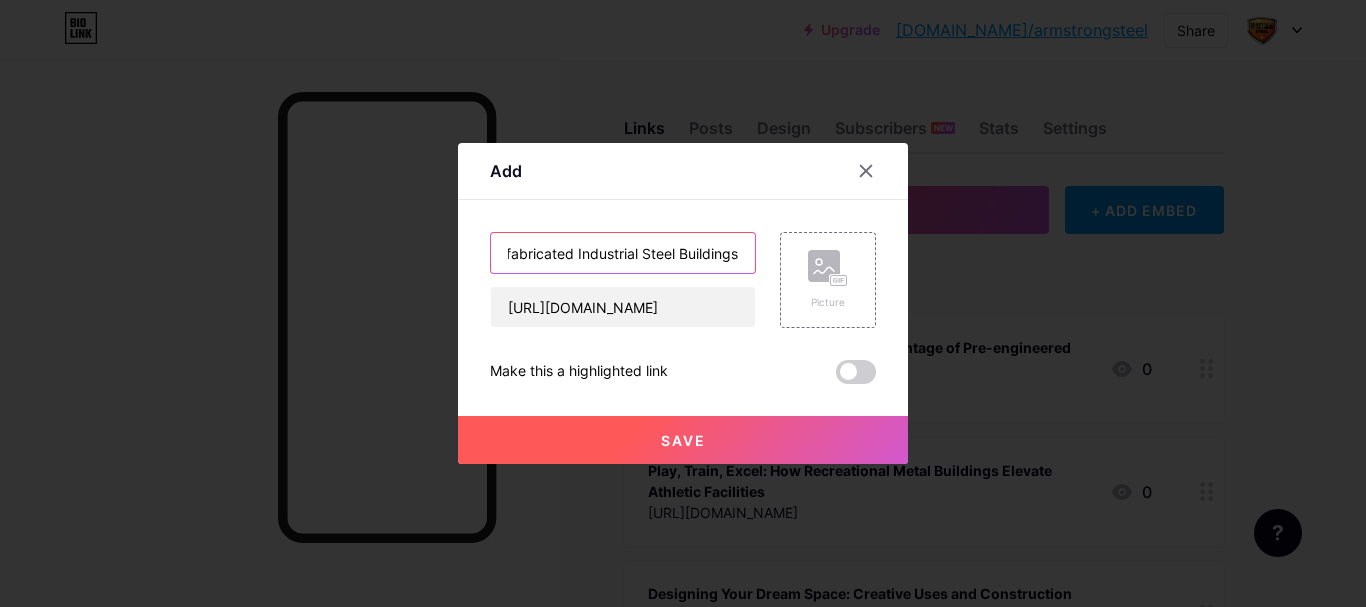 type on "Prefabricated Industrial Steel Buildings" 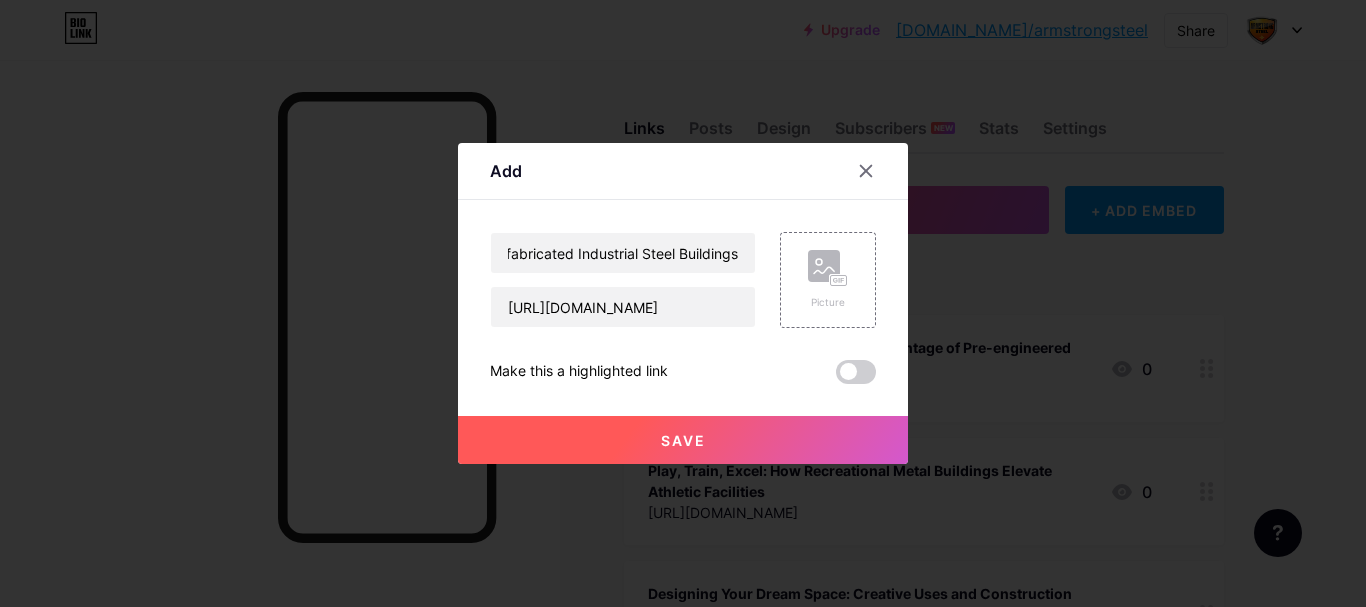 click at bounding box center (683, 303) 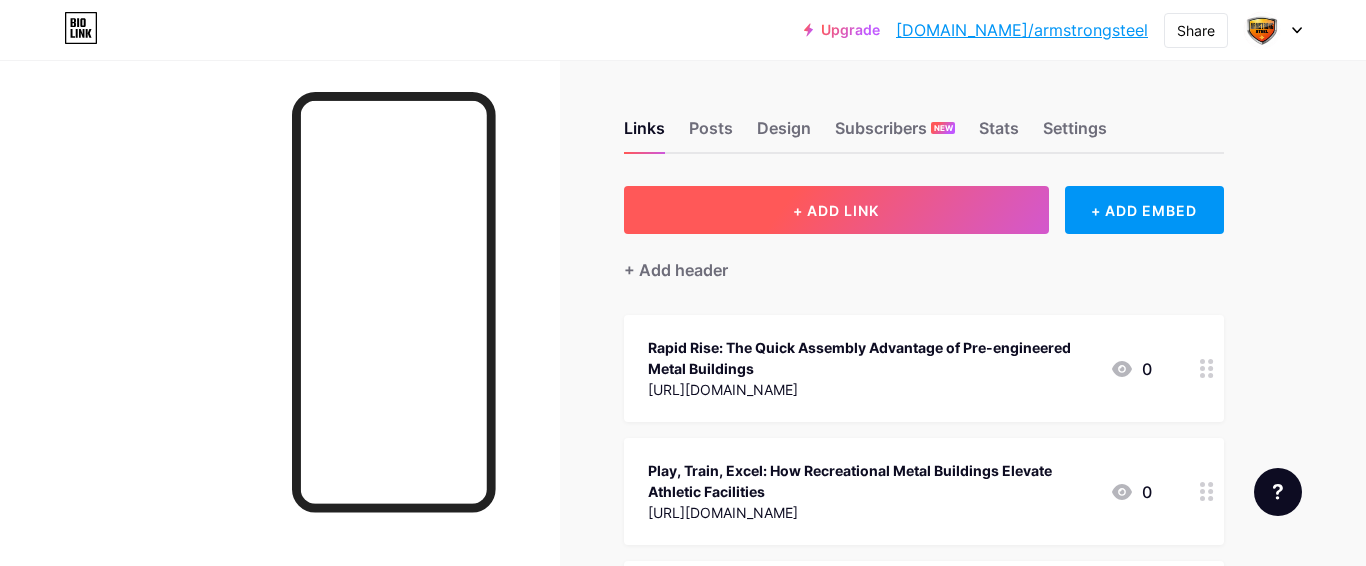 click on "+ ADD LINK" at bounding box center [836, 210] 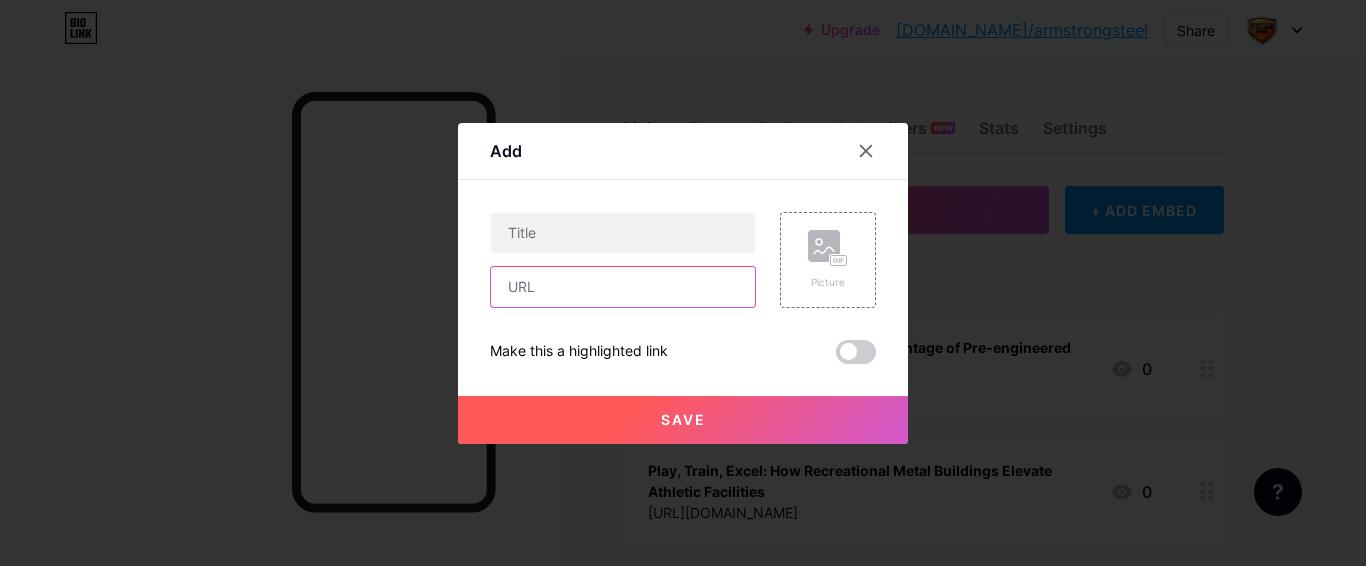 drag, startPoint x: 603, startPoint y: 286, endPoint x: 616, endPoint y: 300, distance: 19.104973 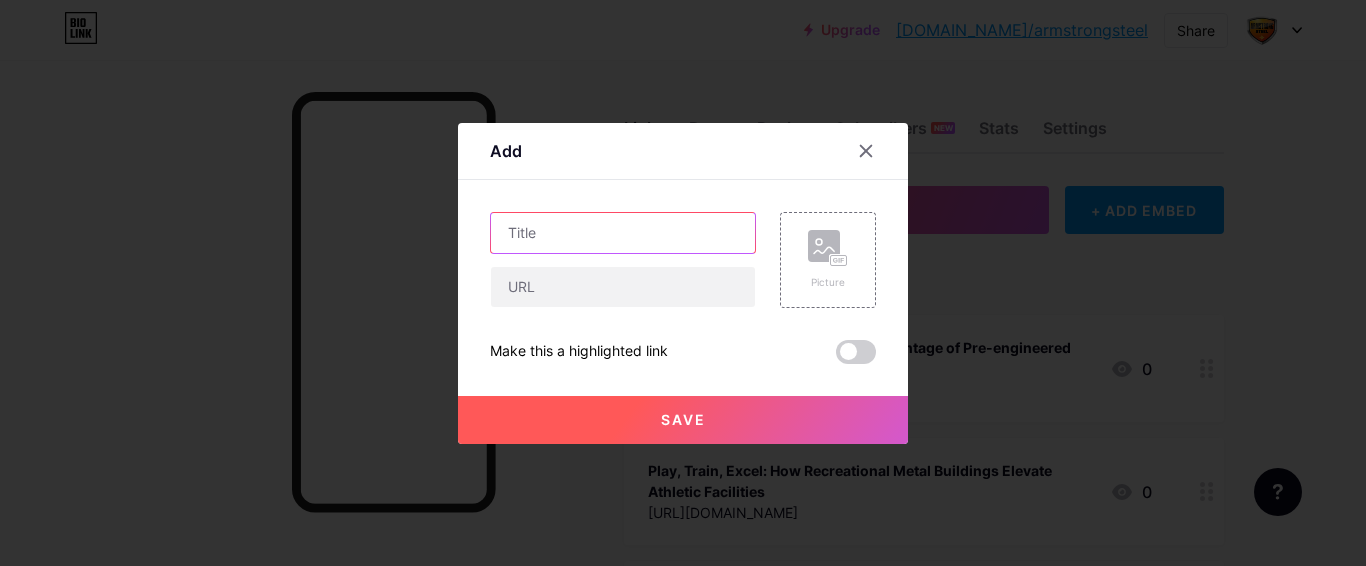 click at bounding box center (623, 233) 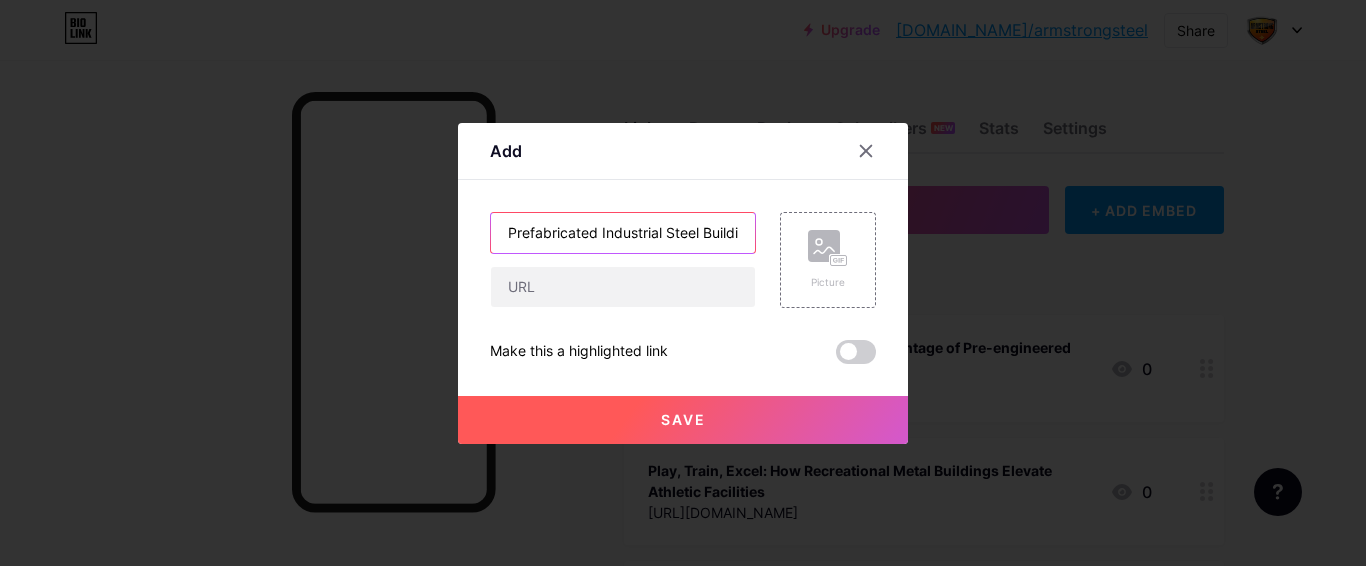scroll, scrollTop: 0, scrollLeft: 26, axis: horizontal 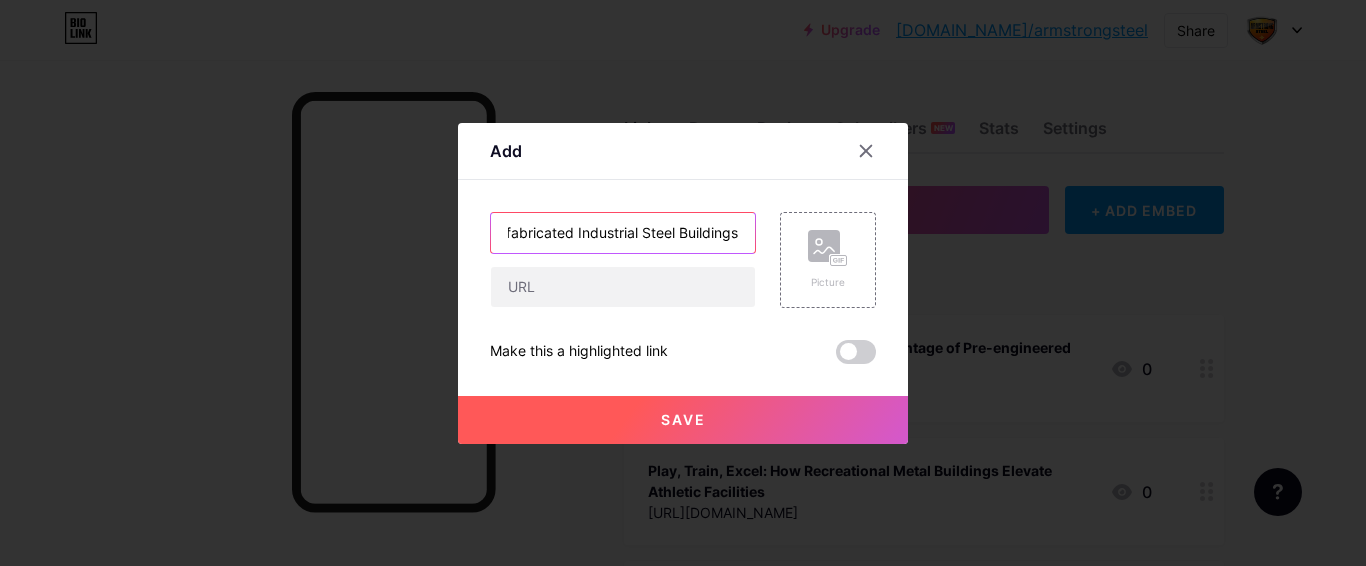 type on "Prefabricated Industrial Steel Buildings" 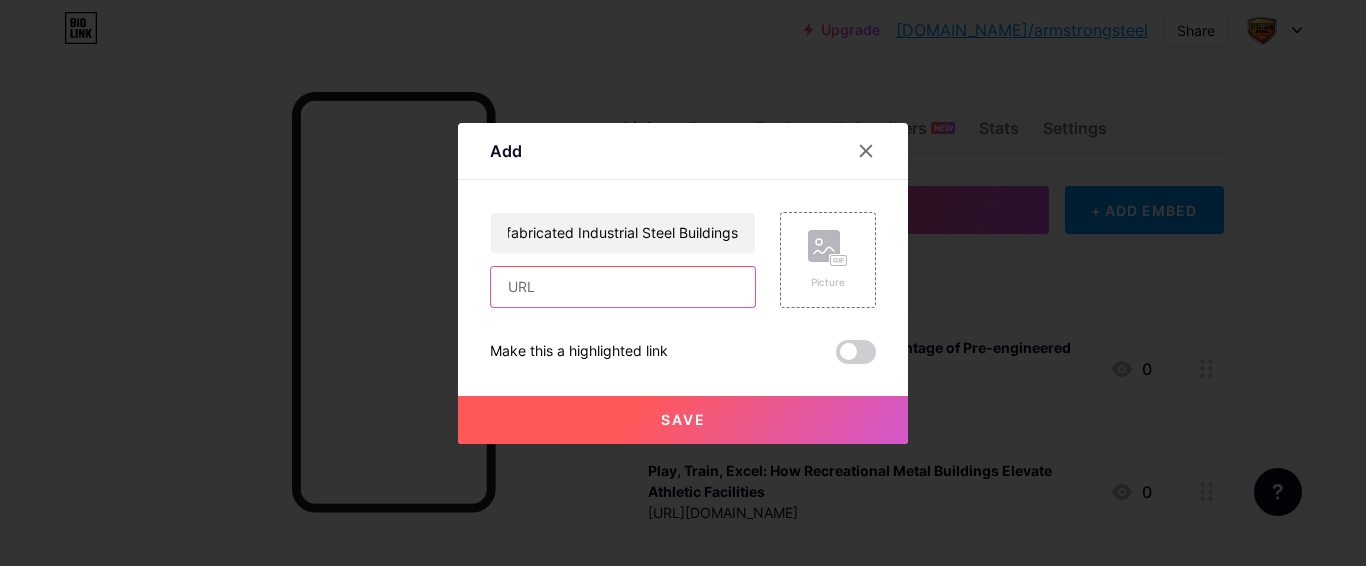 click at bounding box center (623, 287) 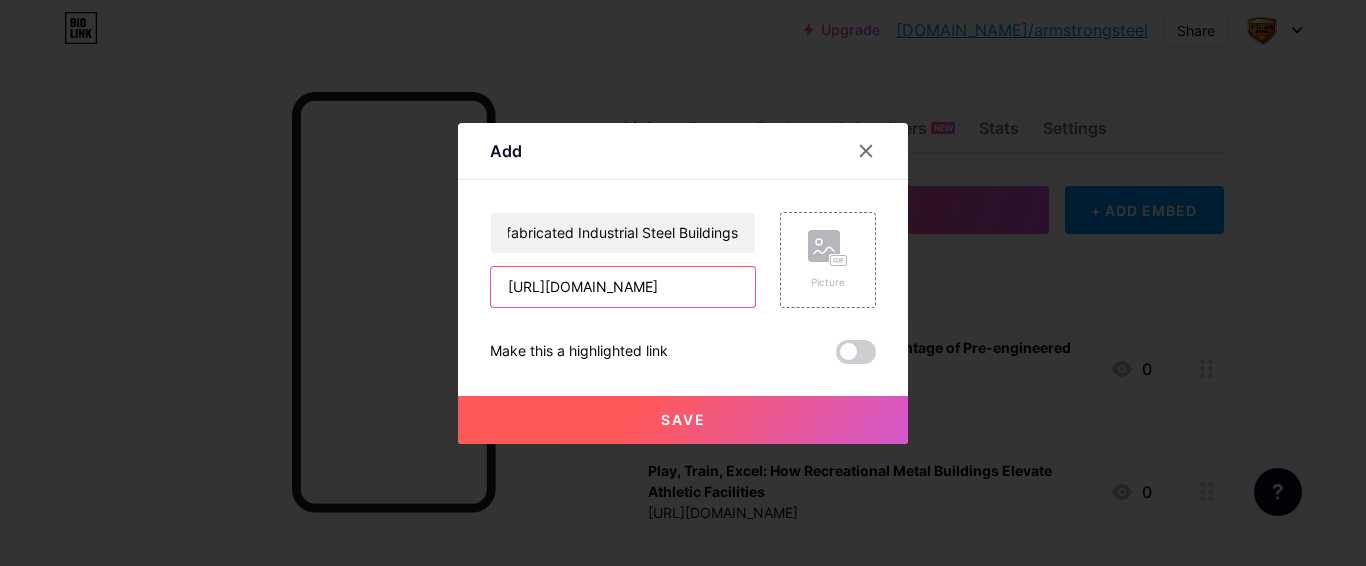 scroll, scrollTop: 0, scrollLeft: 125, axis: horizontal 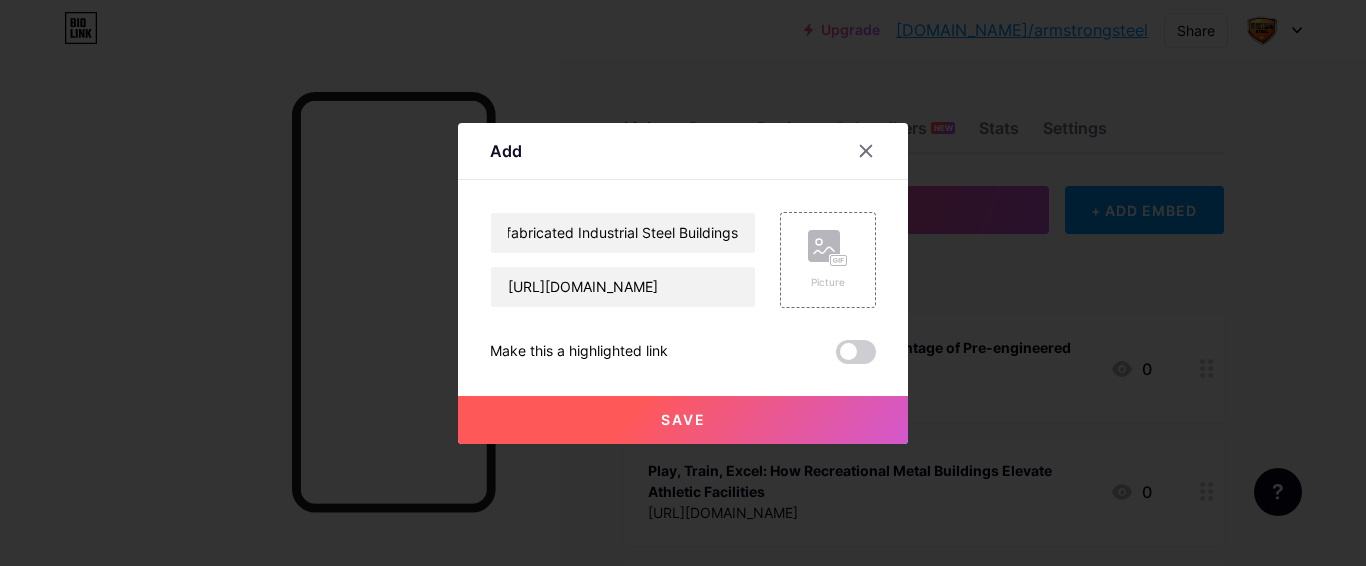 click on "Save" at bounding box center (683, 420) 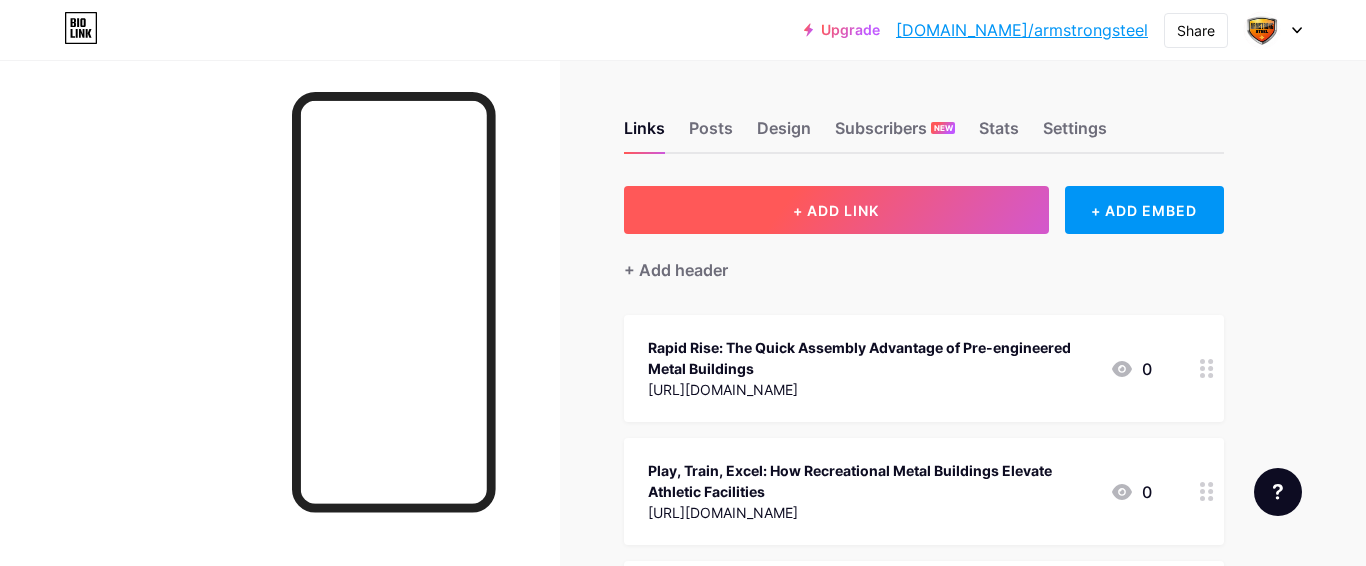 click on "+ ADD LINK" at bounding box center [836, 210] 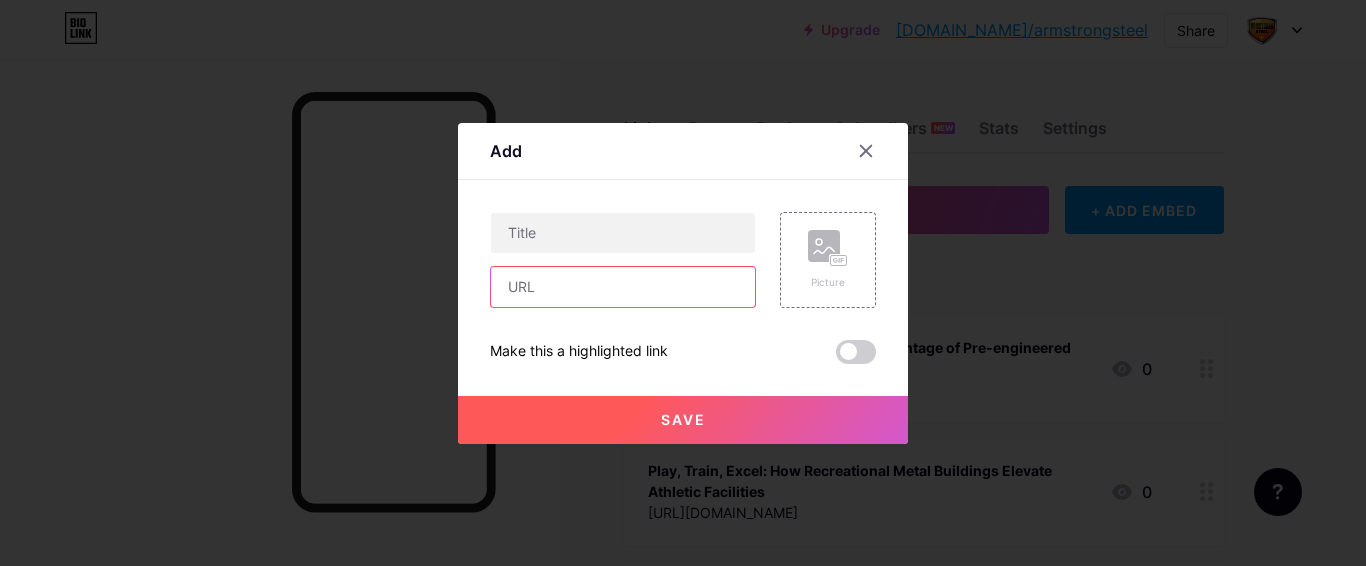 click at bounding box center [623, 287] 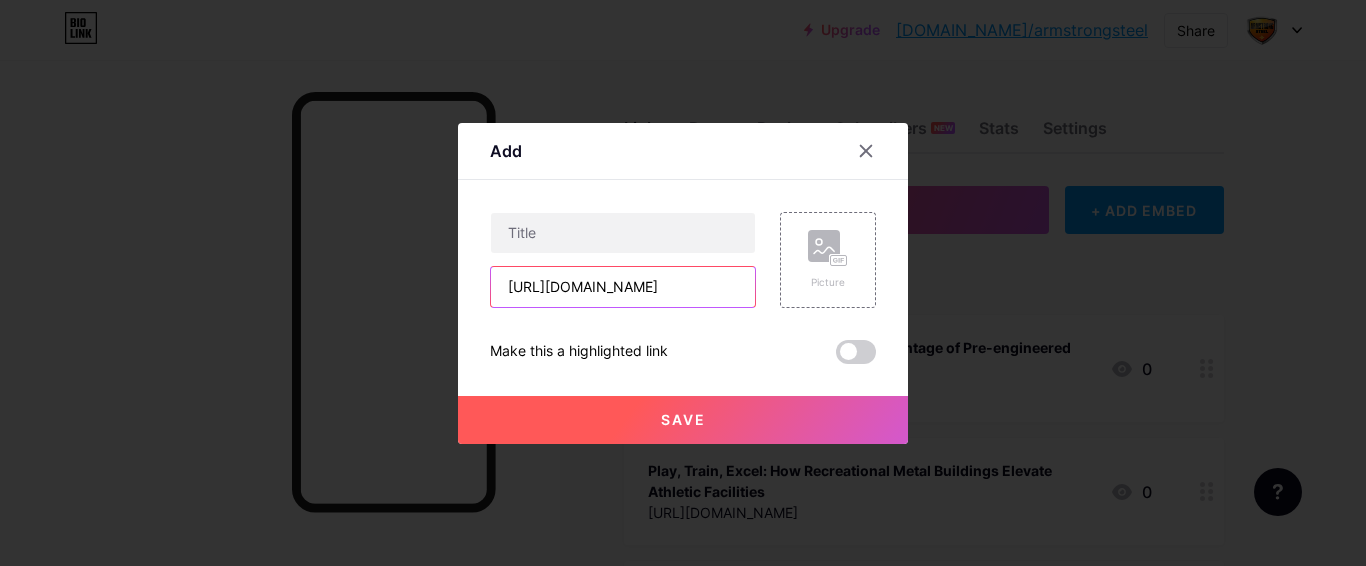 scroll, scrollTop: 0, scrollLeft: 116, axis: horizontal 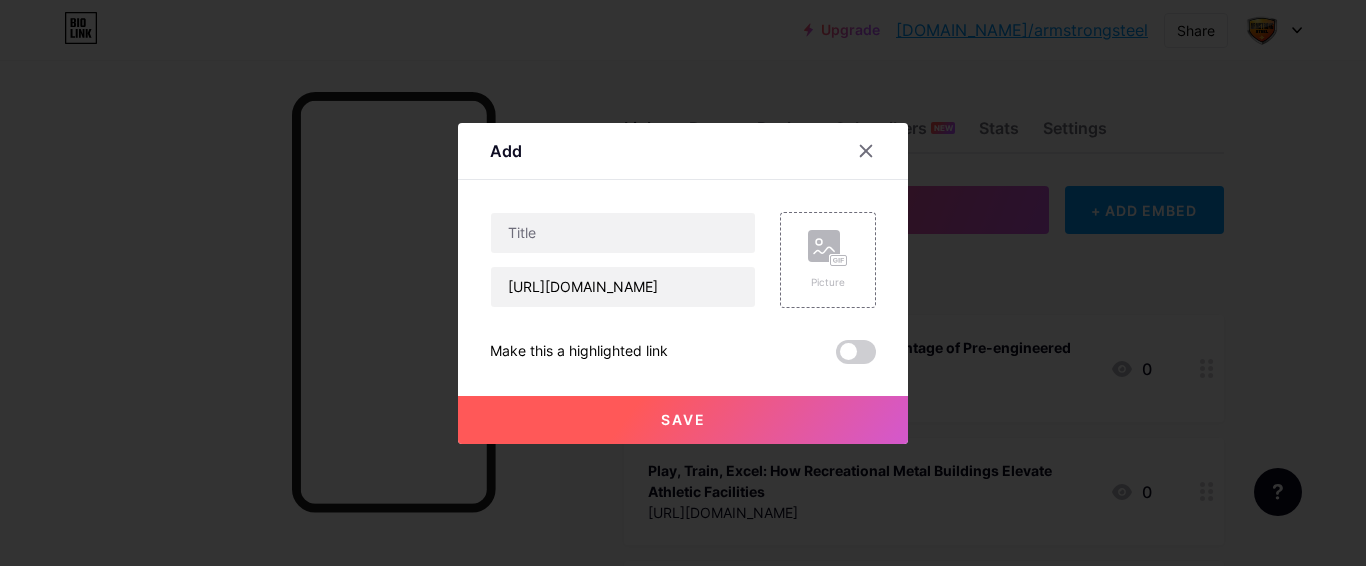 click on "https://armstrongsteel.com/aviation-steel-buildings/" at bounding box center [623, 260] 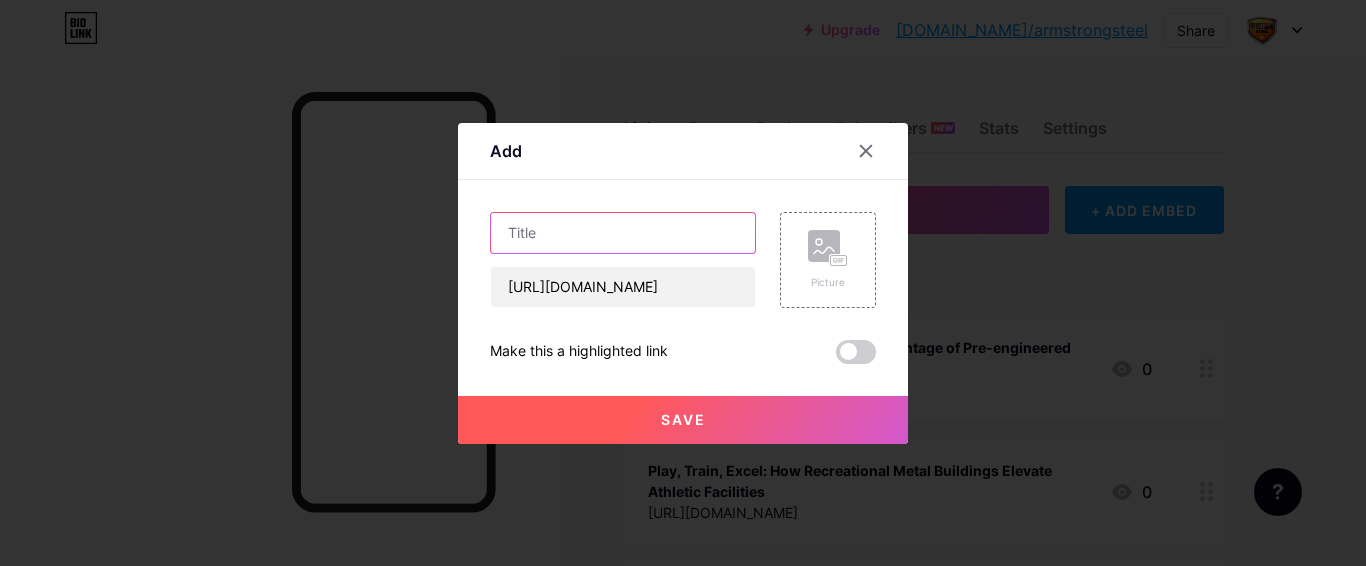 click at bounding box center [623, 233] 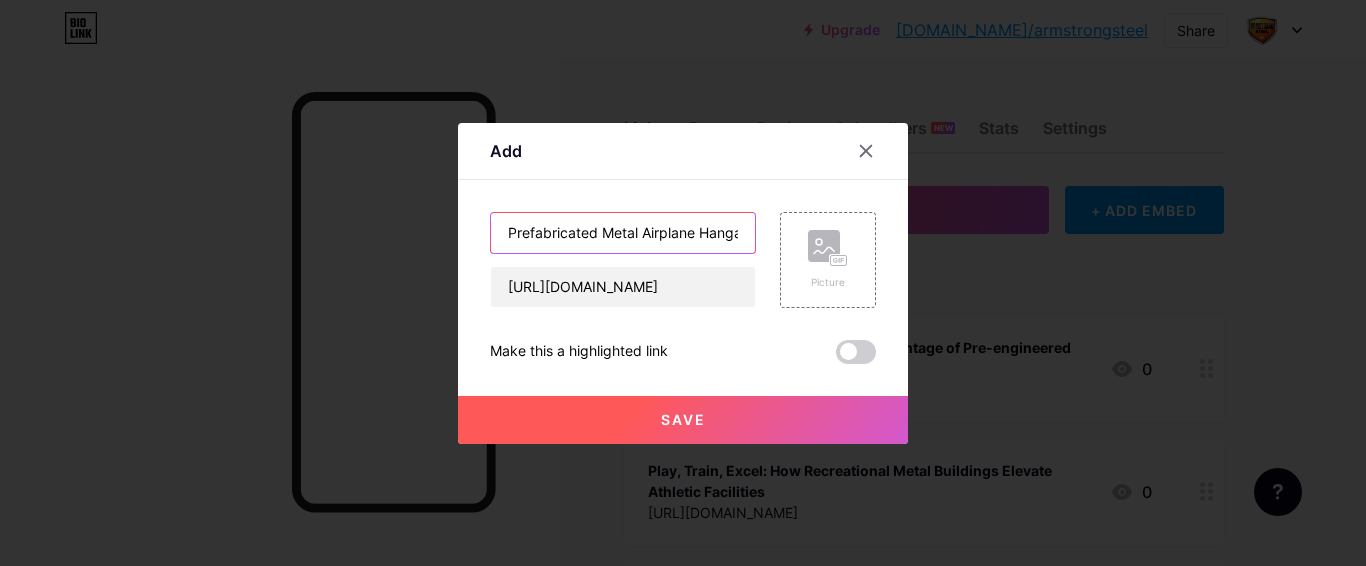 scroll, scrollTop: 0, scrollLeft: 11, axis: horizontal 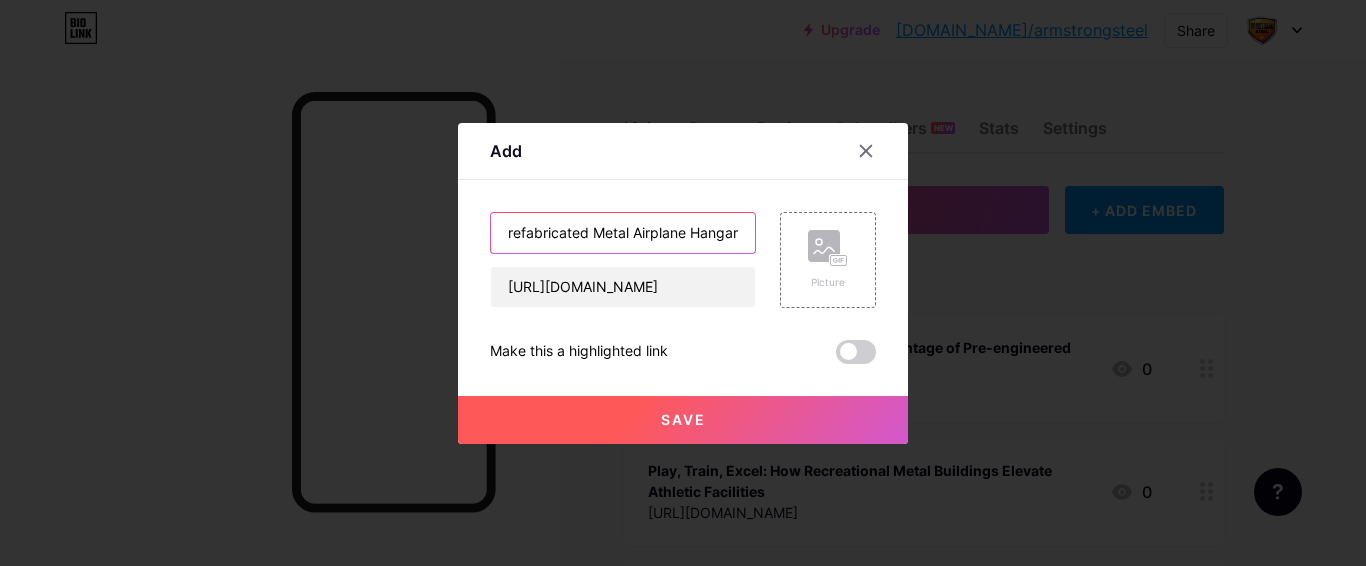 type on "Prefabricated Metal Airplane Hangar" 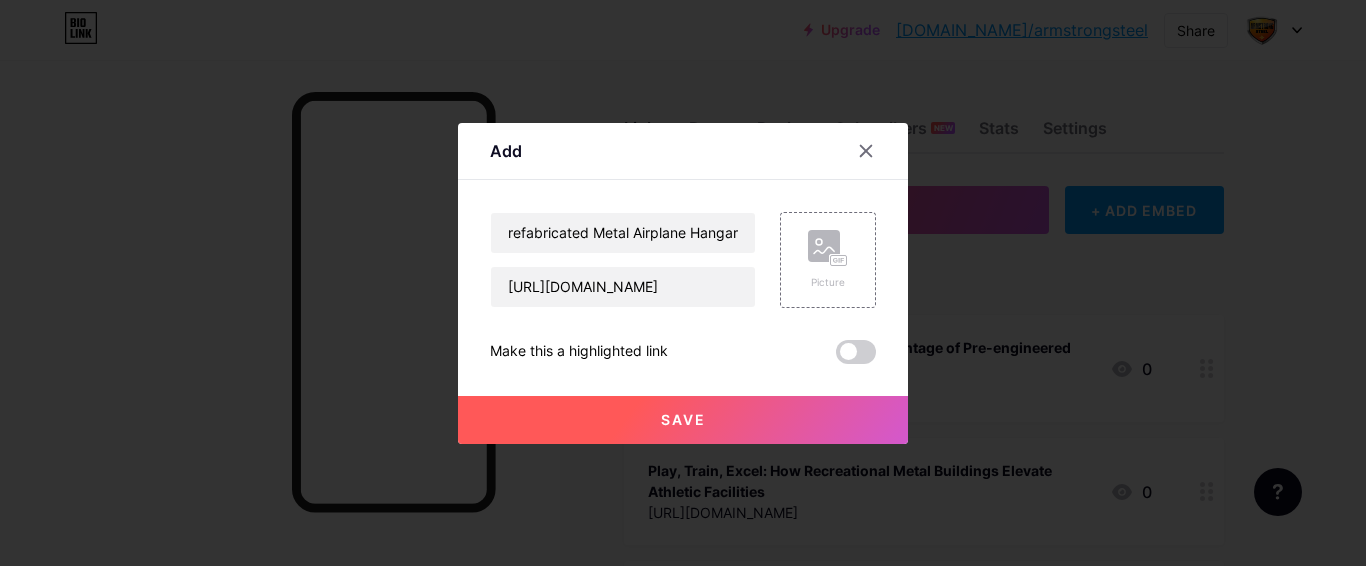 click on "Save" at bounding box center [683, 404] 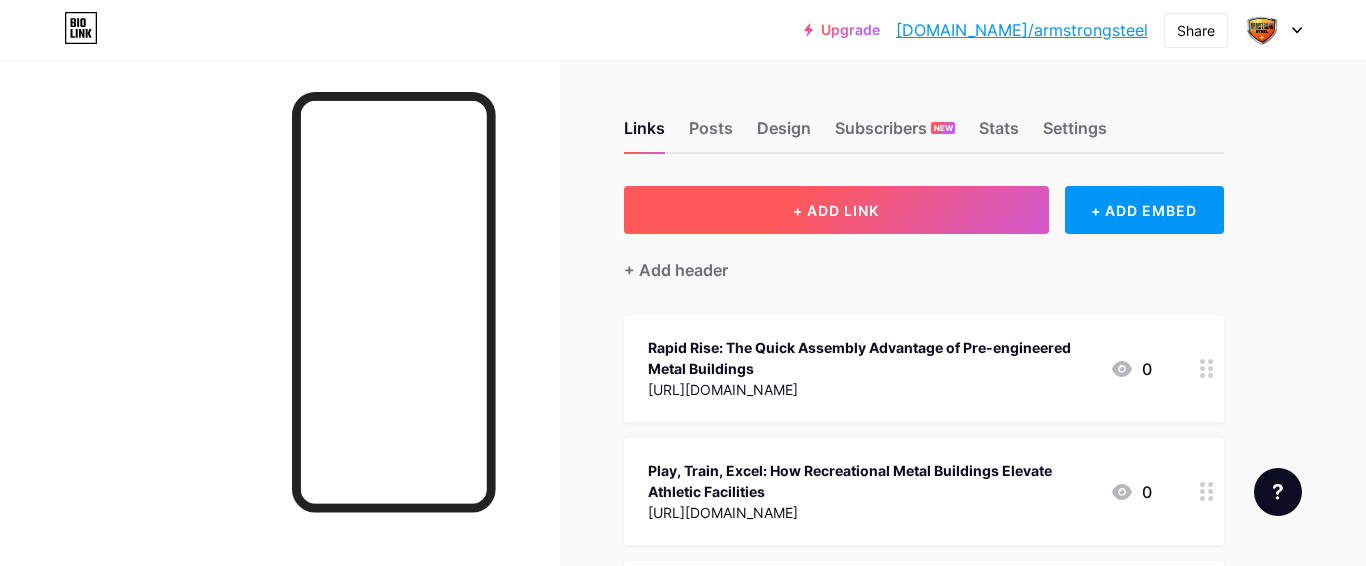 click on "+ ADD LINK" at bounding box center [836, 210] 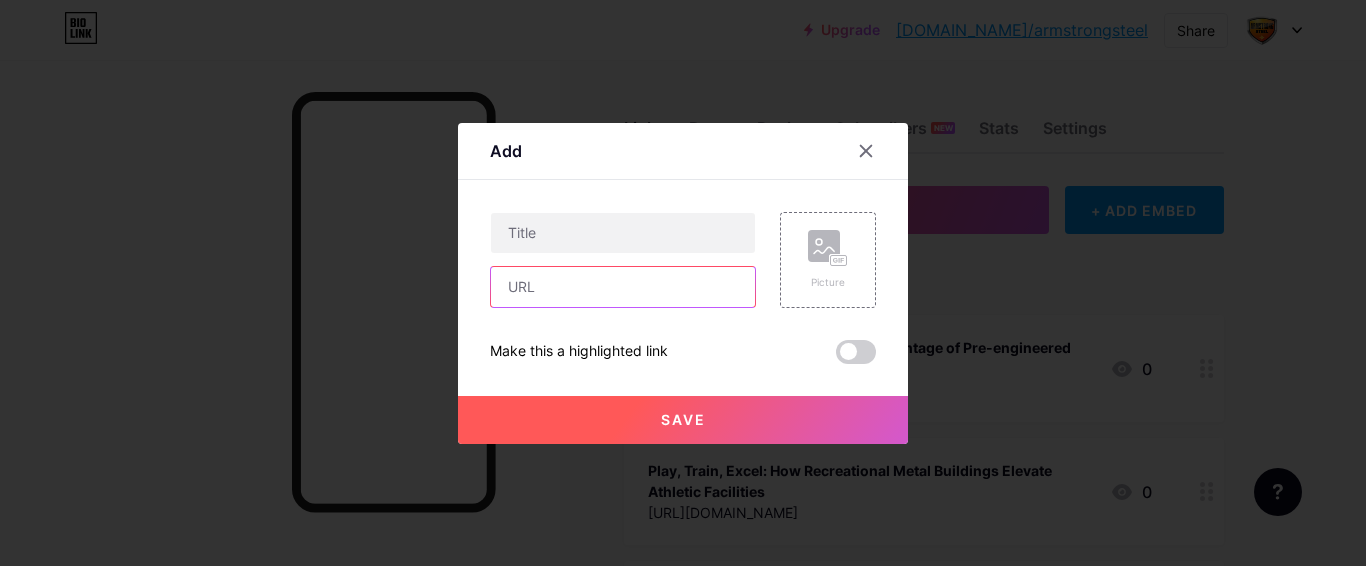 click at bounding box center (623, 287) 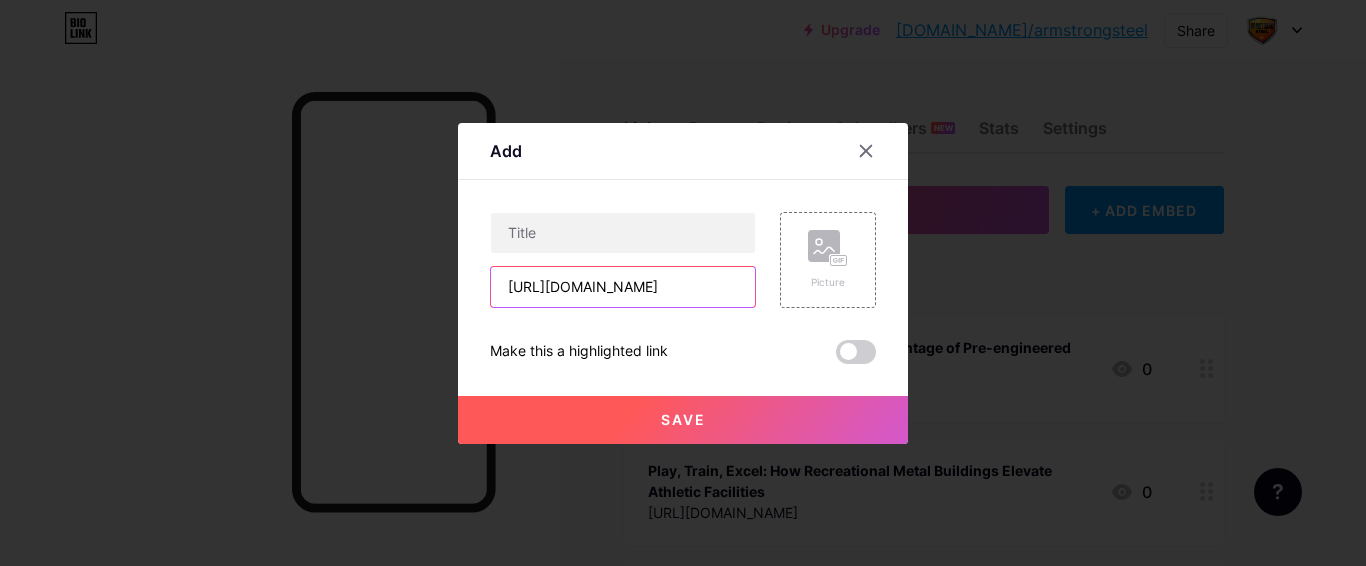 scroll, scrollTop: 0, scrollLeft: 134, axis: horizontal 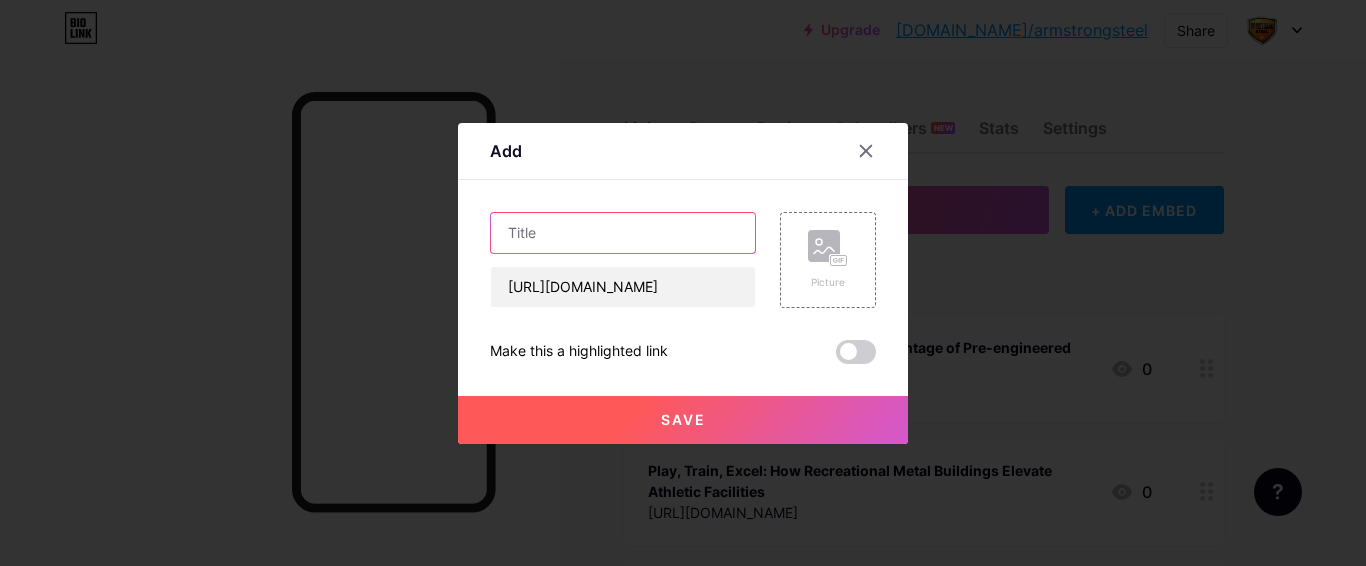 click at bounding box center [623, 233] 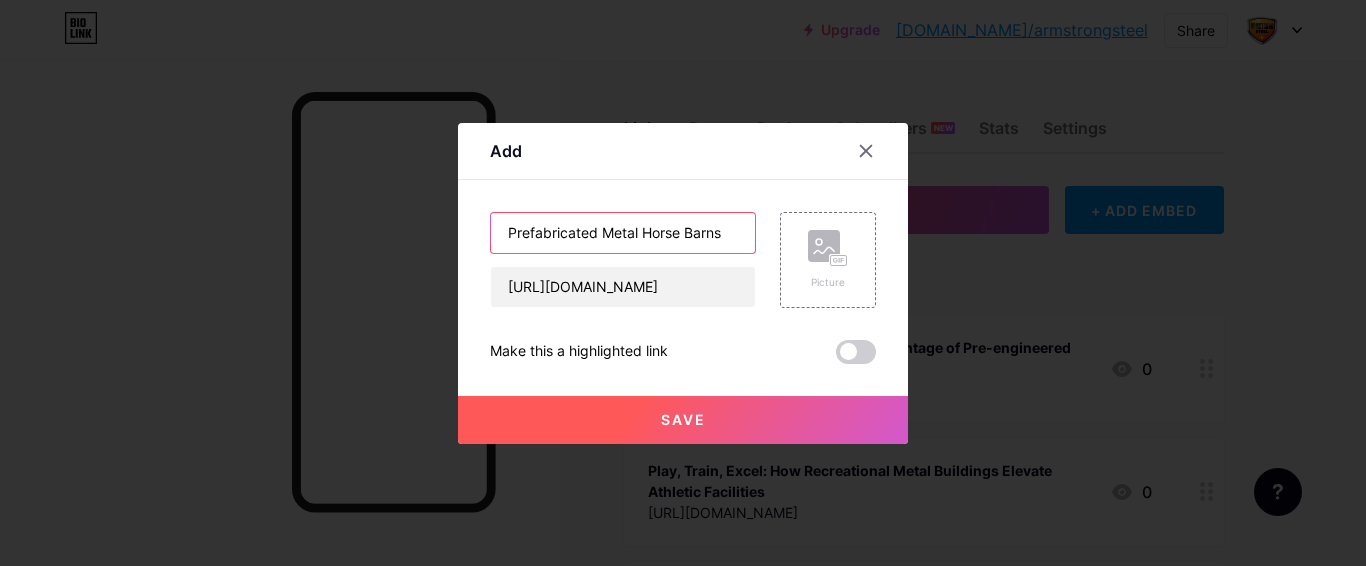 type on "Prefabricated Metal Horse Barns" 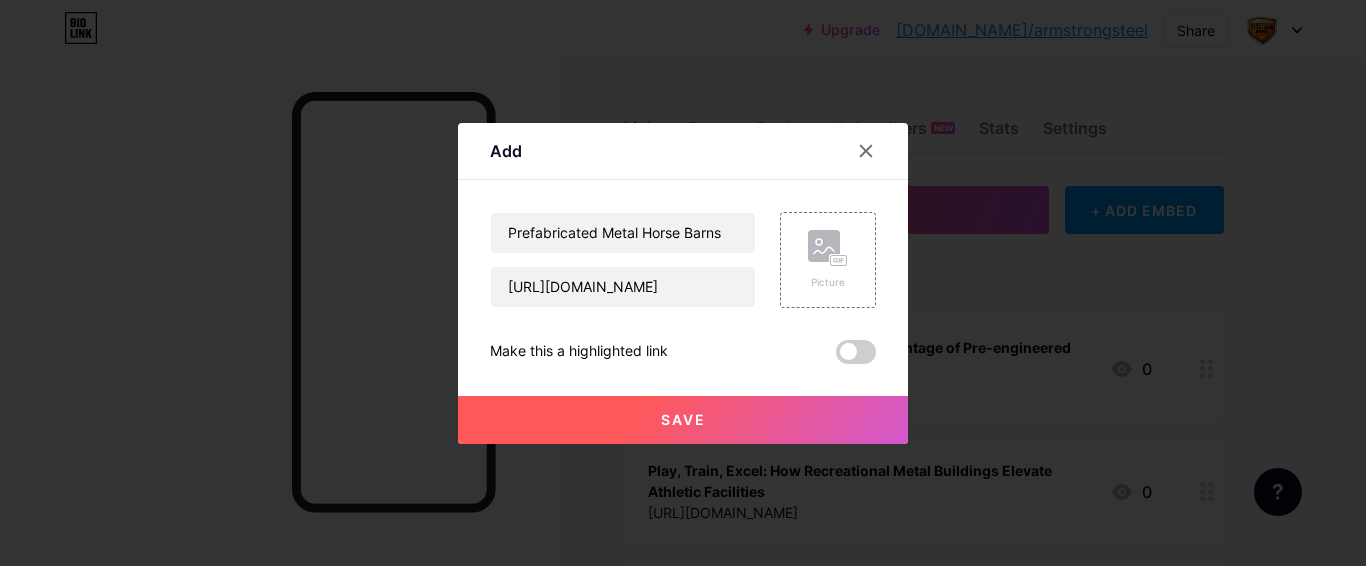 click on "Save" at bounding box center [683, 420] 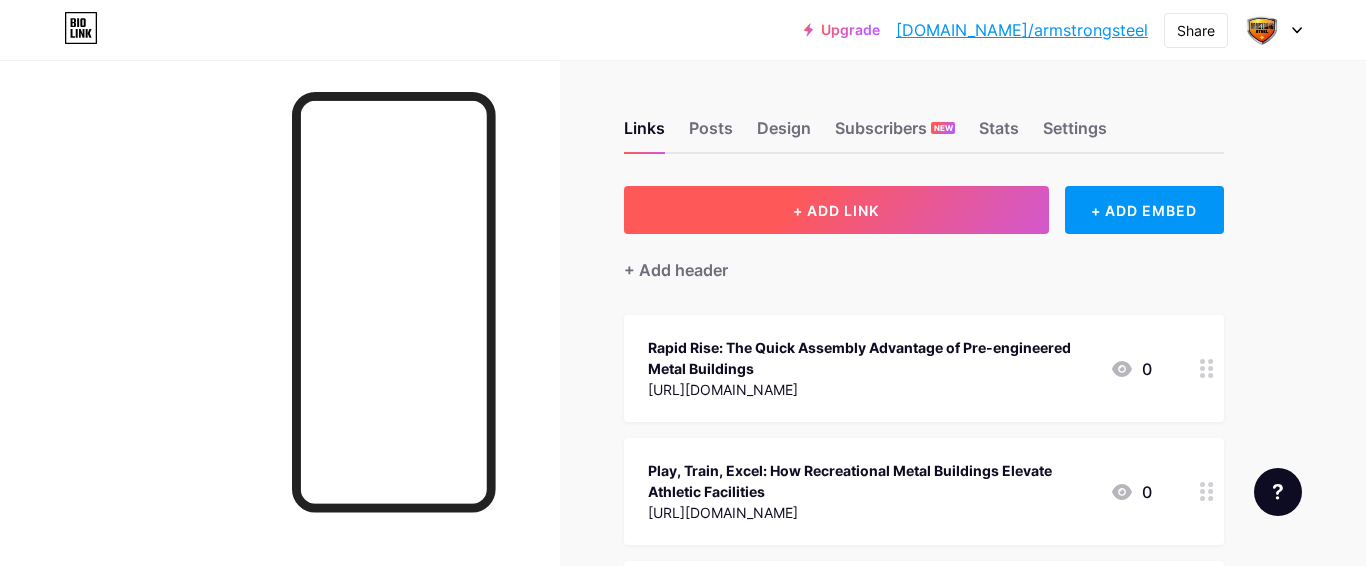 click on "+ ADD LINK" at bounding box center [836, 210] 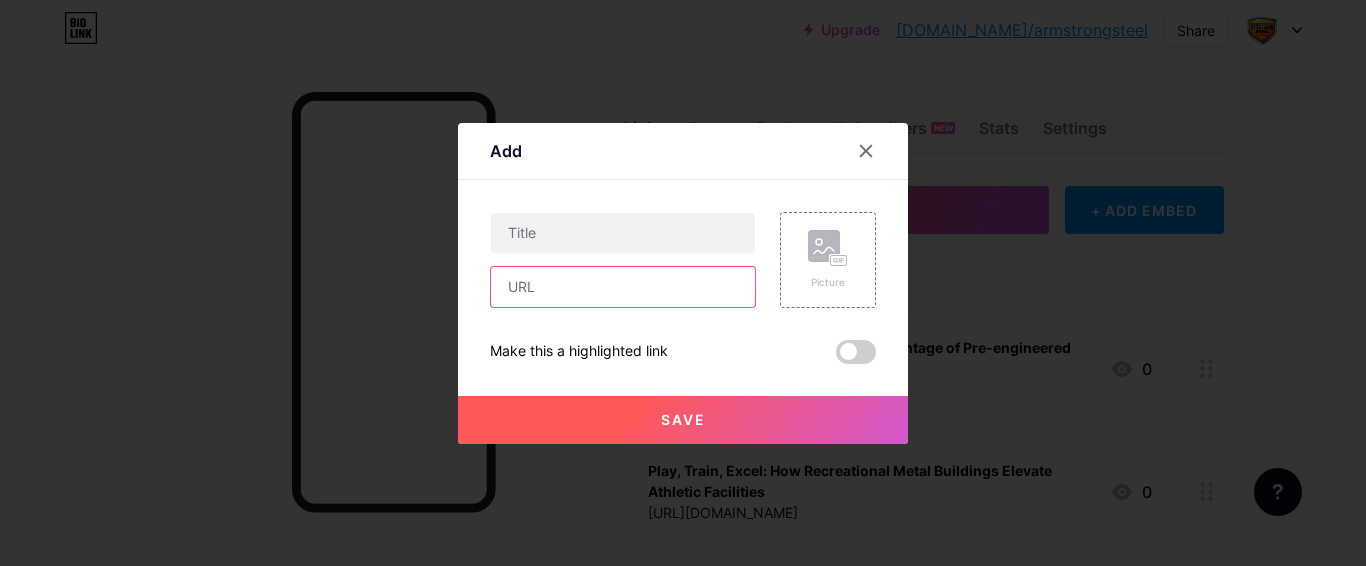 click at bounding box center [623, 287] 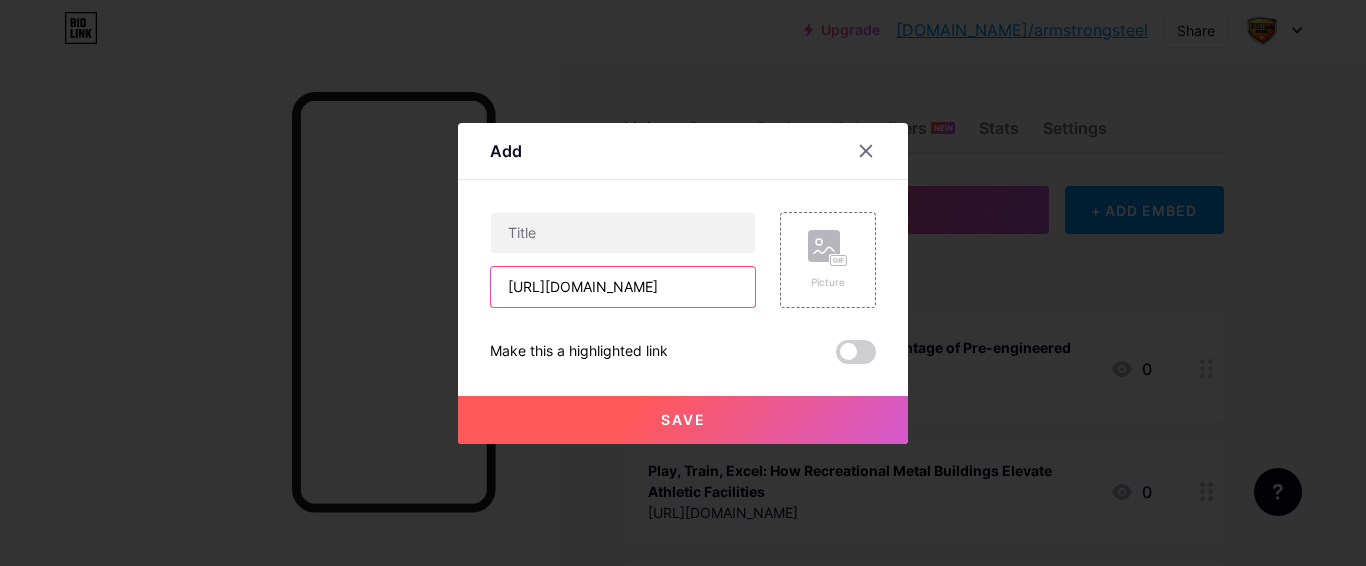 scroll, scrollTop: 0, scrollLeft: 120, axis: horizontal 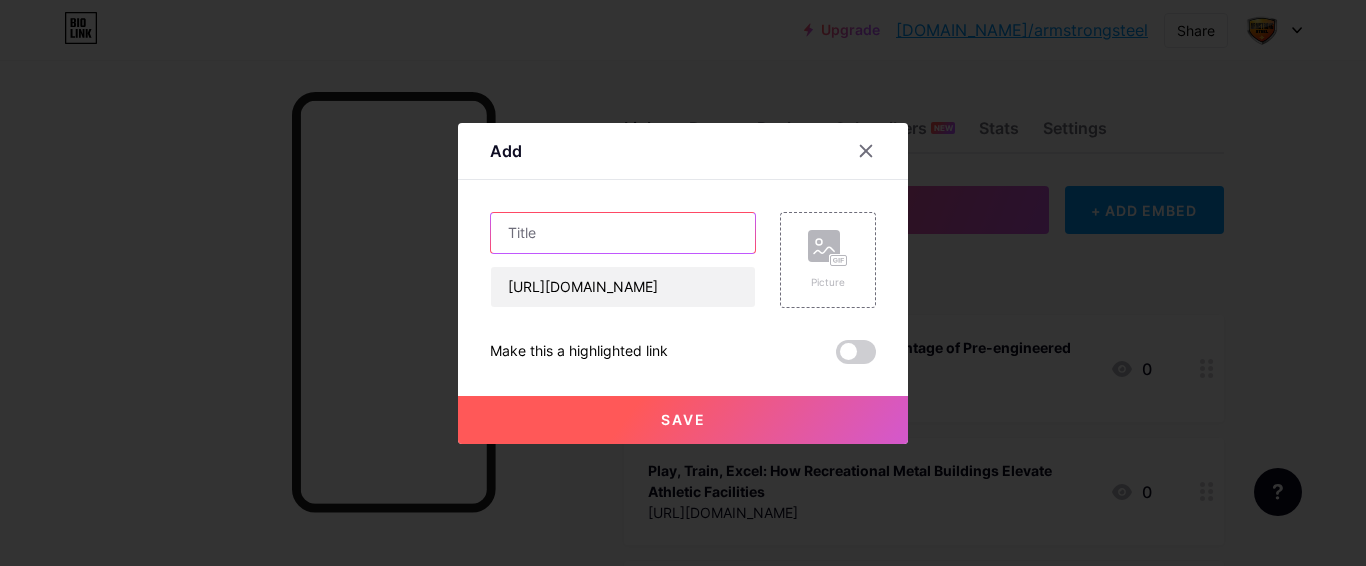 click at bounding box center (623, 233) 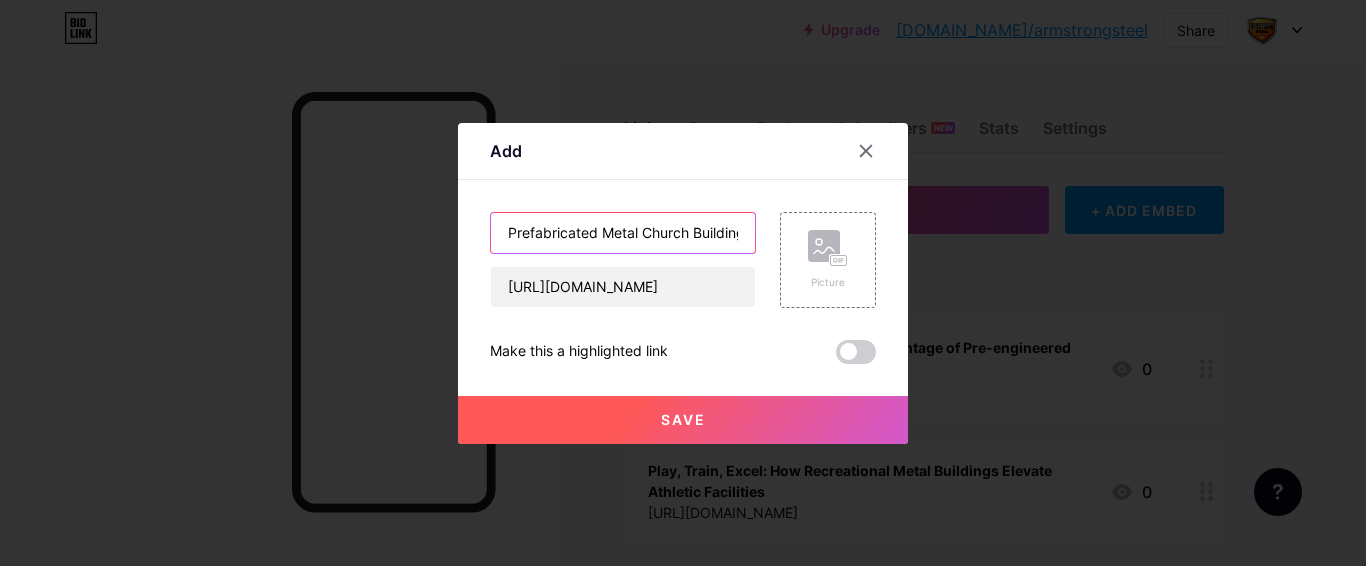 scroll, scrollTop: 0, scrollLeft: 16, axis: horizontal 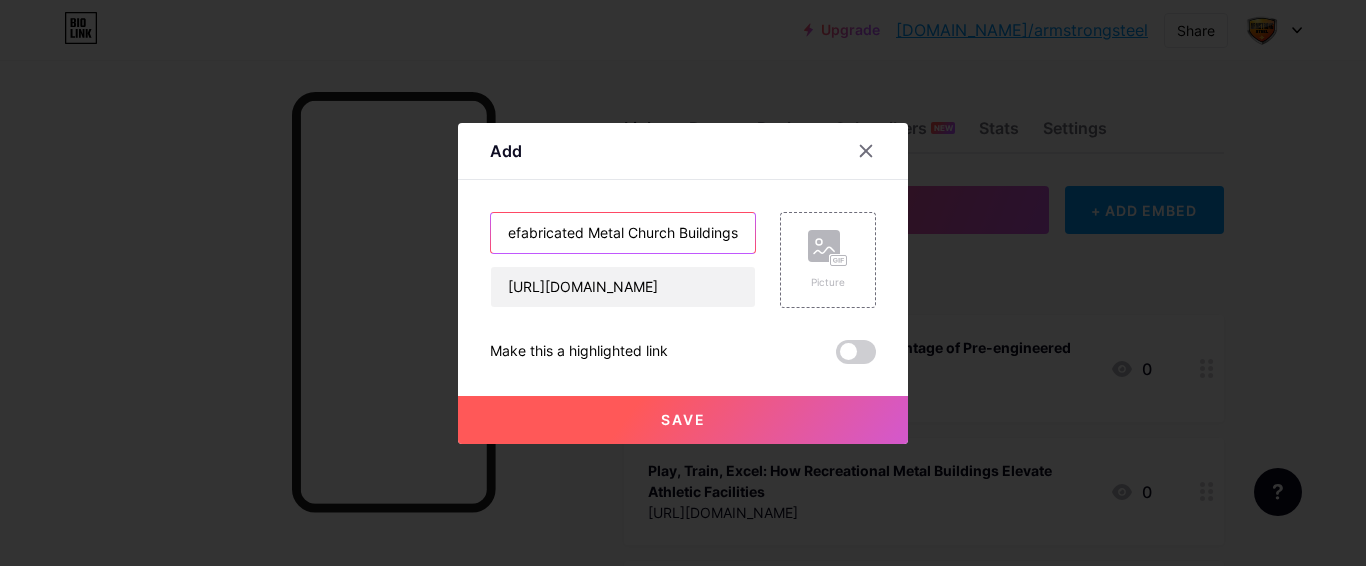 type on "Prefabricated Metal Church Buildings" 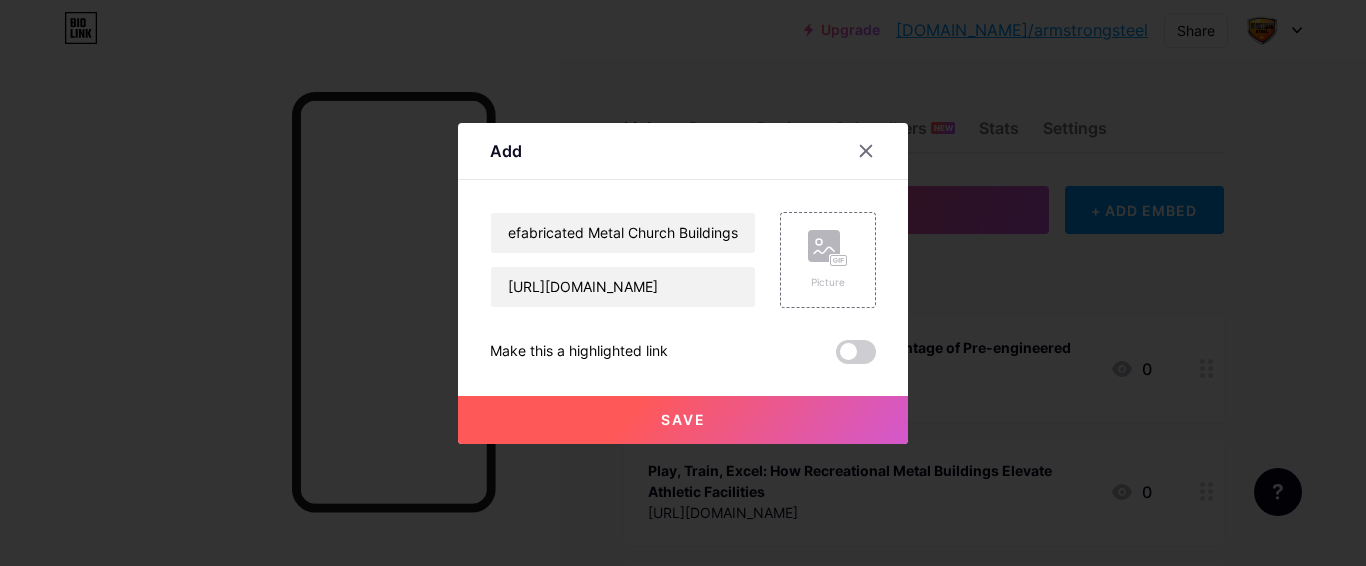 click on "Save" at bounding box center (683, 420) 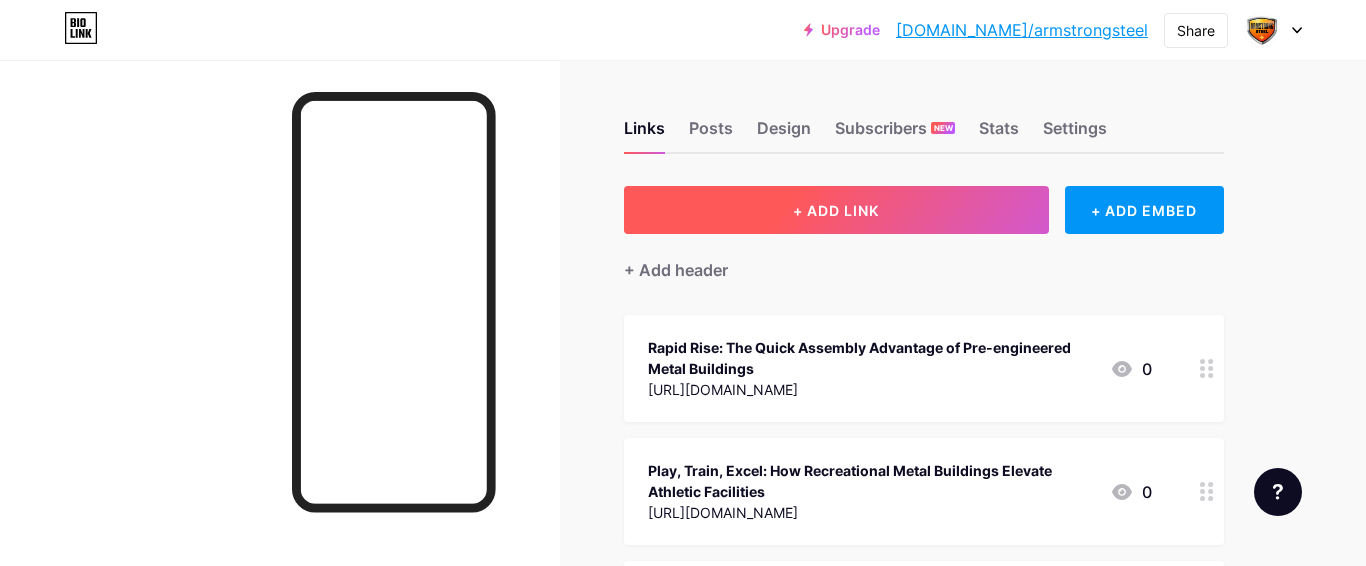 click on "+ ADD LINK" at bounding box center [836, 210] 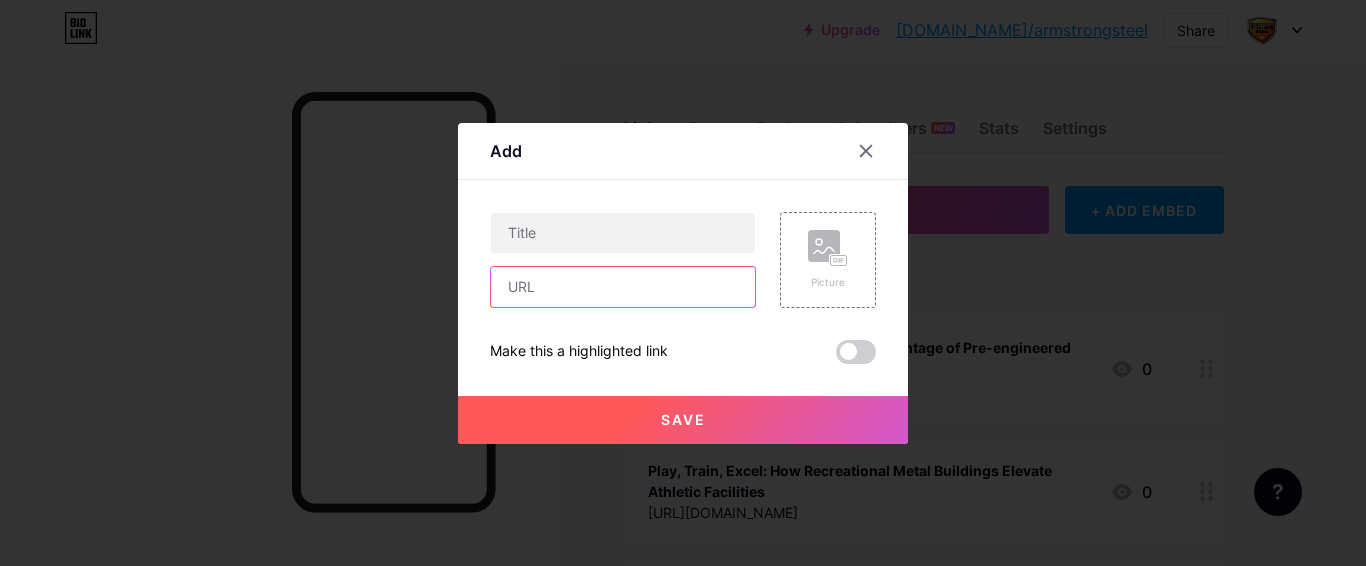 click at bounding box center [623, 287] 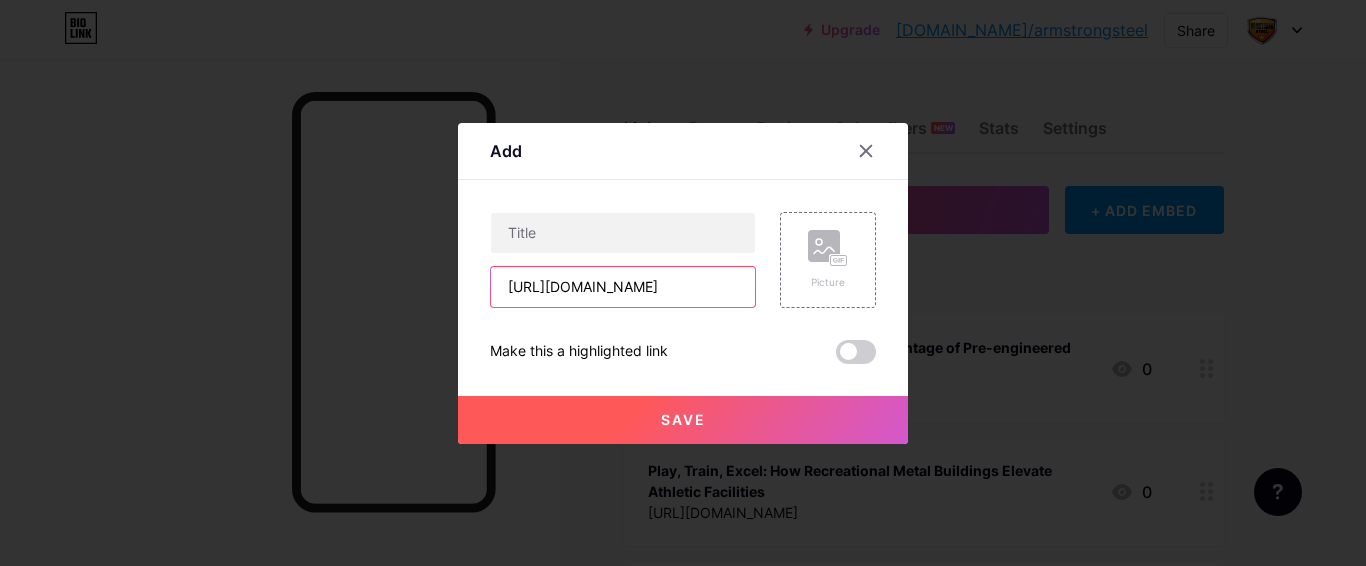 scroll, scrollTop: 0, scrollLeft: 138, axis: horizontal 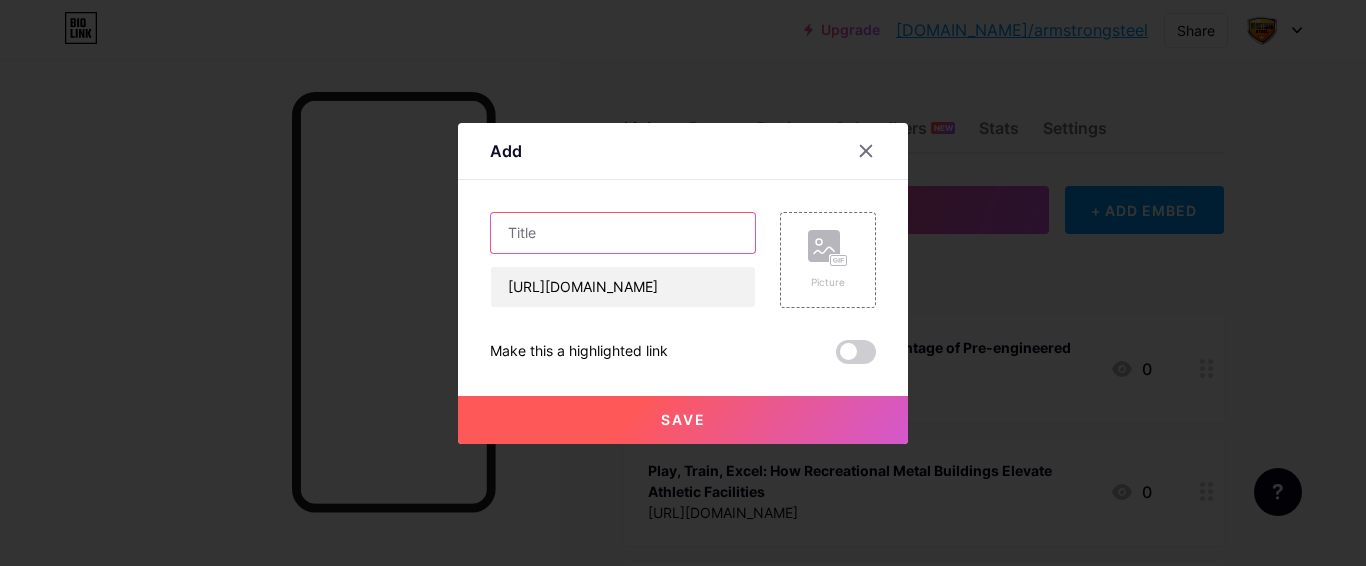 click at bounding box center [623, 233] 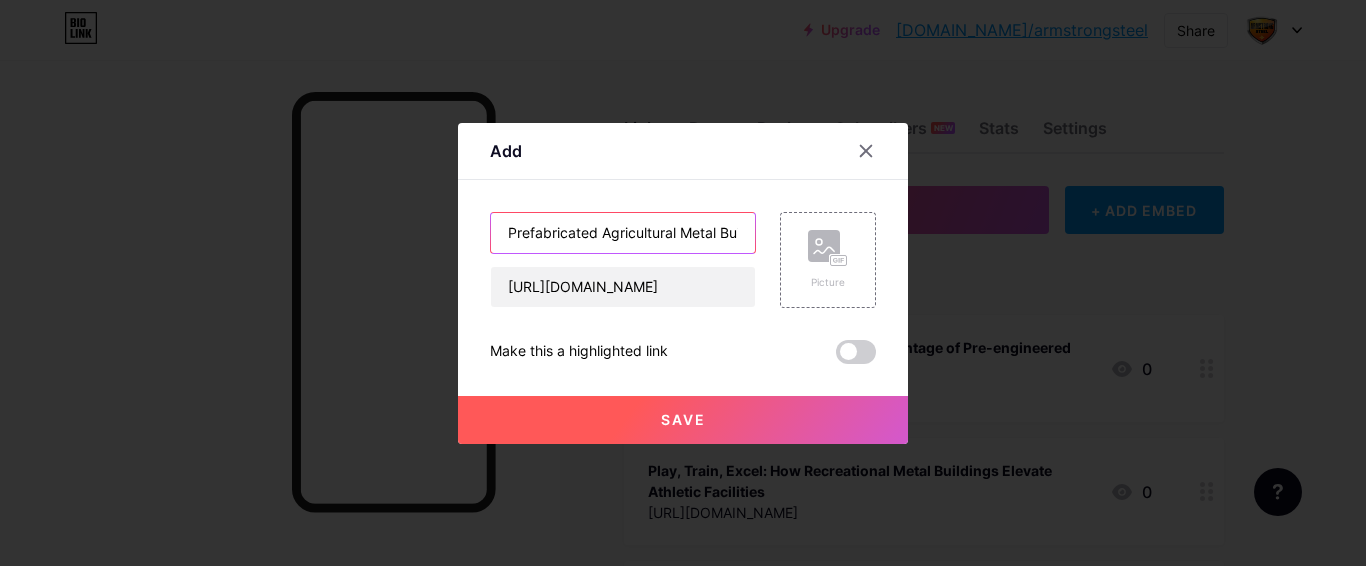 scroll, scrollTop: 0, scrollLeft: 44, axis: horizontal 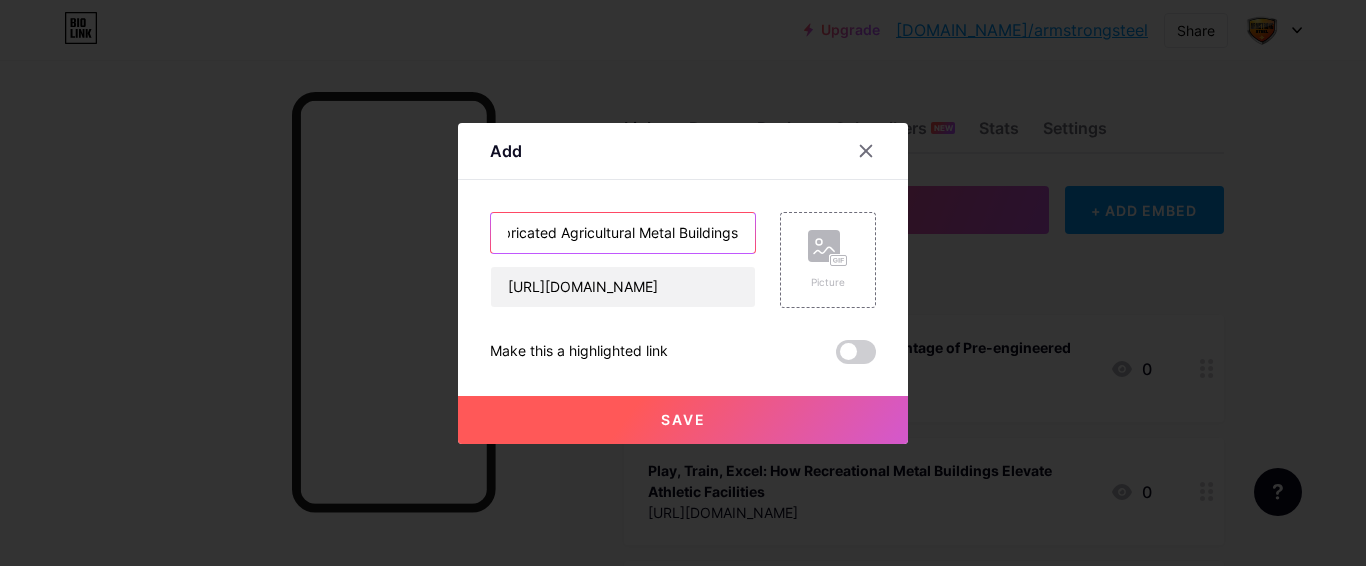 type on "Prefabricated Agricultural Metal Buildings" 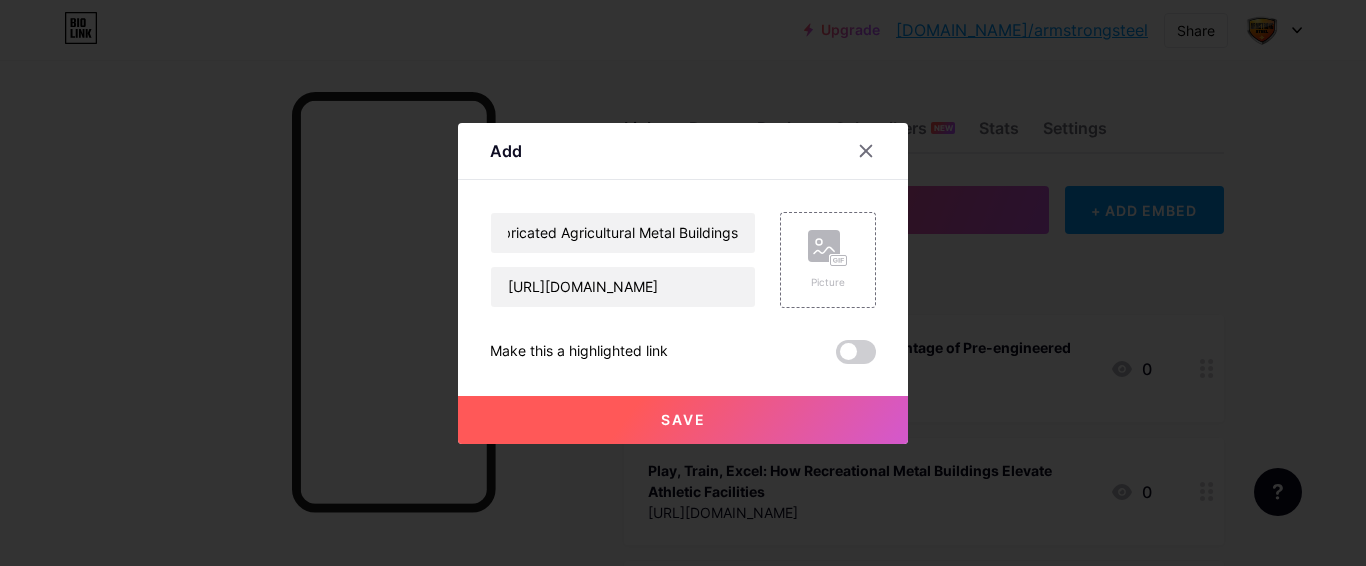 click on "Save" at bounding box center [683, 420] 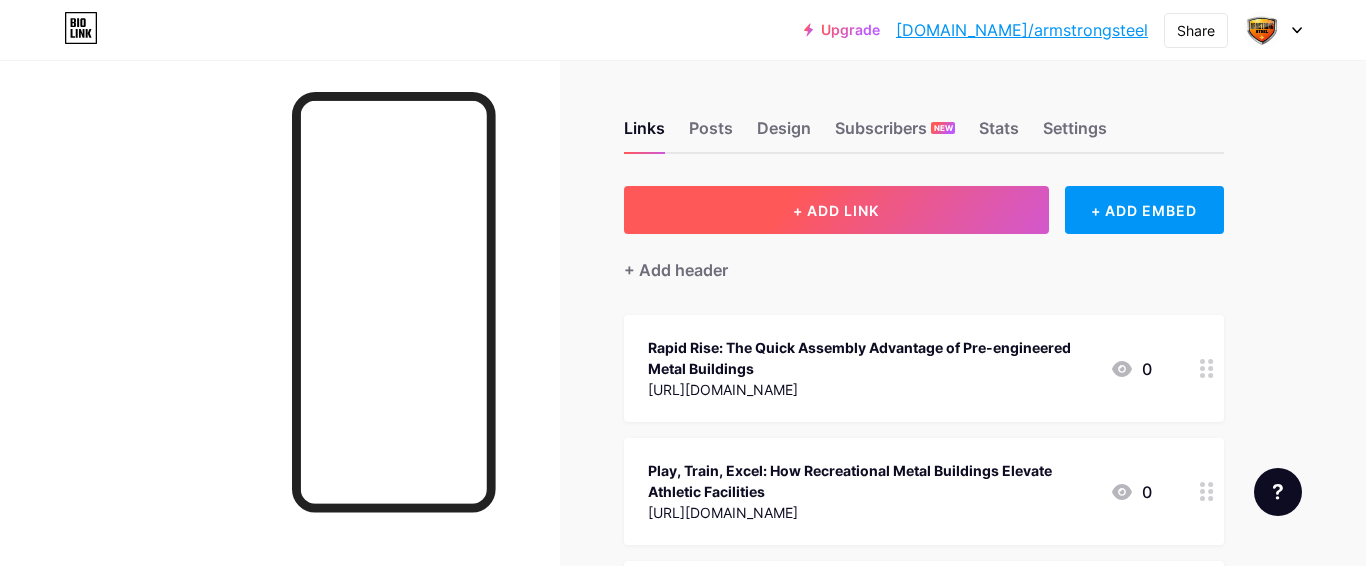 click on "+ ADD LINK" at bounding box center [836, 210] 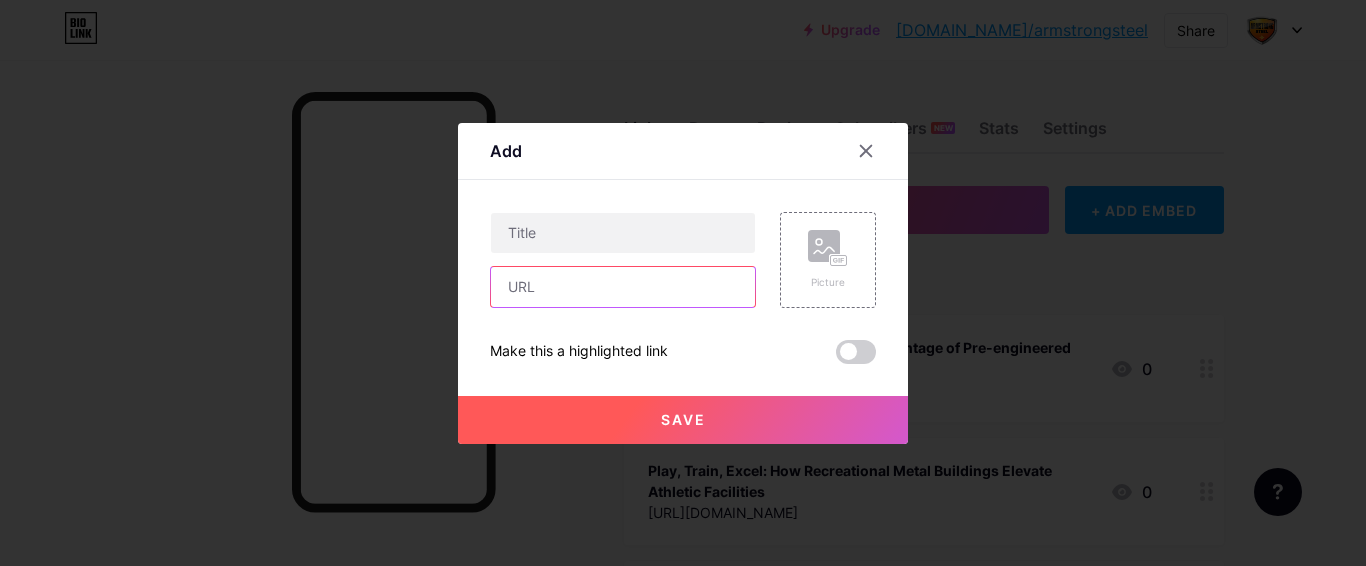 click at bounding box center (623, 287) 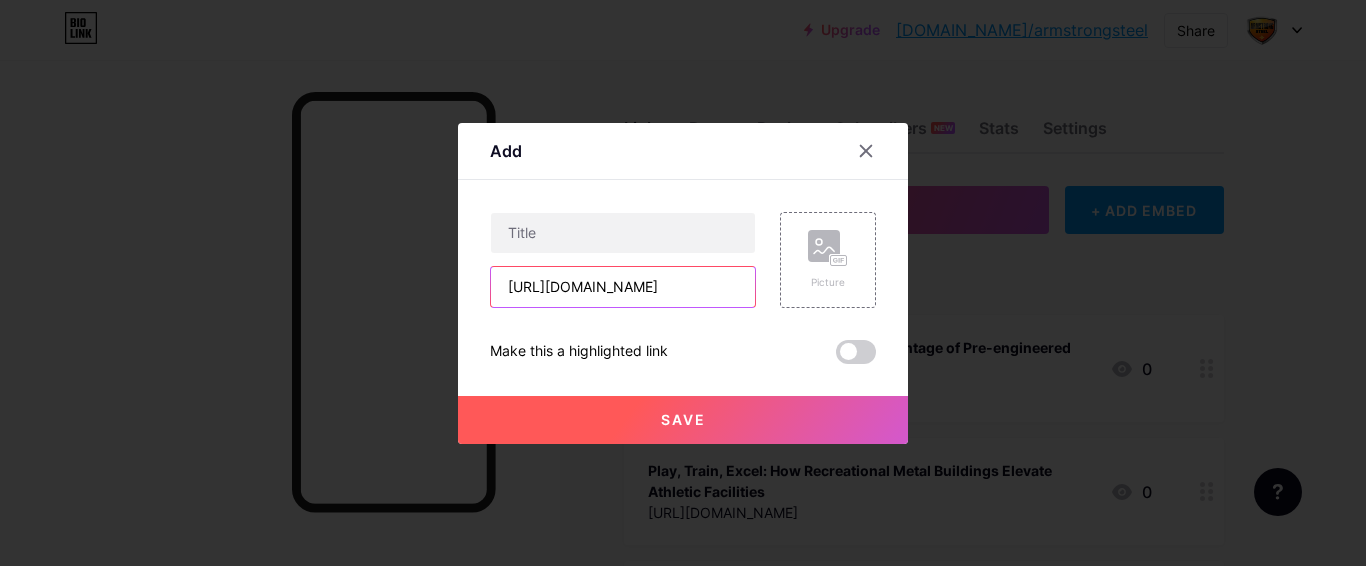 scroll, scrollTop: 0, scrollLeft: 129, axis: horizontal 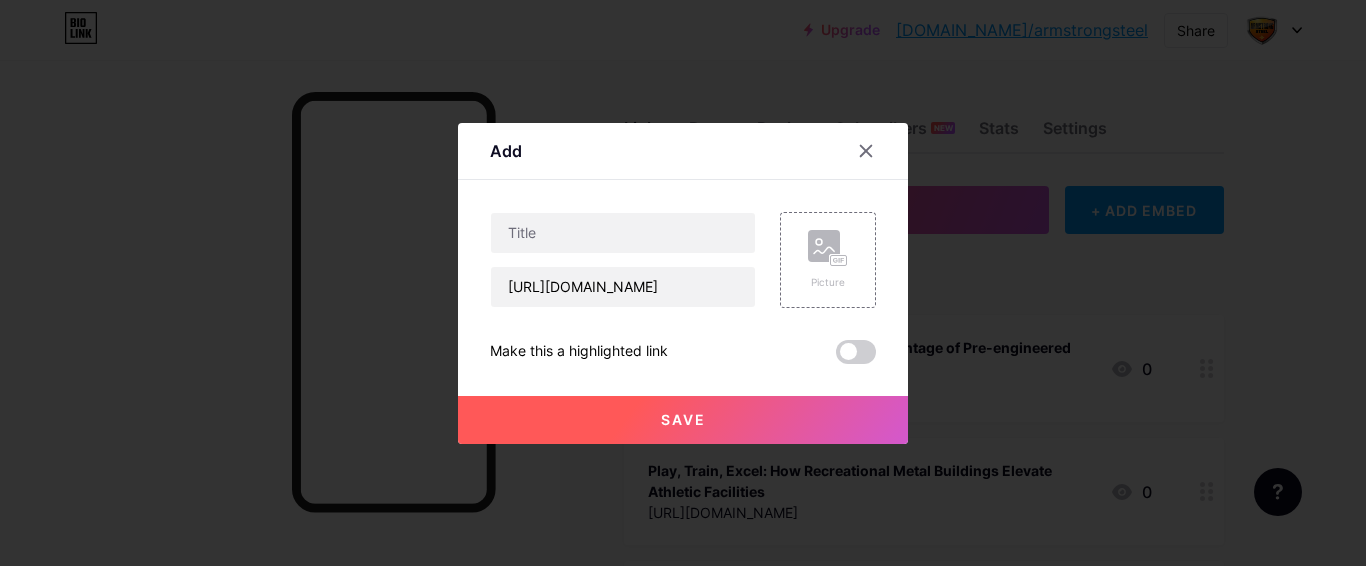 click on "https://armstrongsteel.com/workshop-steel-buildings/" at bounding box center (623, 260) 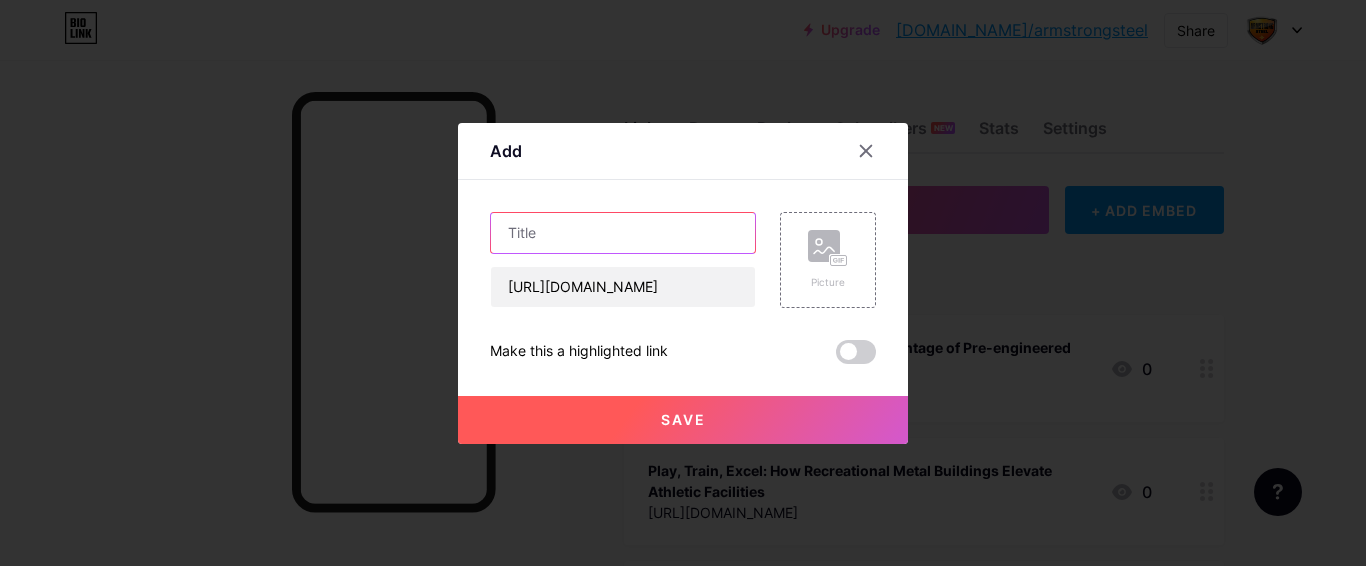 click at bounding box center [623, 233] 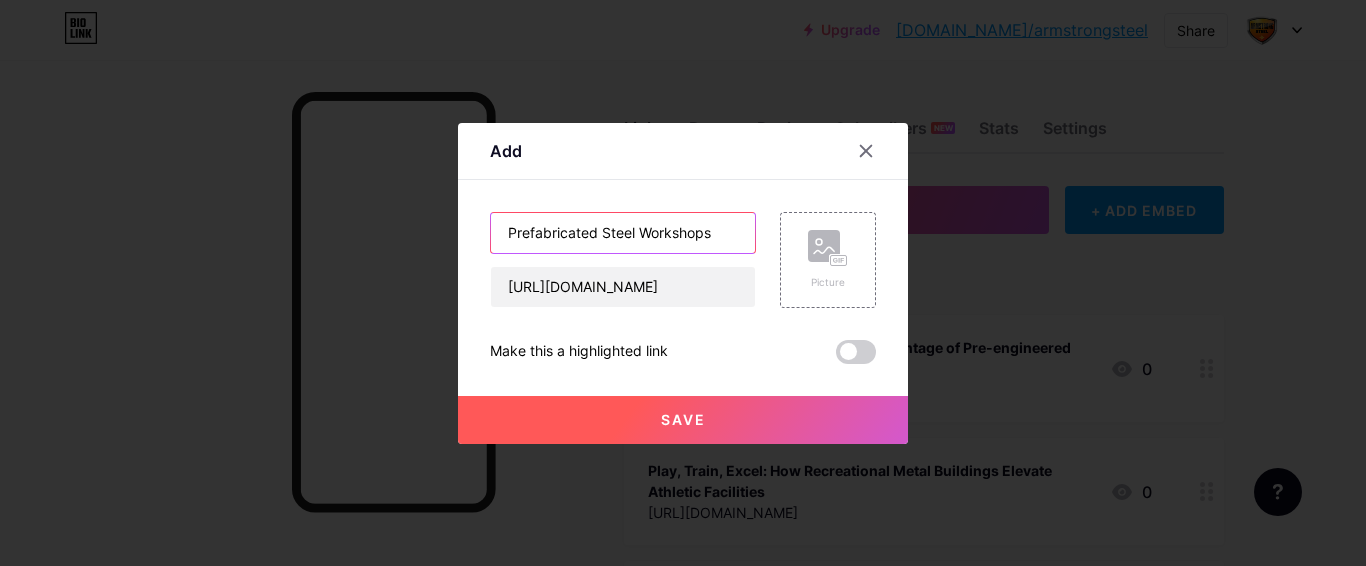 type on "Prefabricated Steel Workshops" 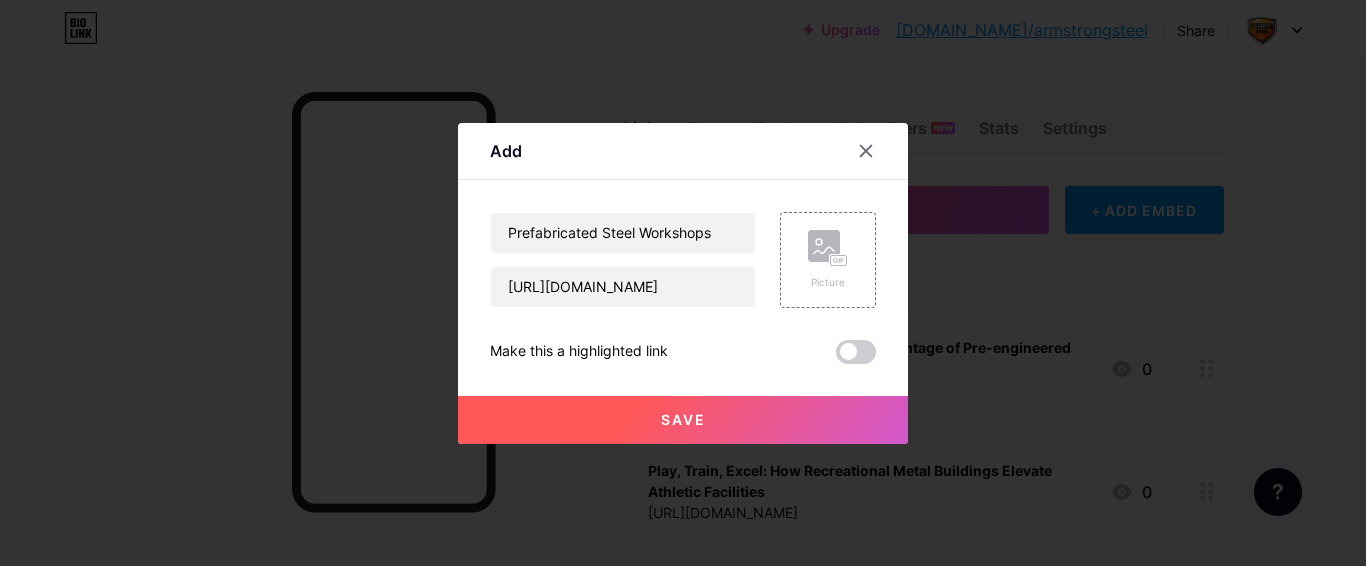 click on "Save" at bounding box center (683, 420) 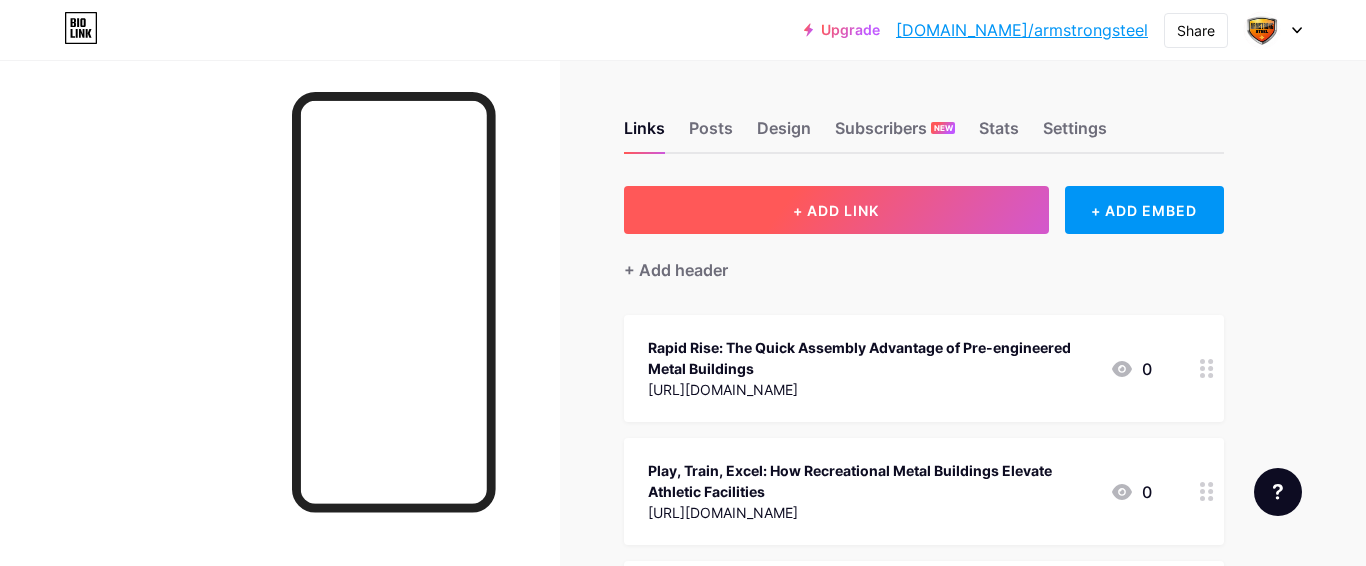 click on "+ ADD LINK" at bounding box center [836, 210] 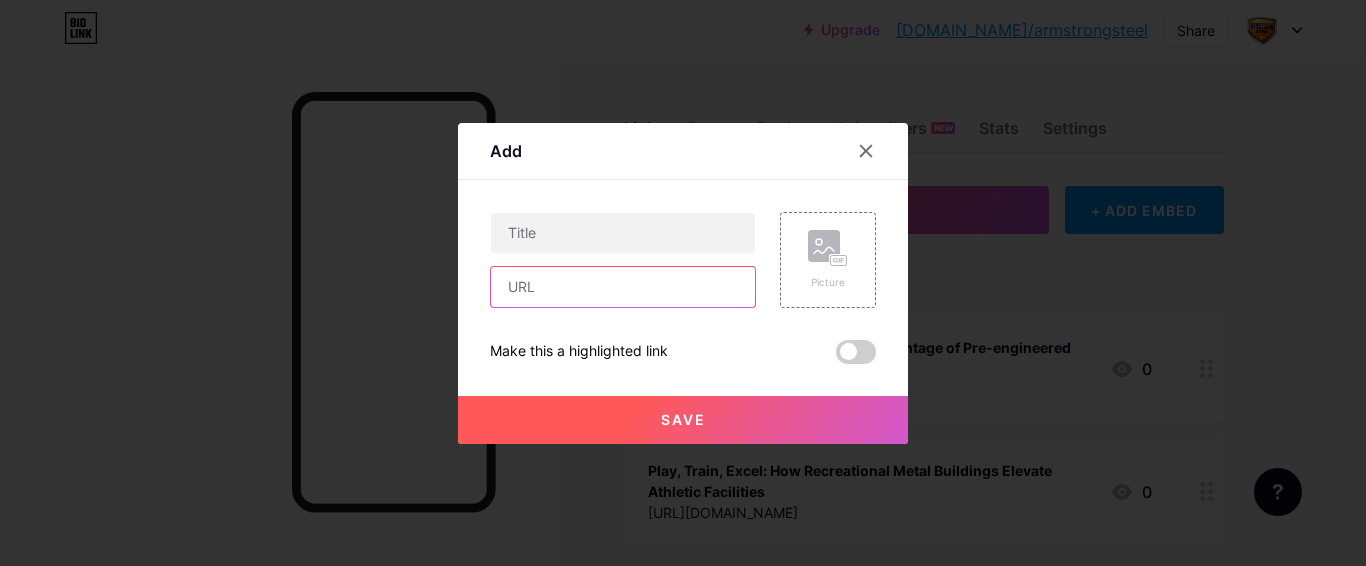 click at bounding box center (623, 287) 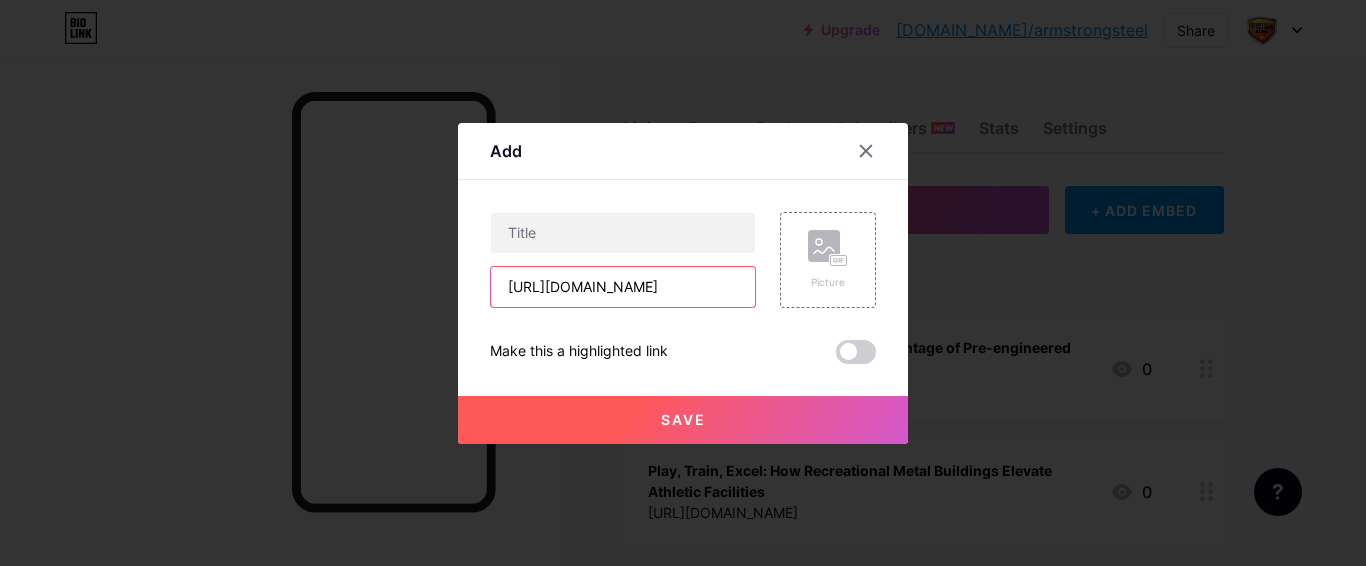 scroll, scrollTop: 0, scrollLeft: 111, axis: horizontal 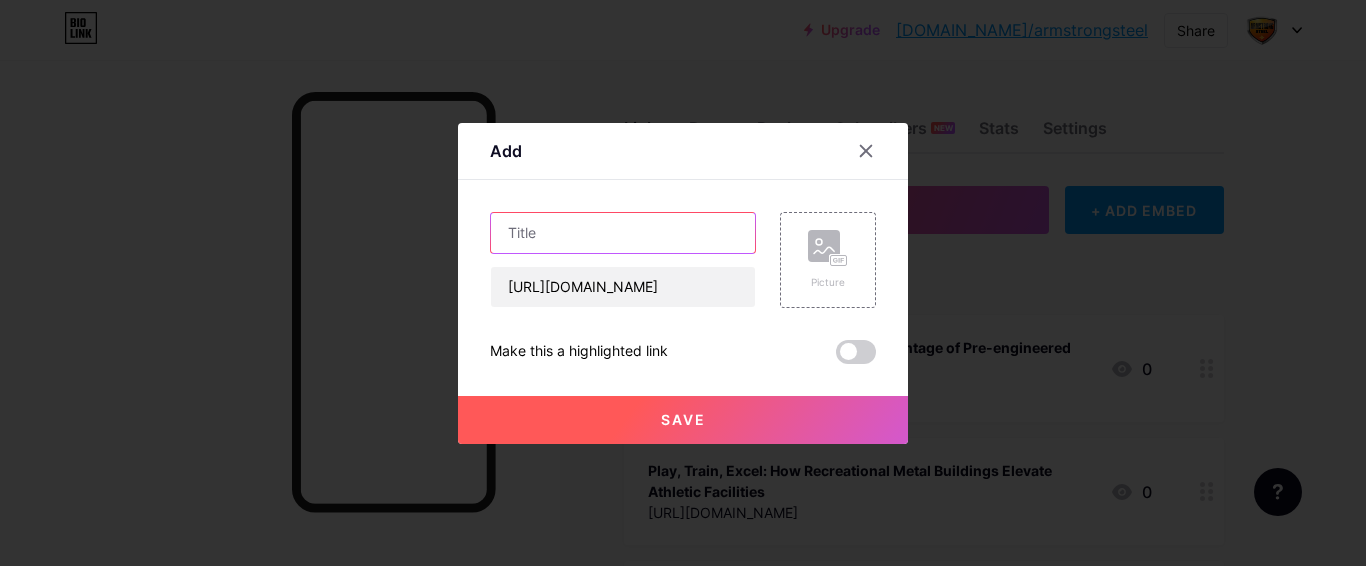 click at bounding box center [623, 233] 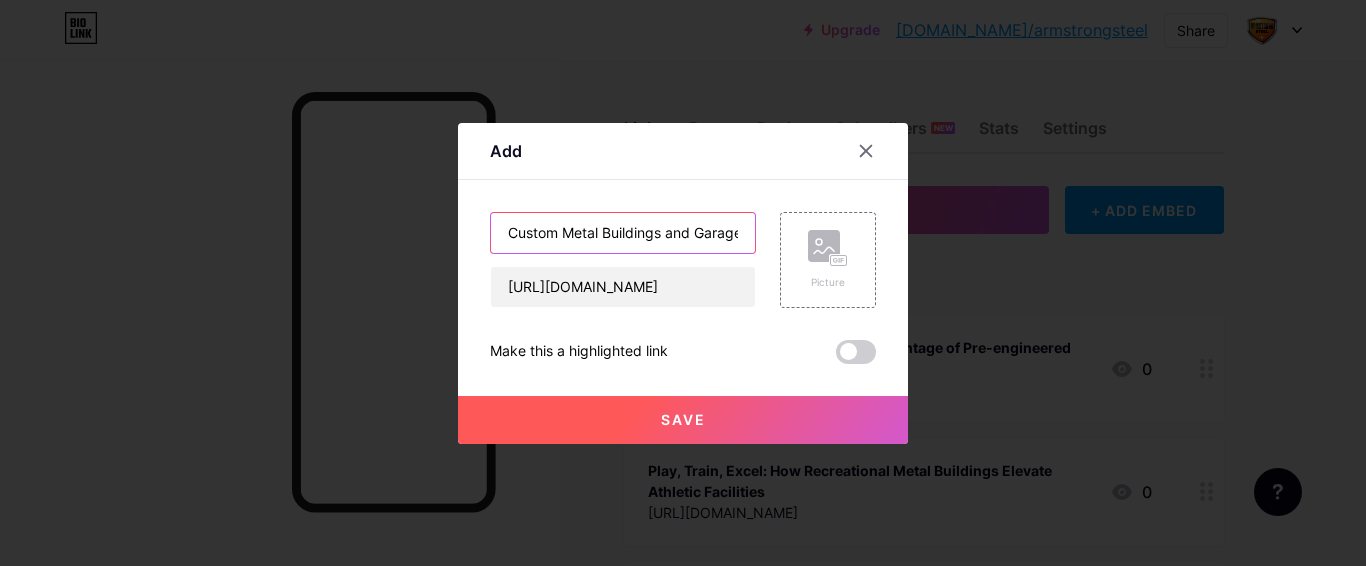 scroll, scrollTop: 0, scrollLeft: 14, axis: horizontal 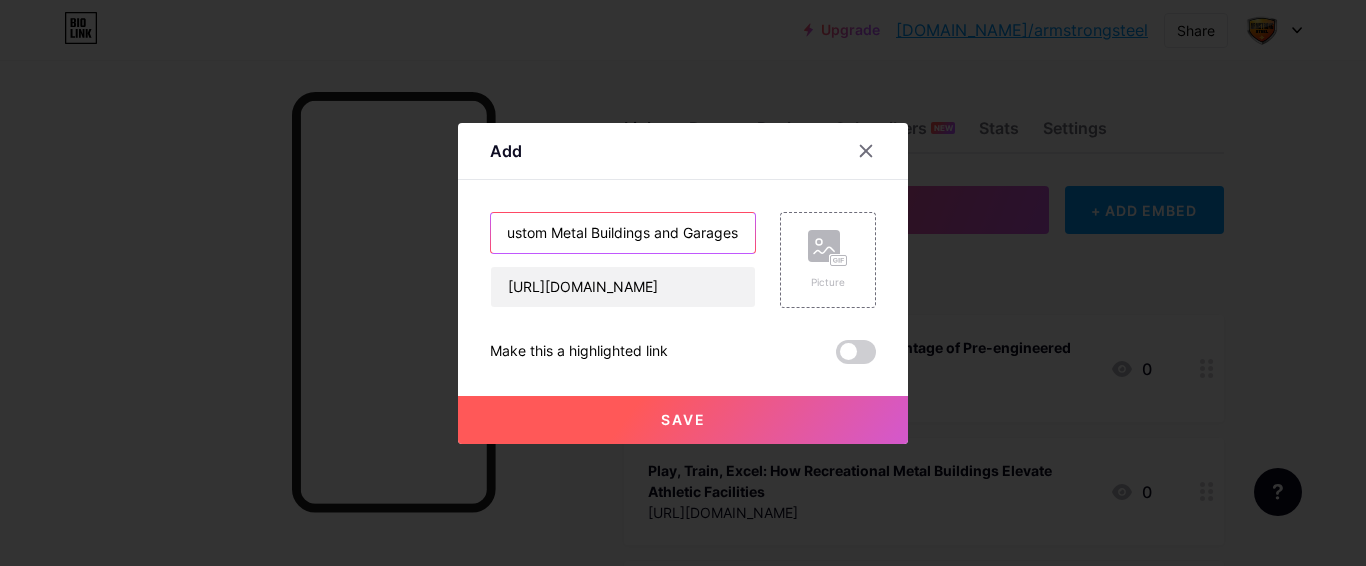 type on "Custom Metal Buildings and Garages" 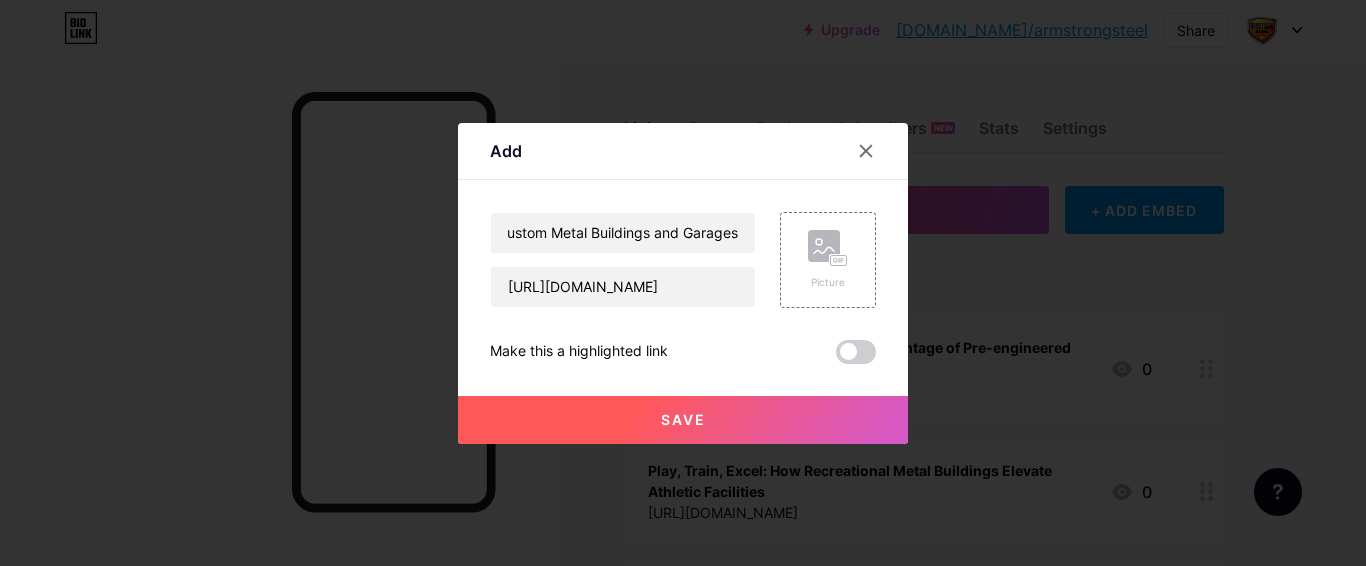 click on "Save" at bounding box center [683, 404] 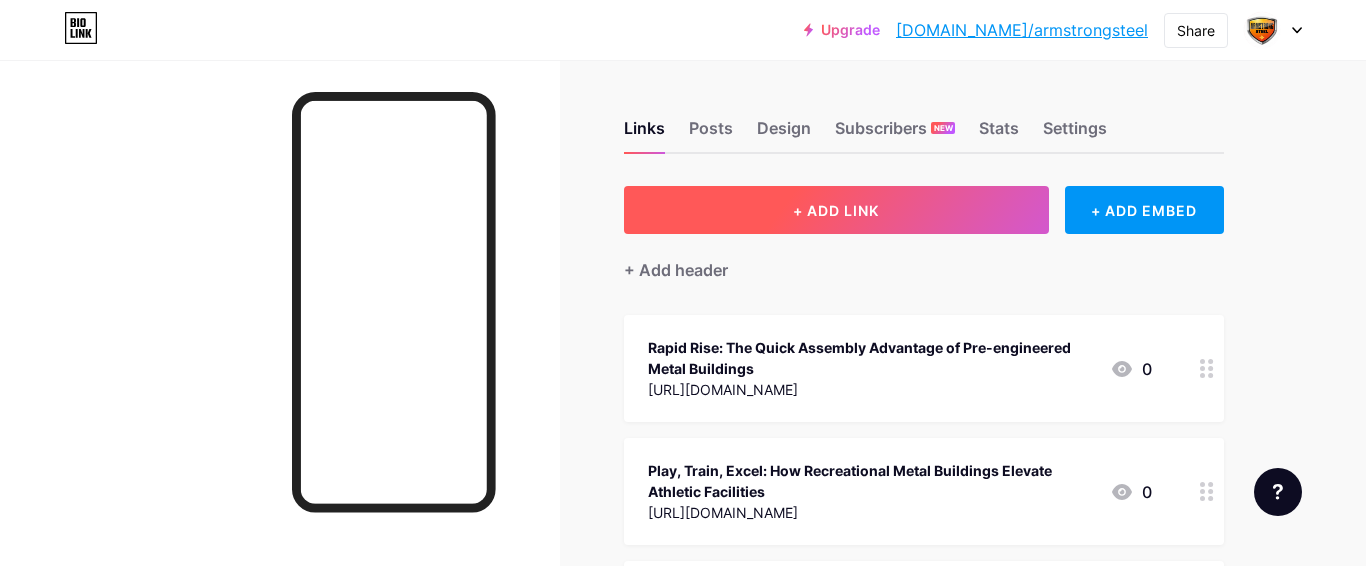 click on "+ ADD LINK" at bounding box center [836, 210] 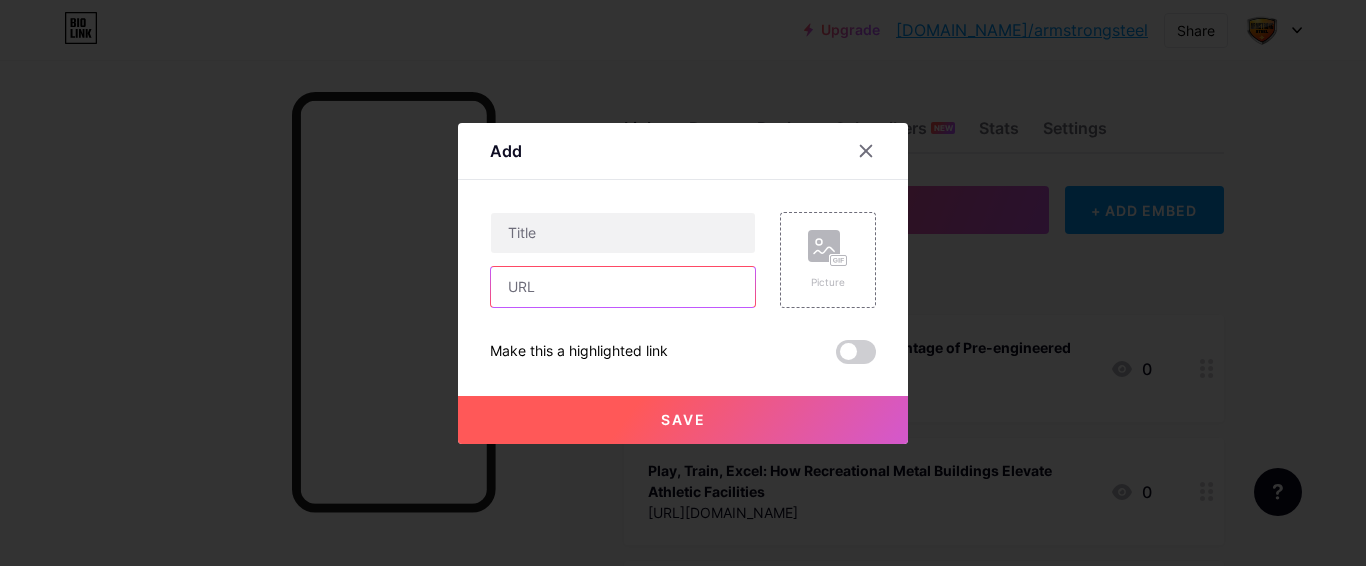 click at bounding box center (623, 287) 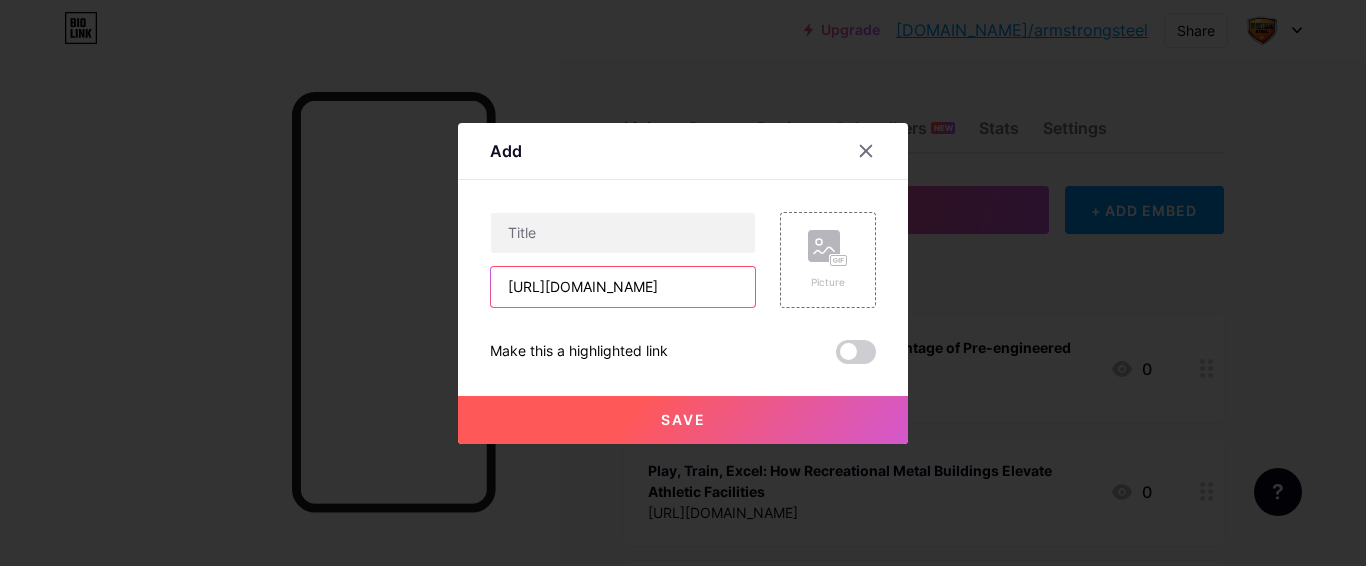 scroll, scrollTop: 0, scrollLeft: 140, axis: horizontal 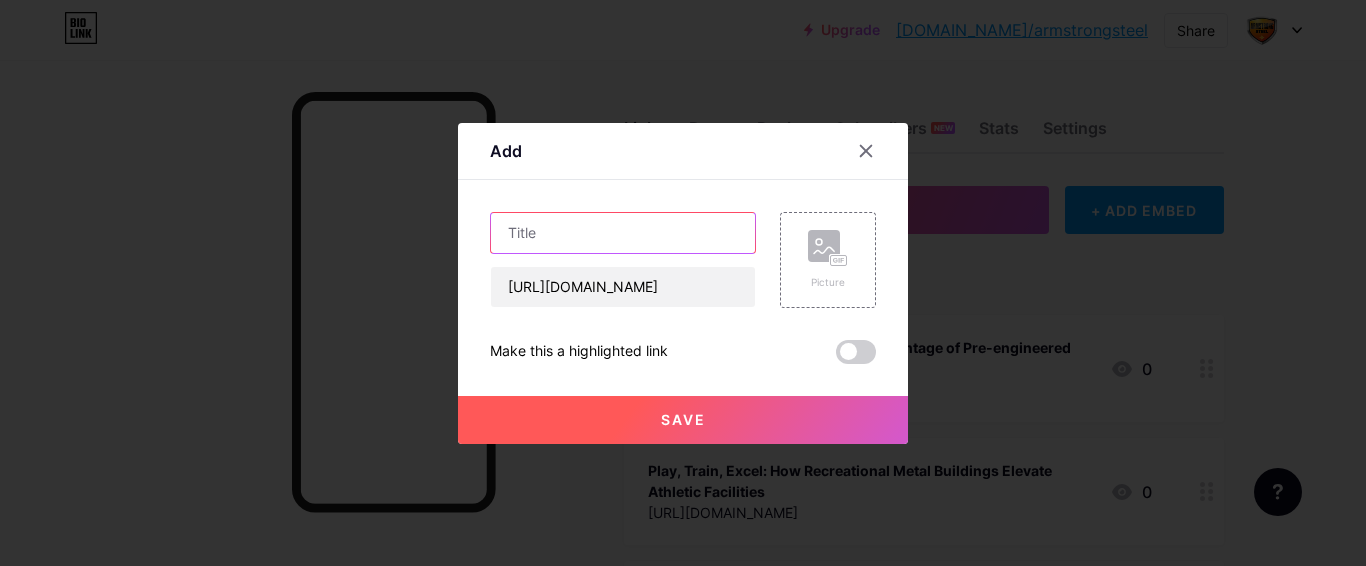 click at bounding box center (623, 233) 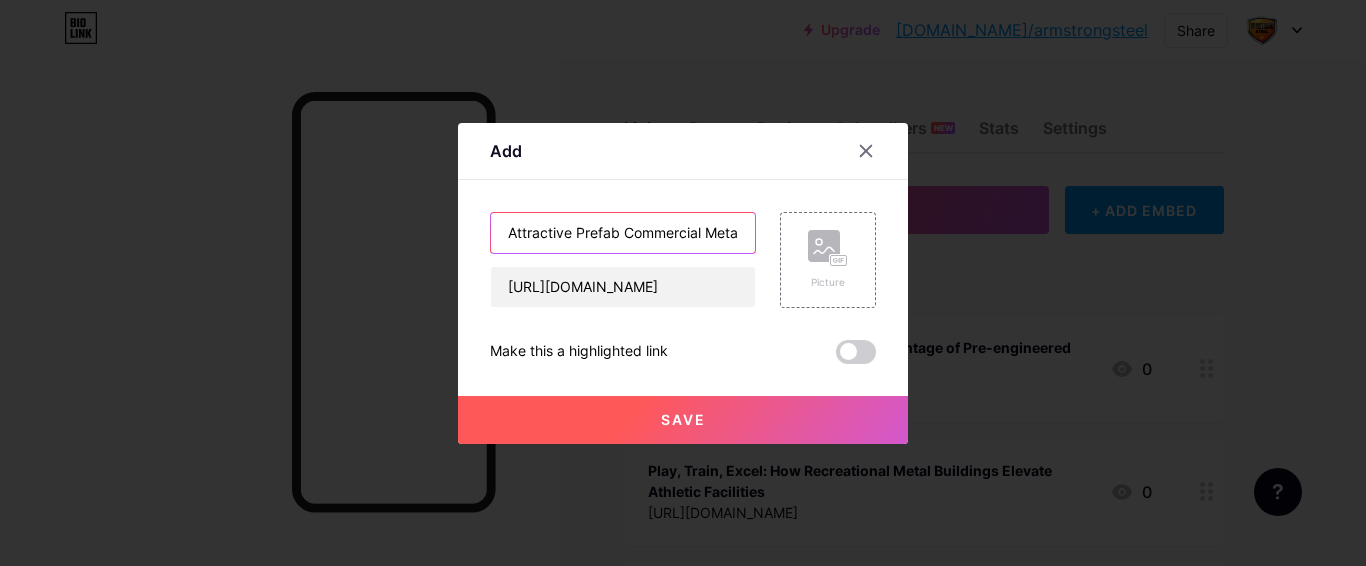 scroll, scrollTop: 0, scrollLeft: 68, axis: horizontal 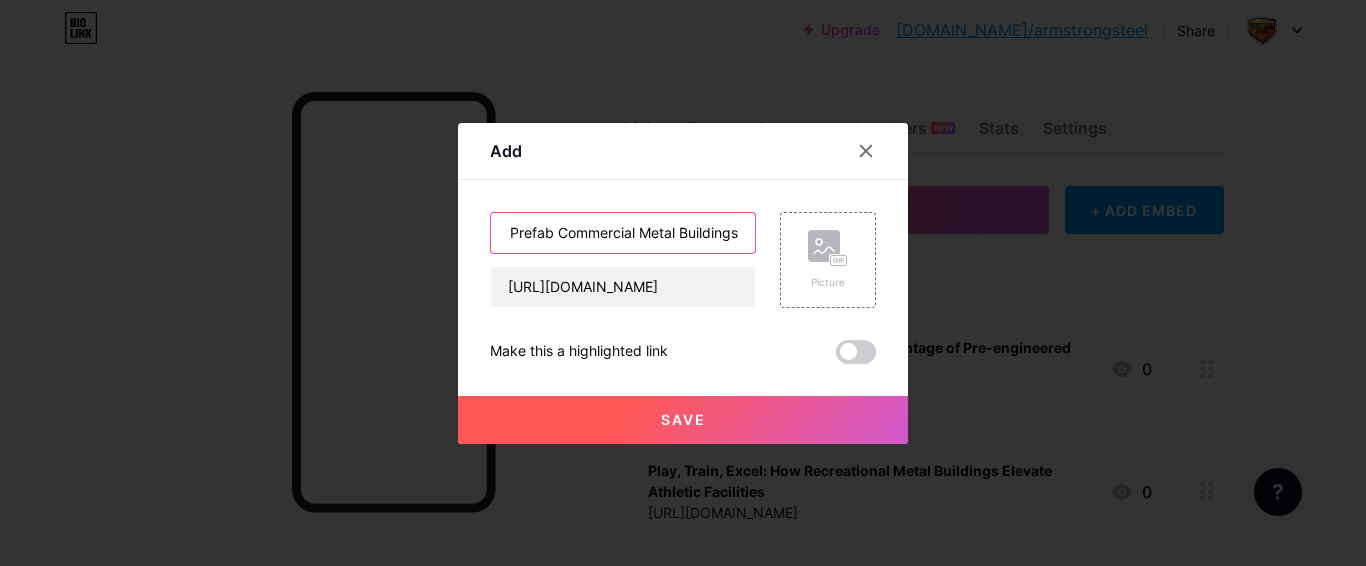 type on "Attractive Prefab Commercial Metal Buildings" 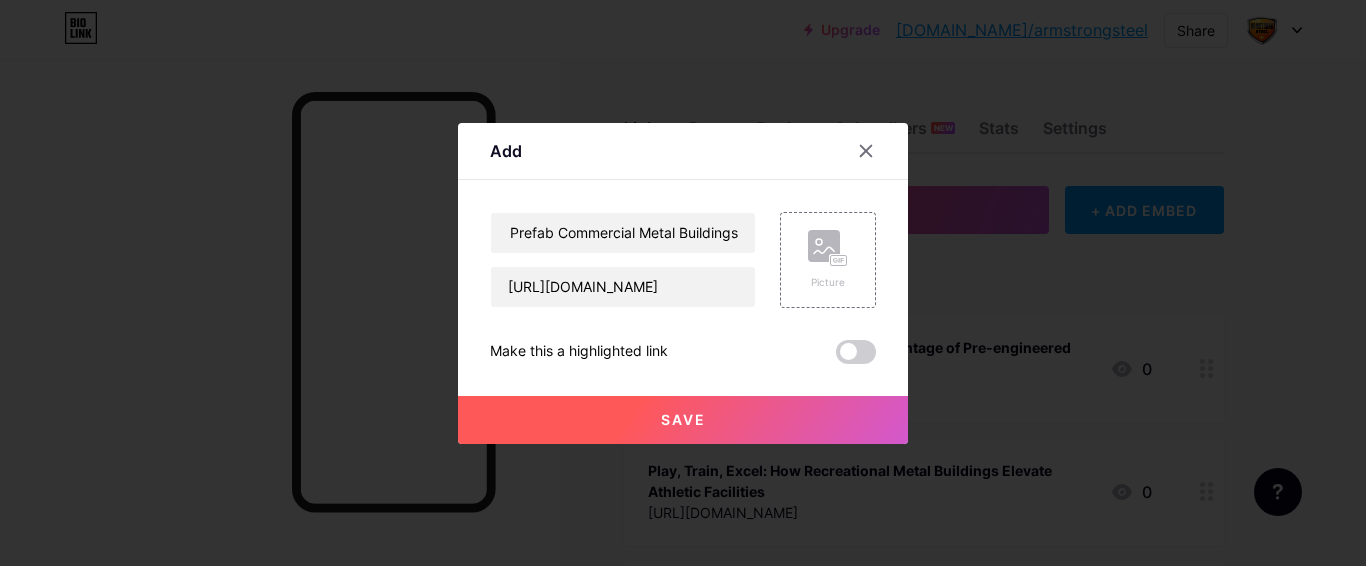 click on "Save" at bounding box center (683, 420) 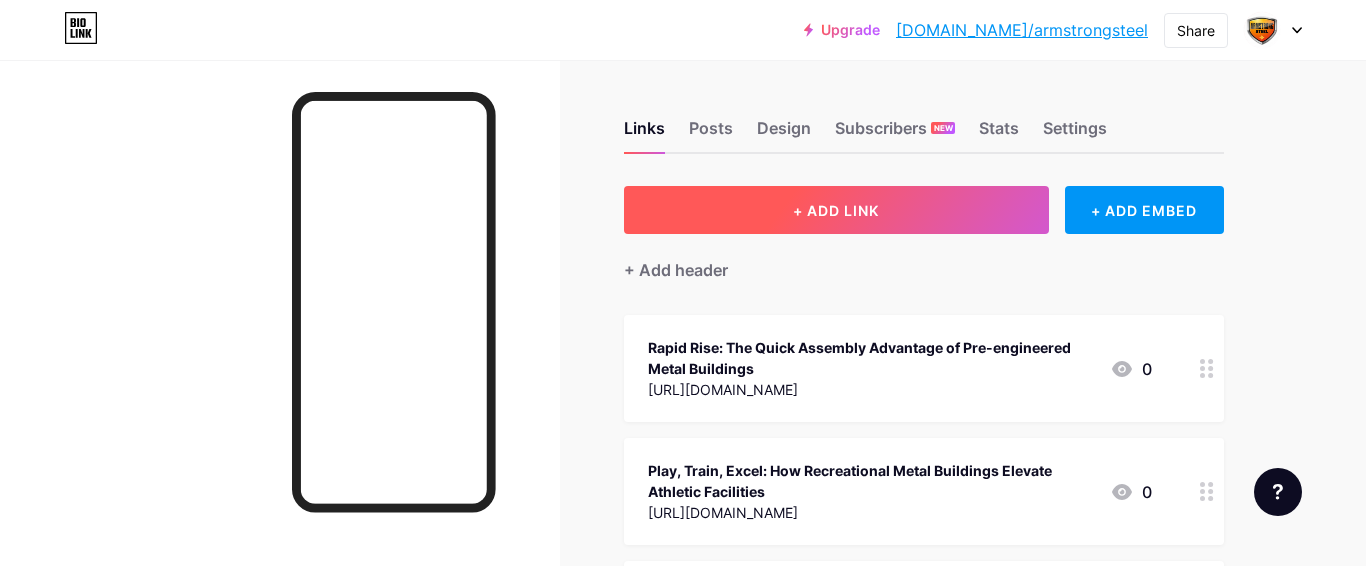 click on "+ ADD LINK" at bounding box center (836, 210) 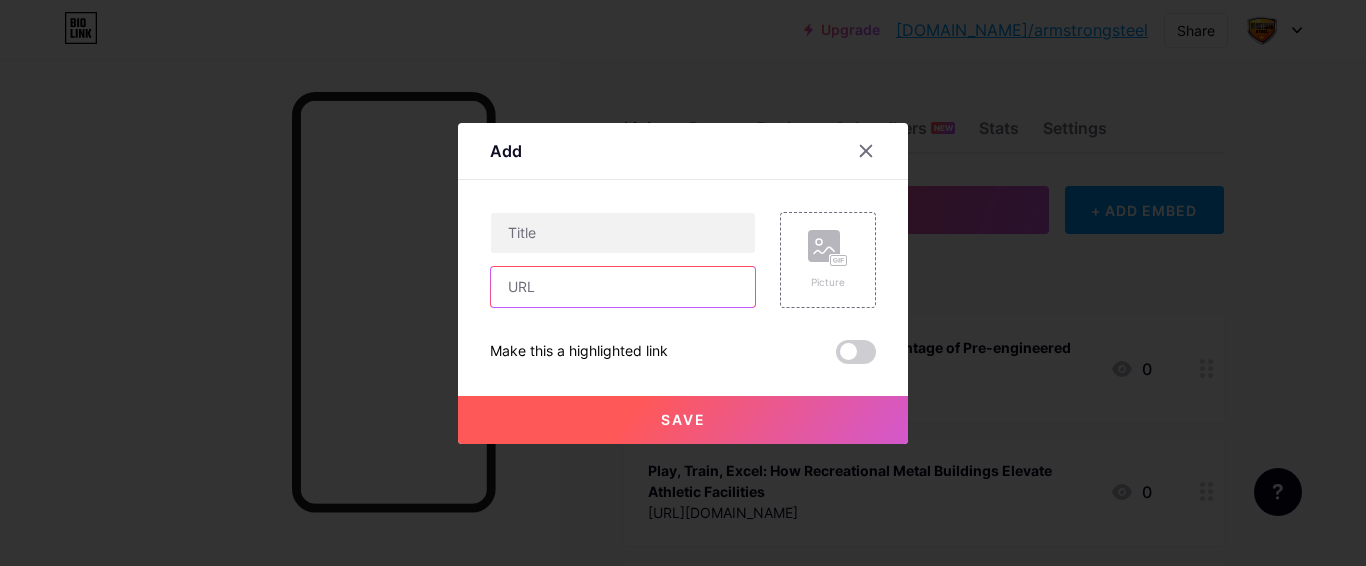 click at bounding box center (623, 287) 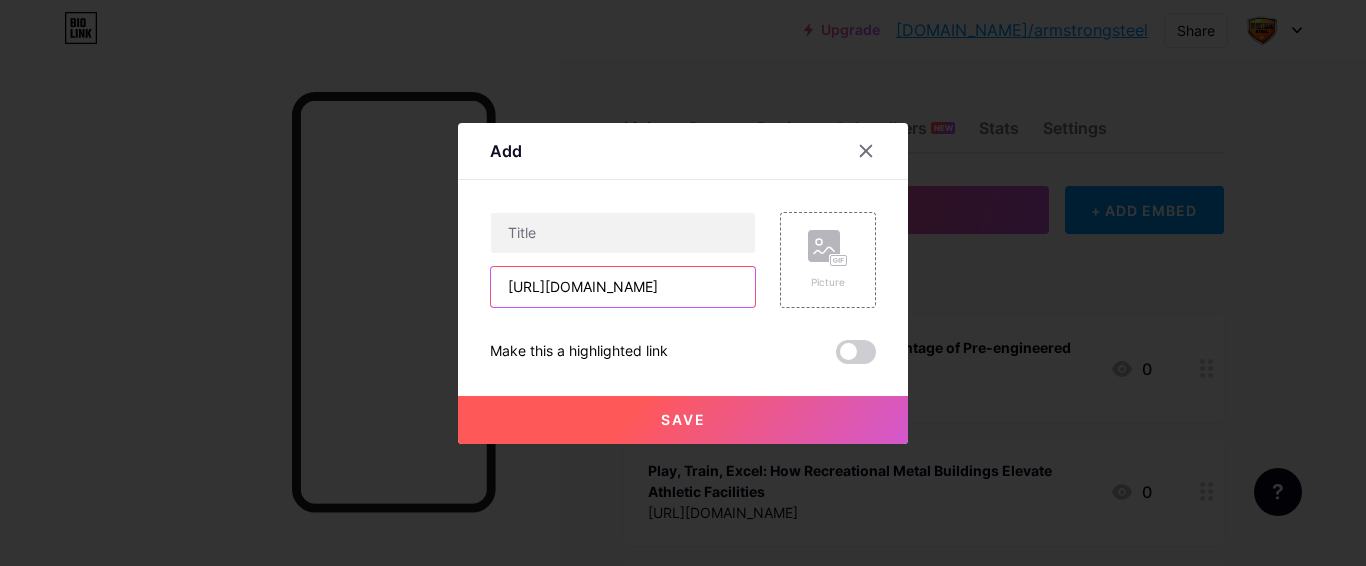 type on "[URL][DOMAIN_NAME]" 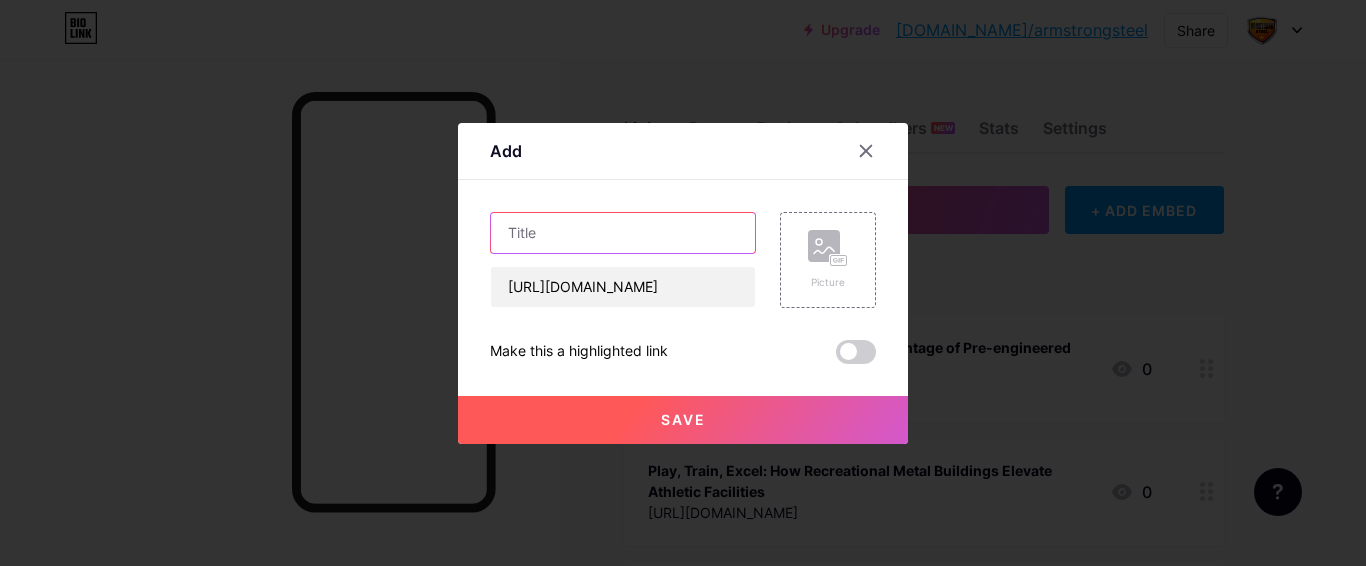 click at bounding box center [623, 233] 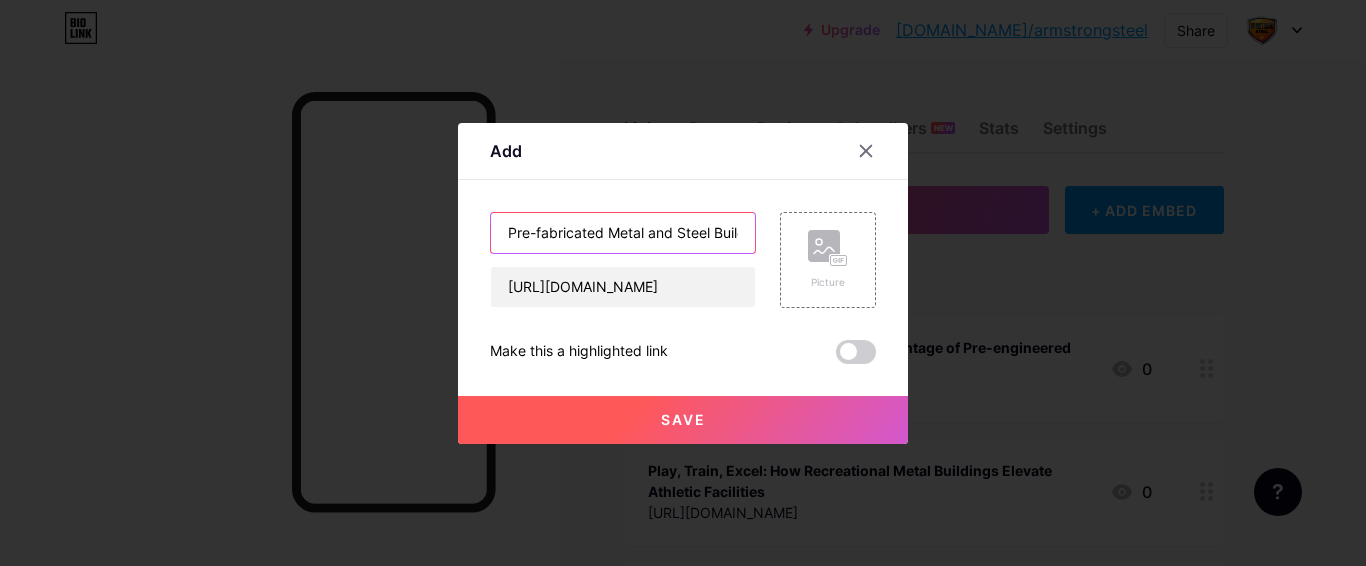 scroll, scrollTop: 0, scrollLeft: 41, axis: horizontal 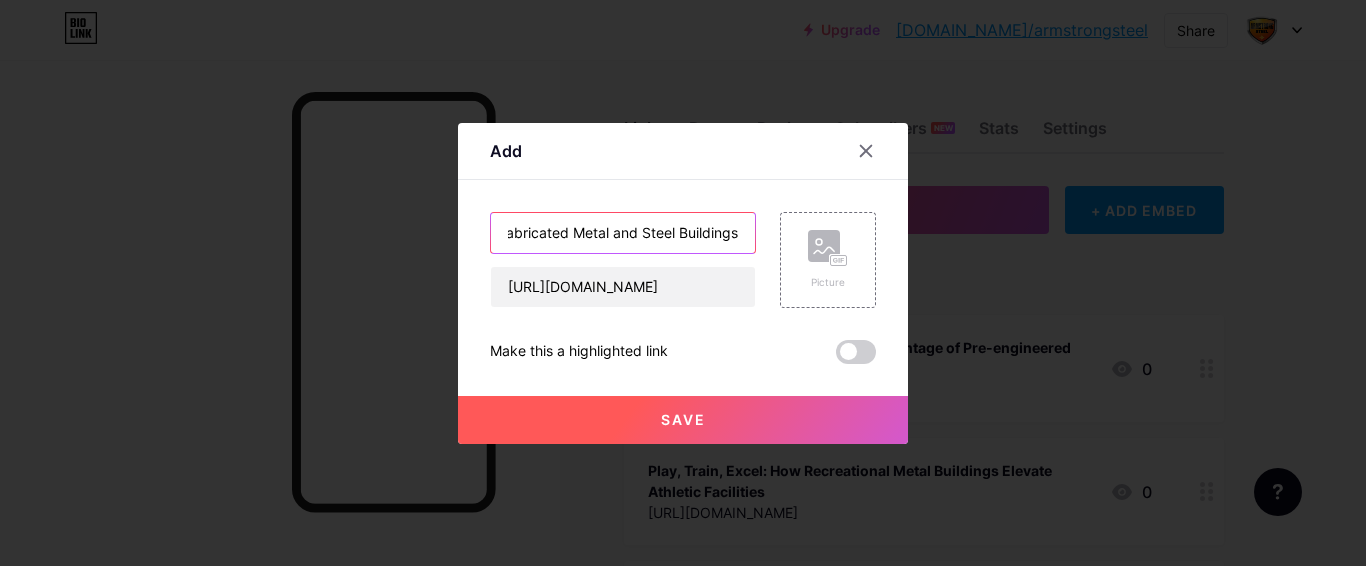 type on "Pre-fabricated Metal and Steel Buildings" 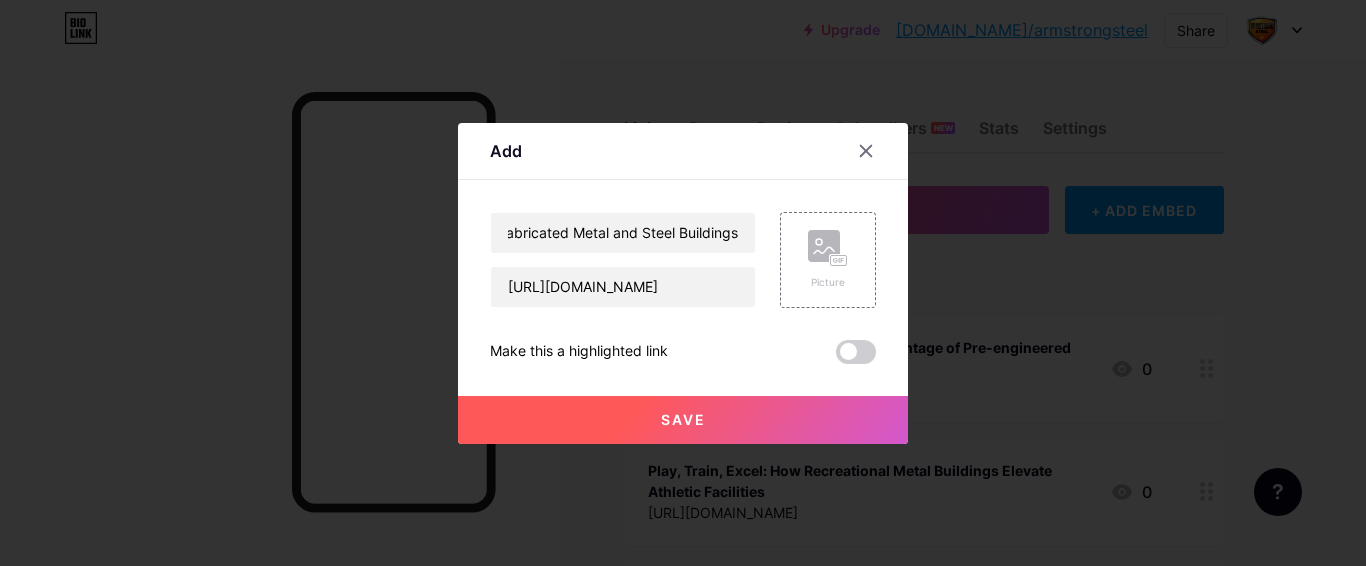 click on "Save" at bounding box center [683, 420] 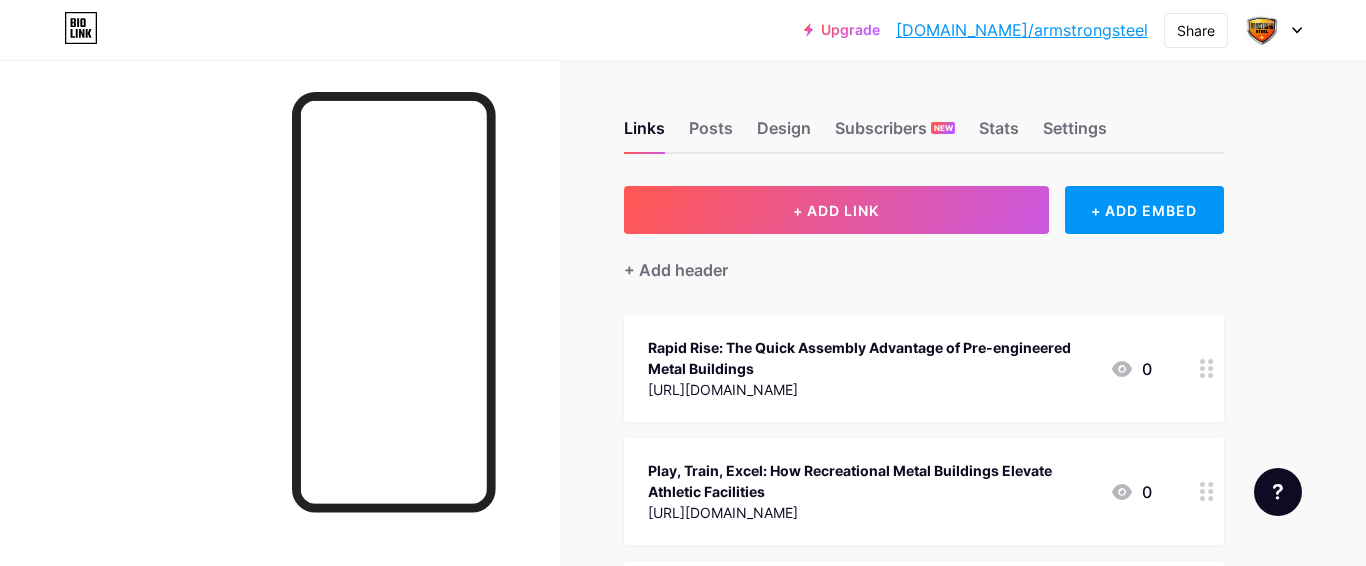 click on "bio.link/armstrongsteel" at bounding box center (1022, 30) 